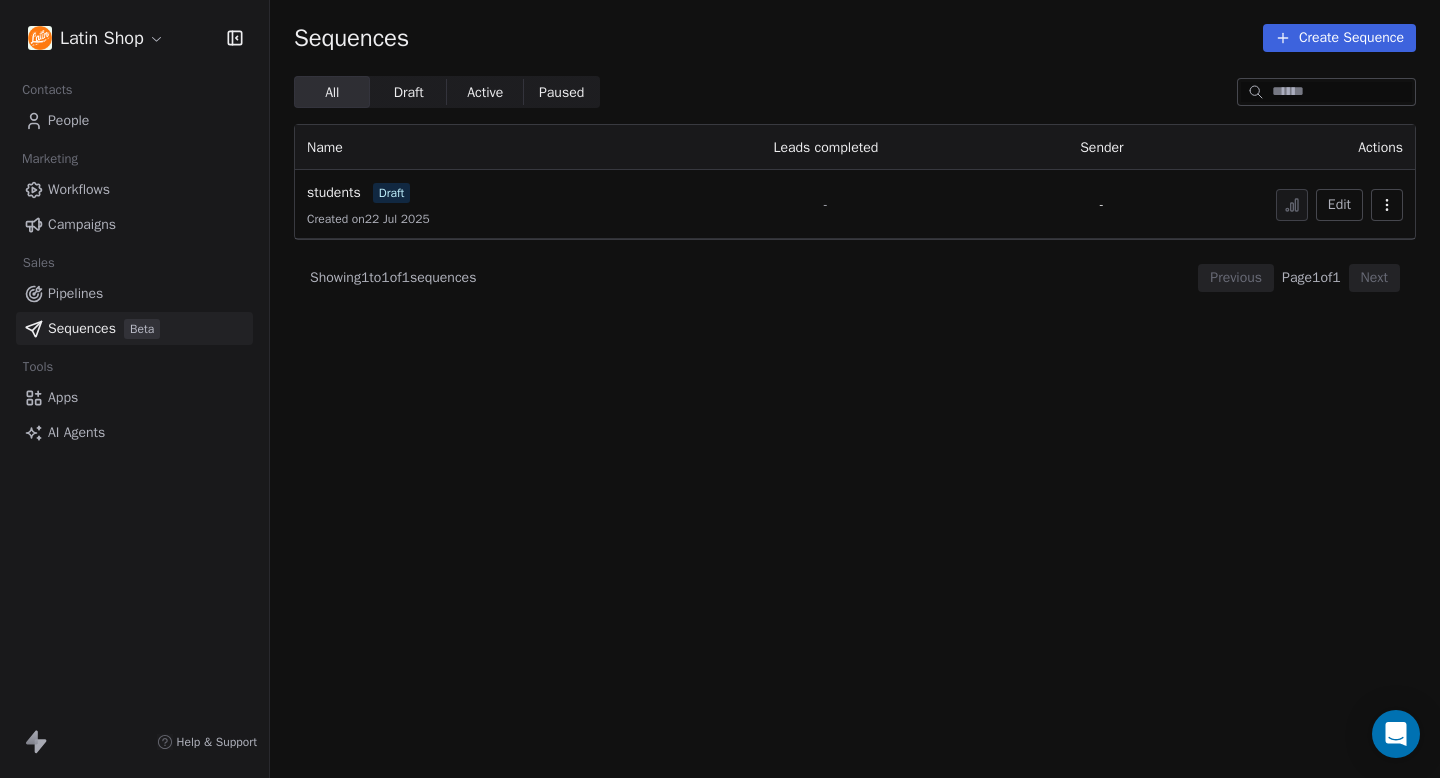 scroll, scrollTop: 0, scrollLeft: 0, axis: both 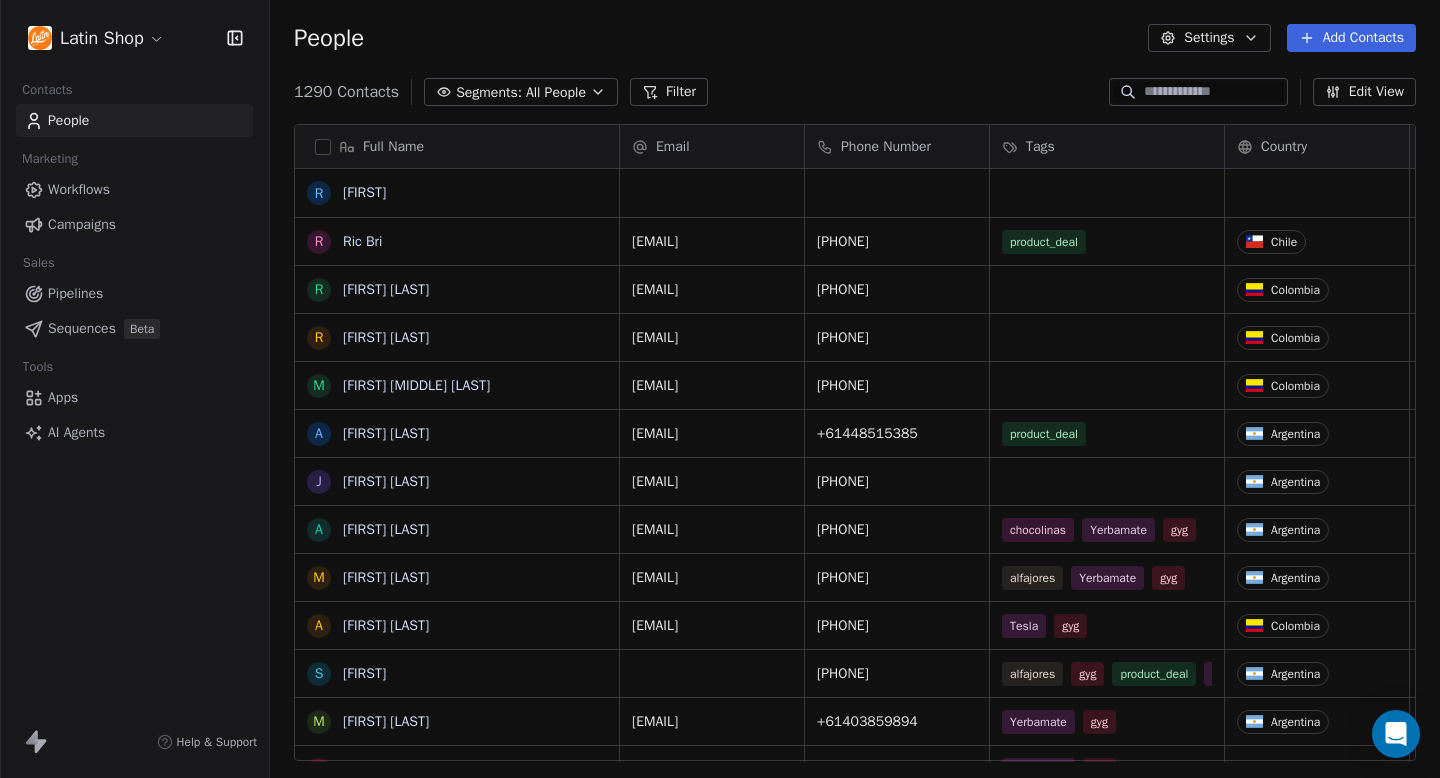 click on "Workflows" at bounding box center [79, 189] 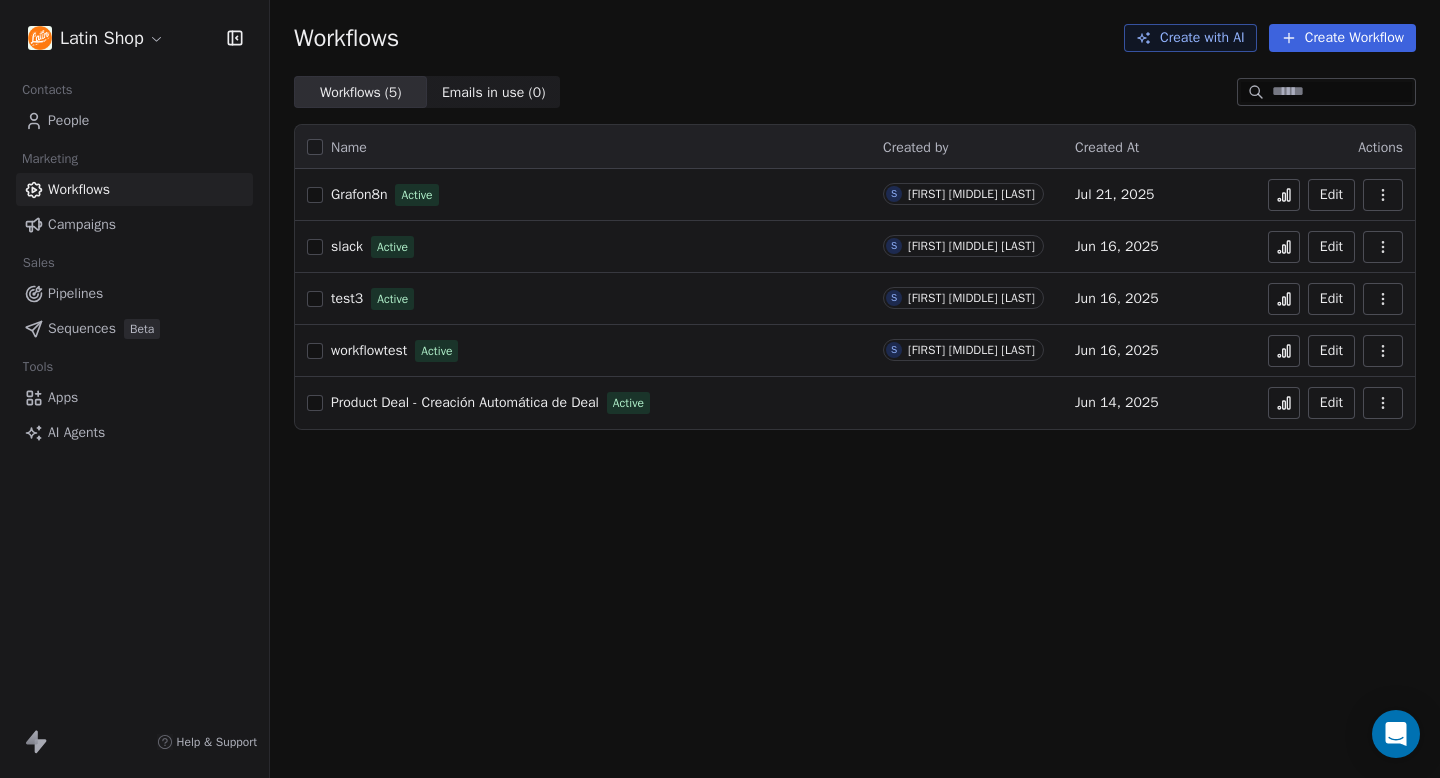 click on "test3" at bounding box center (347, 298) 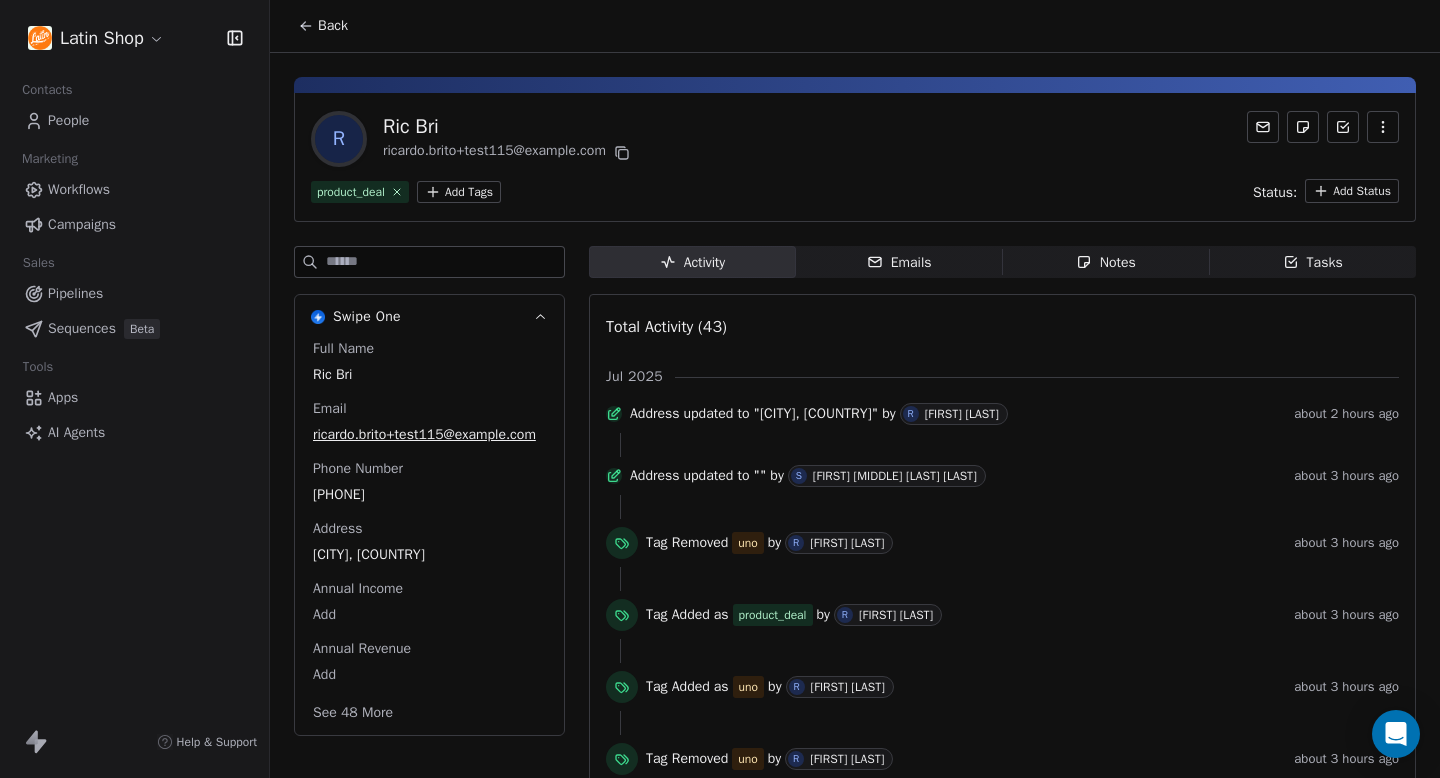 scroll, scrollTop: 0, scrollLeft: 0, axis: both 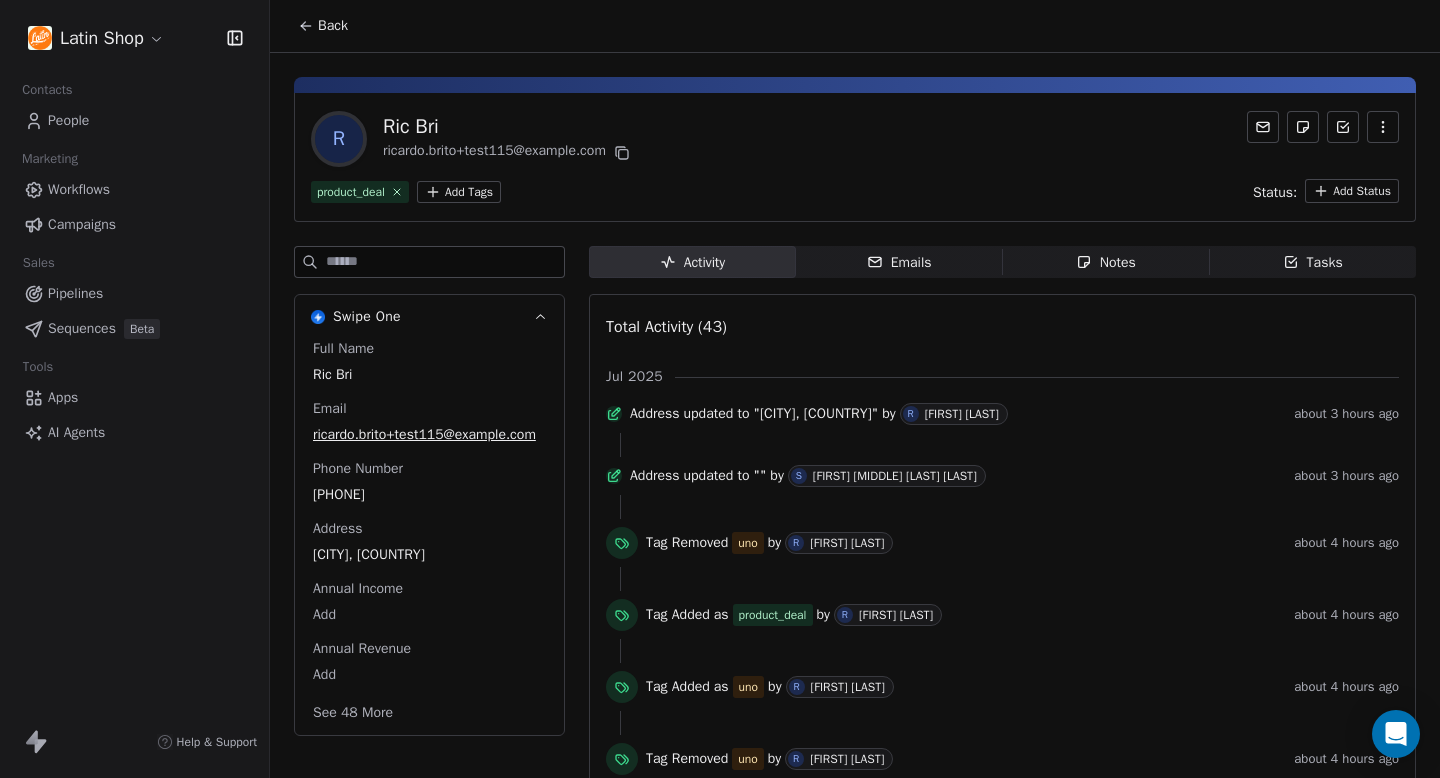 click at bounding box center [445, 262] 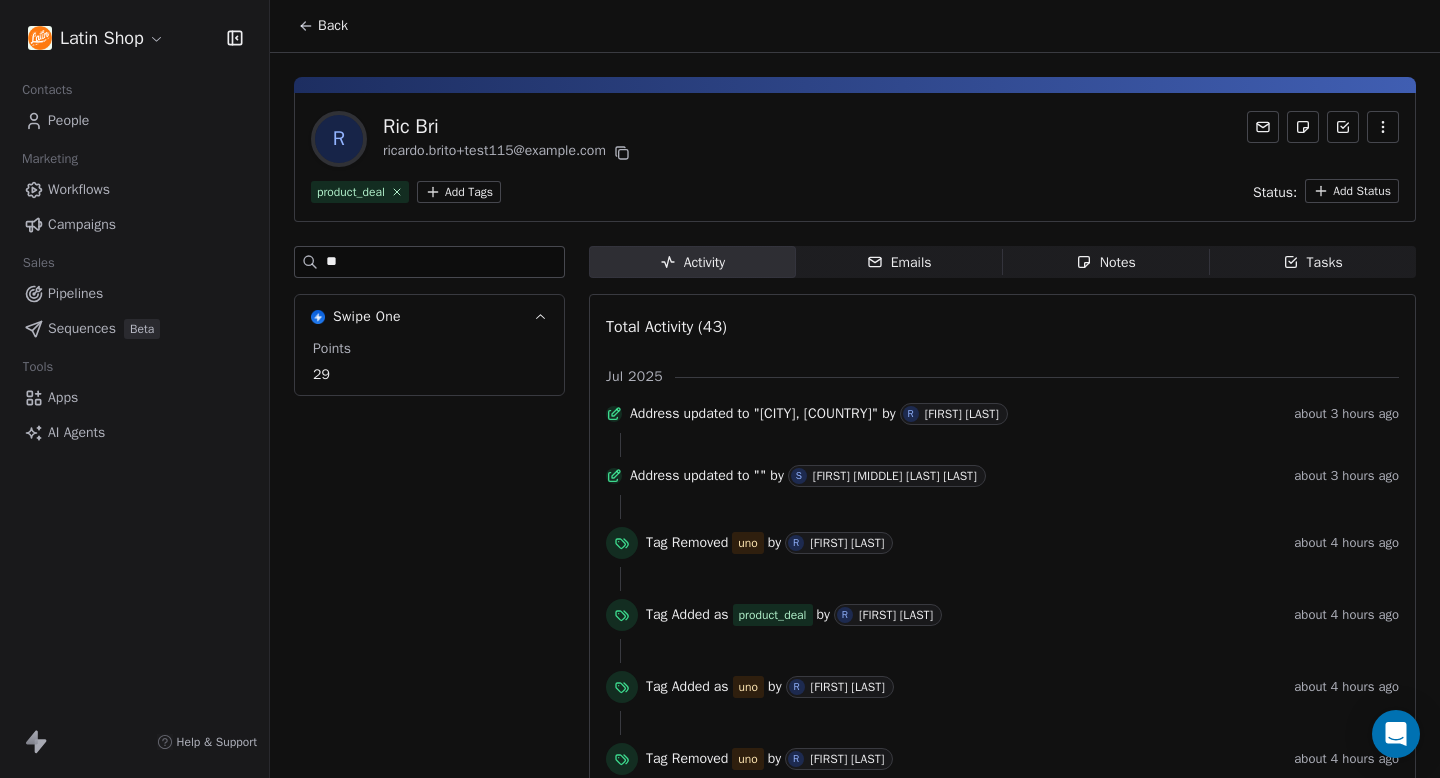 type on "**" 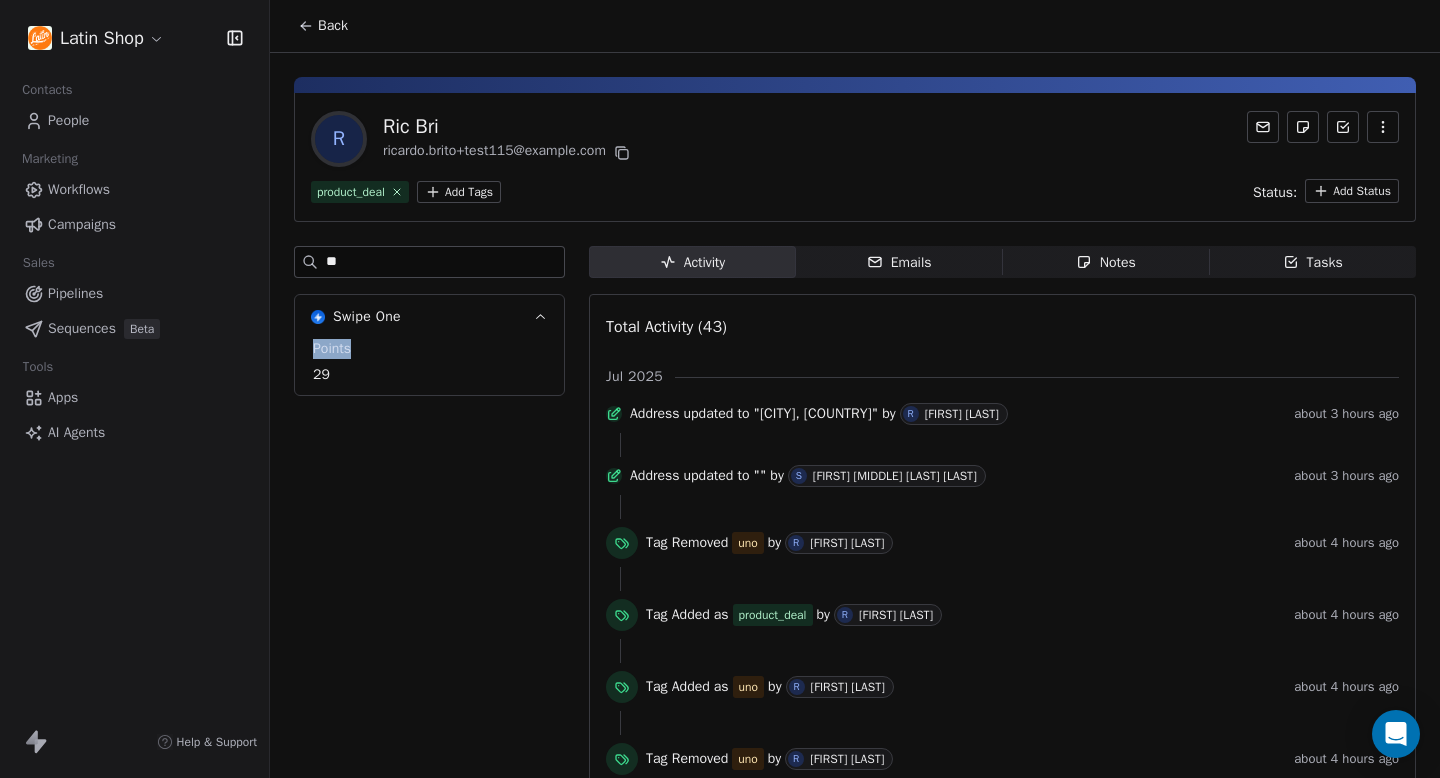 drag, startPoint x: 355, startPoint y: 350, endPoint x: 309, endPoint y: 353, distance: 46.09772 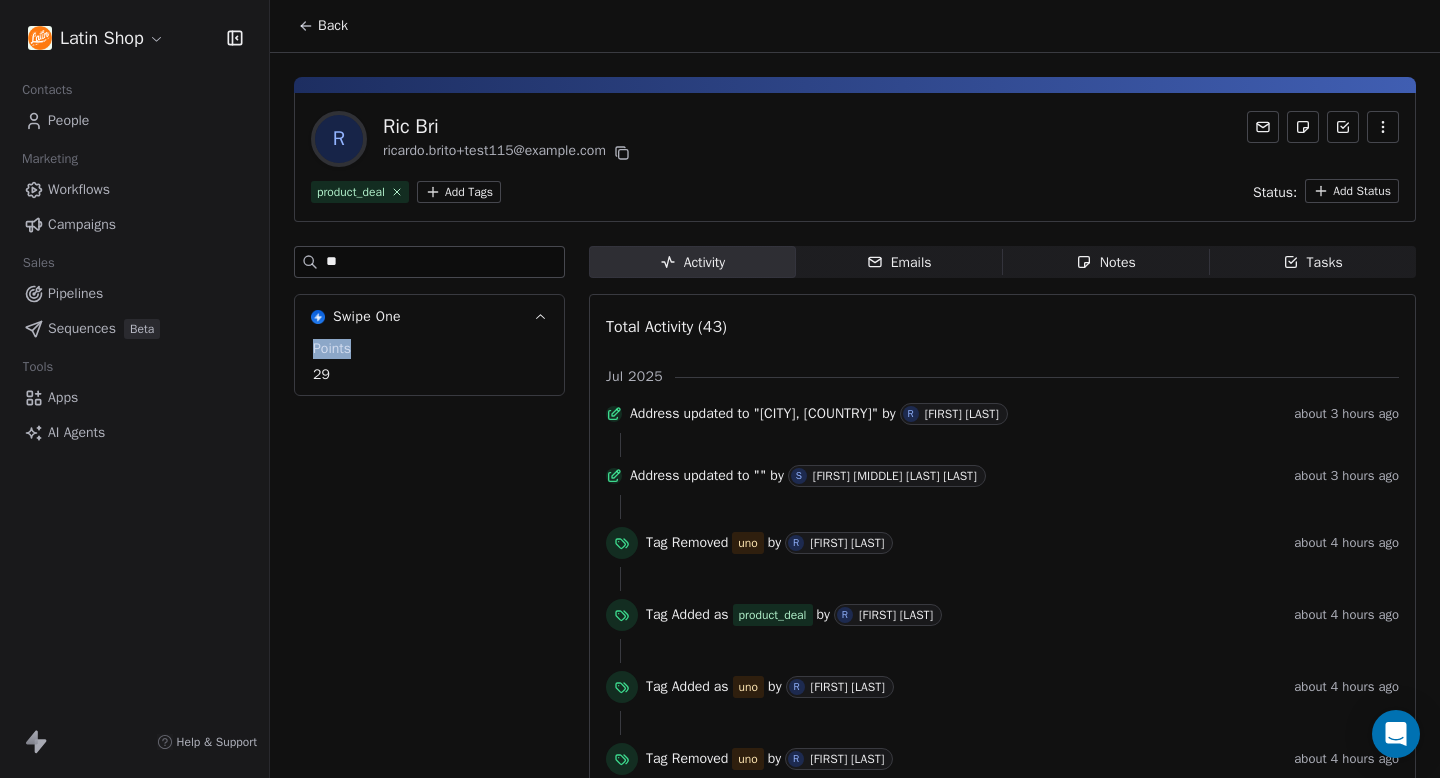 copy on "Points" 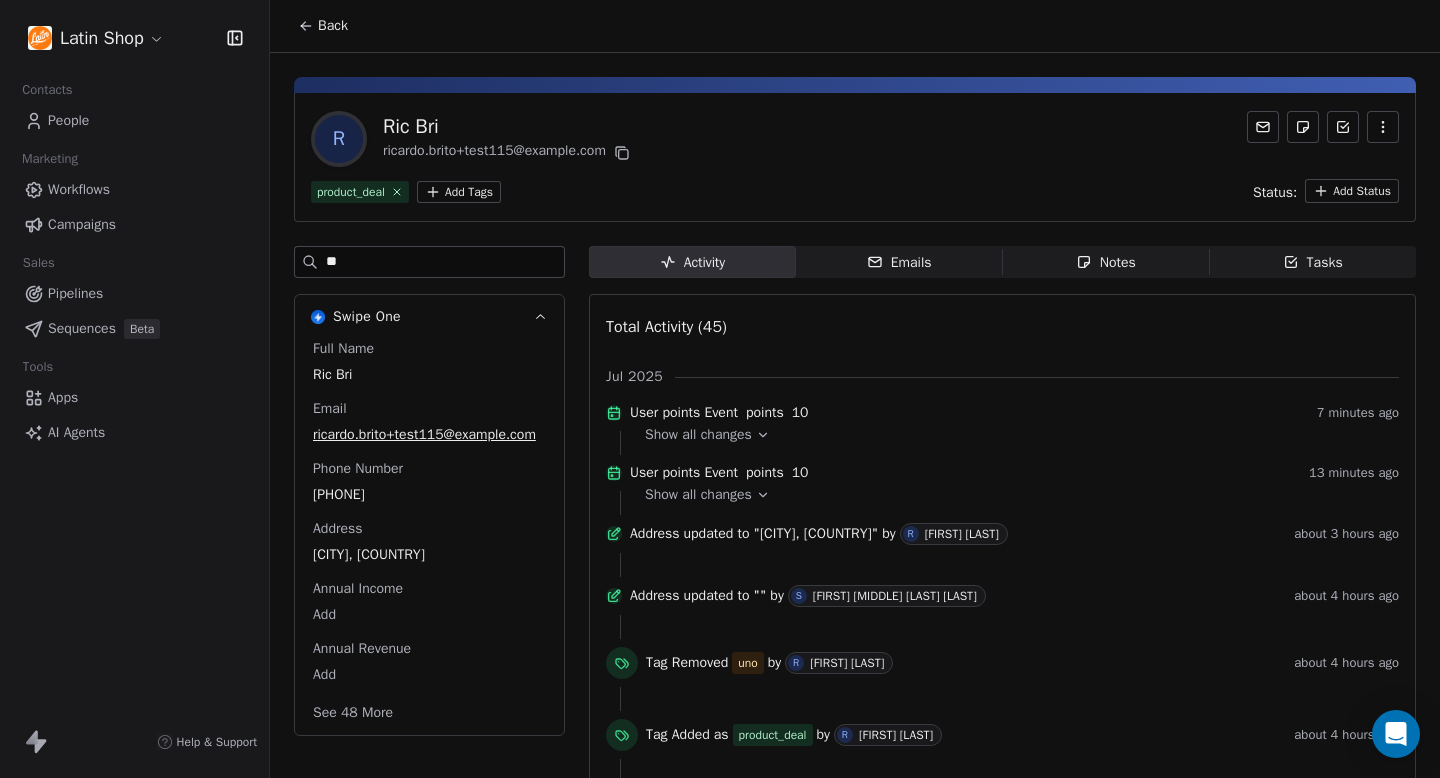 click on "Show all changes" at bounding box center (698, 435) 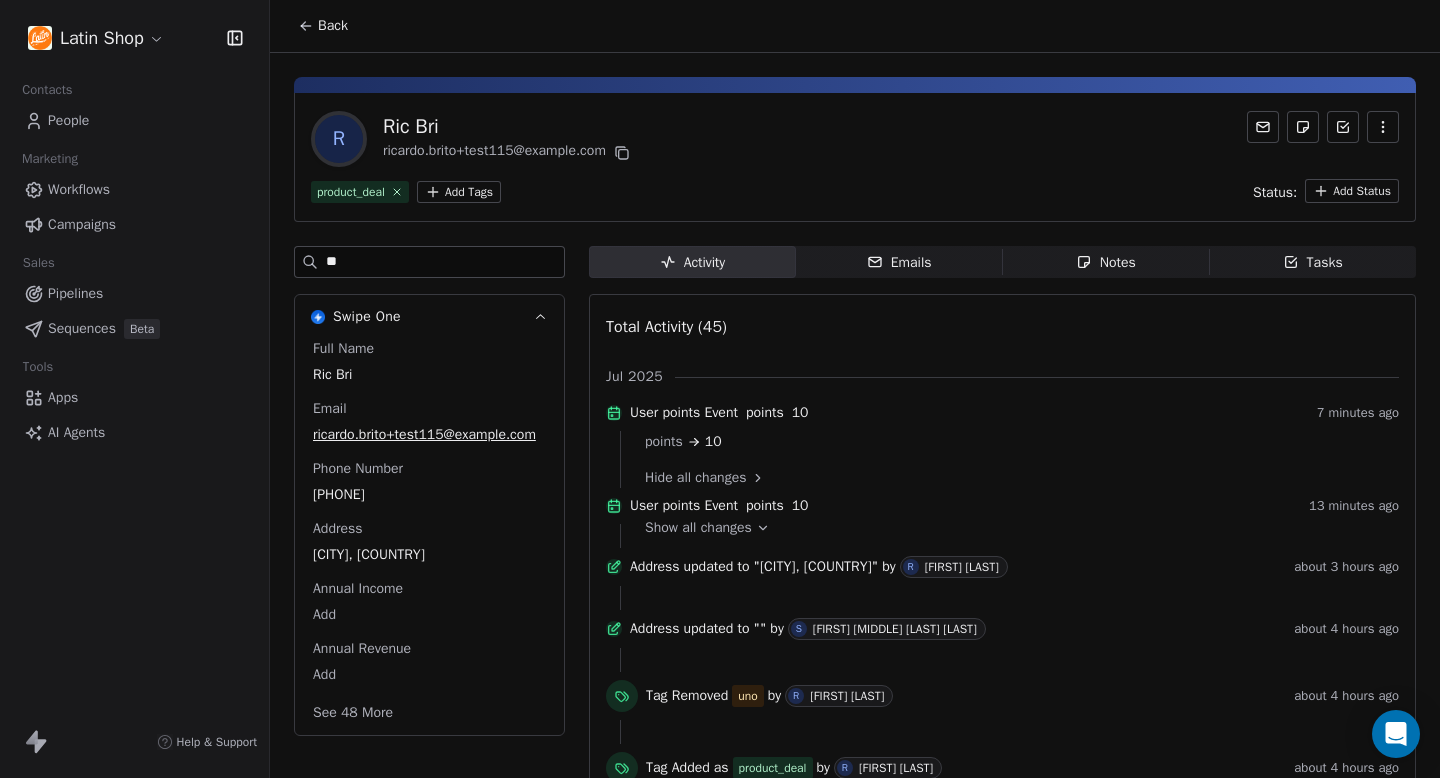 click 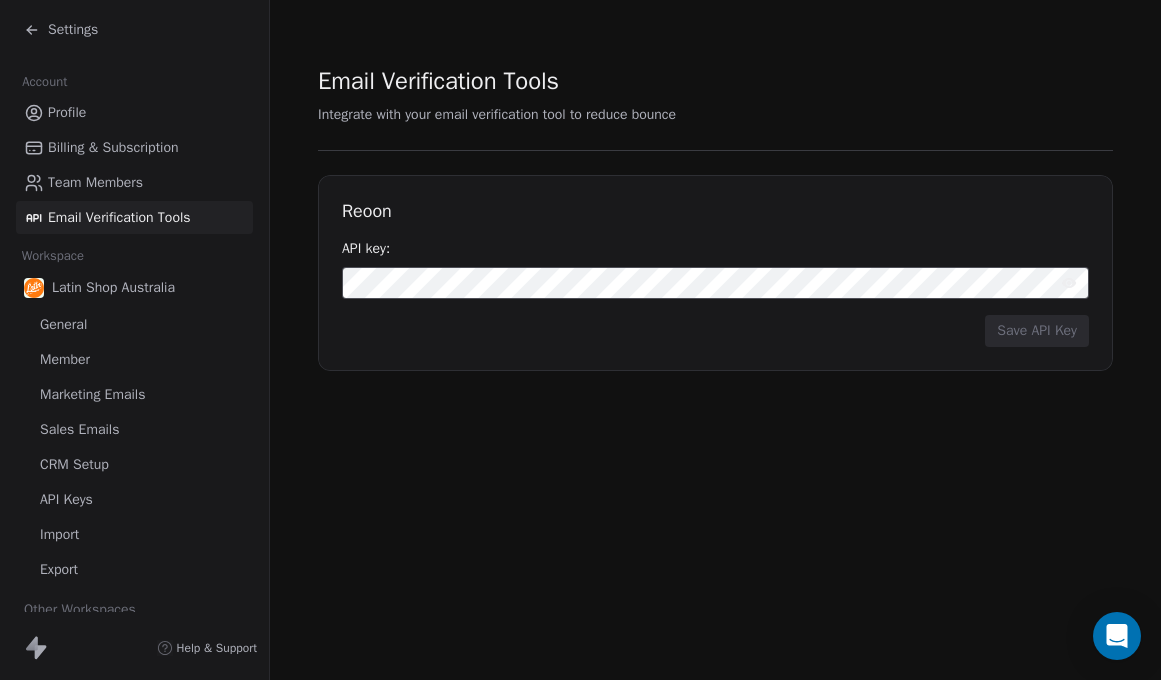 scroll, scrollTop: 0, scrollLeft: 0, axis: both 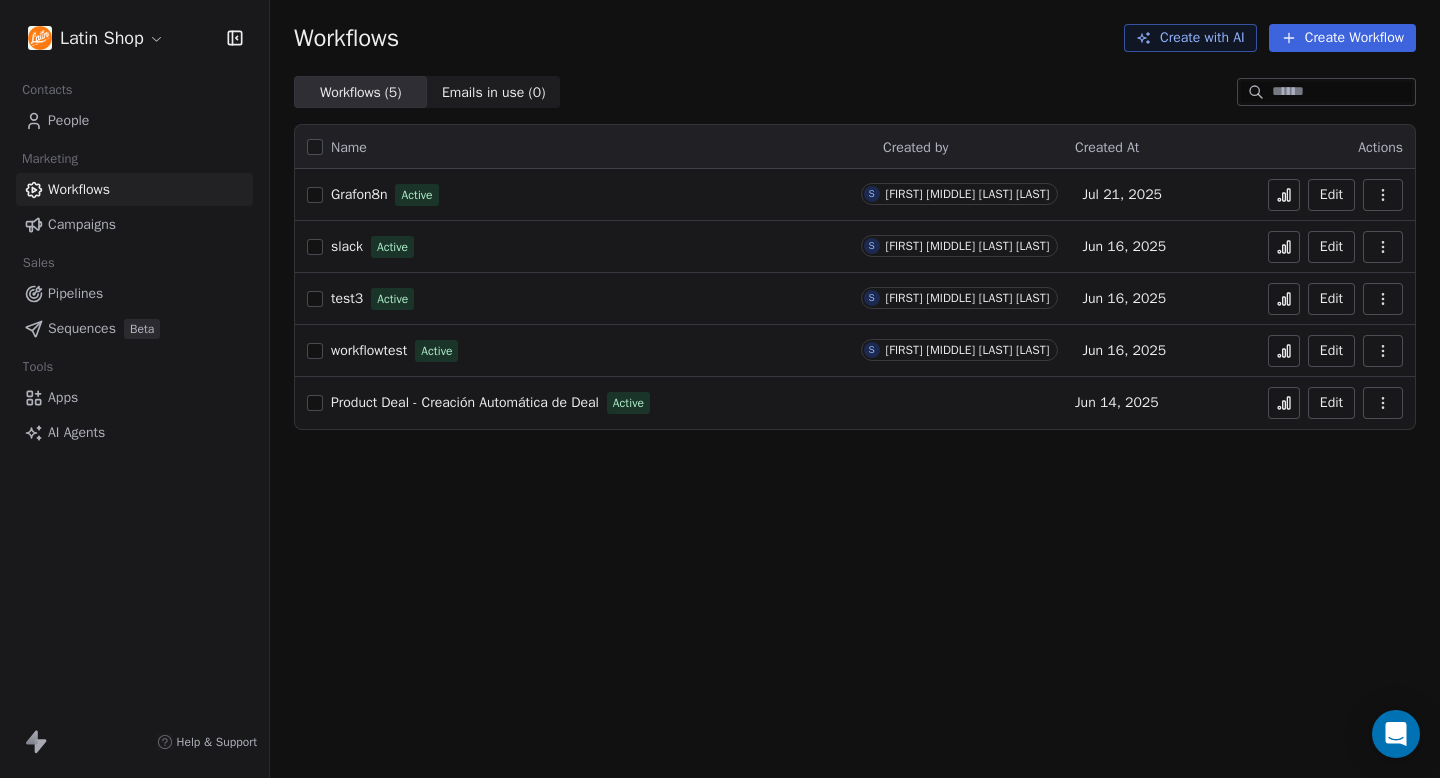 click on "Create Workflow" at bounding box center (1342, 38) 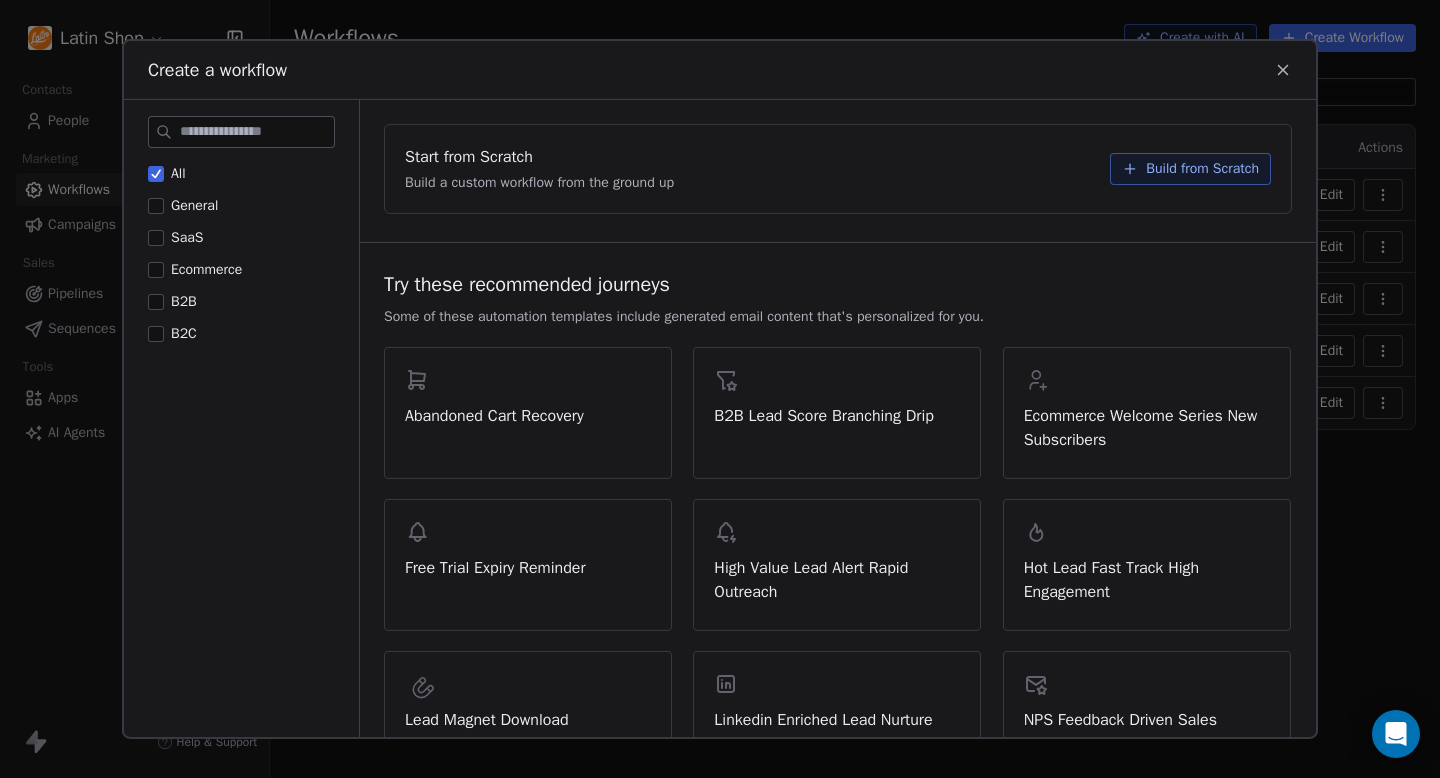 click on "Build from Scratch" at bounding box center [1202, 169] 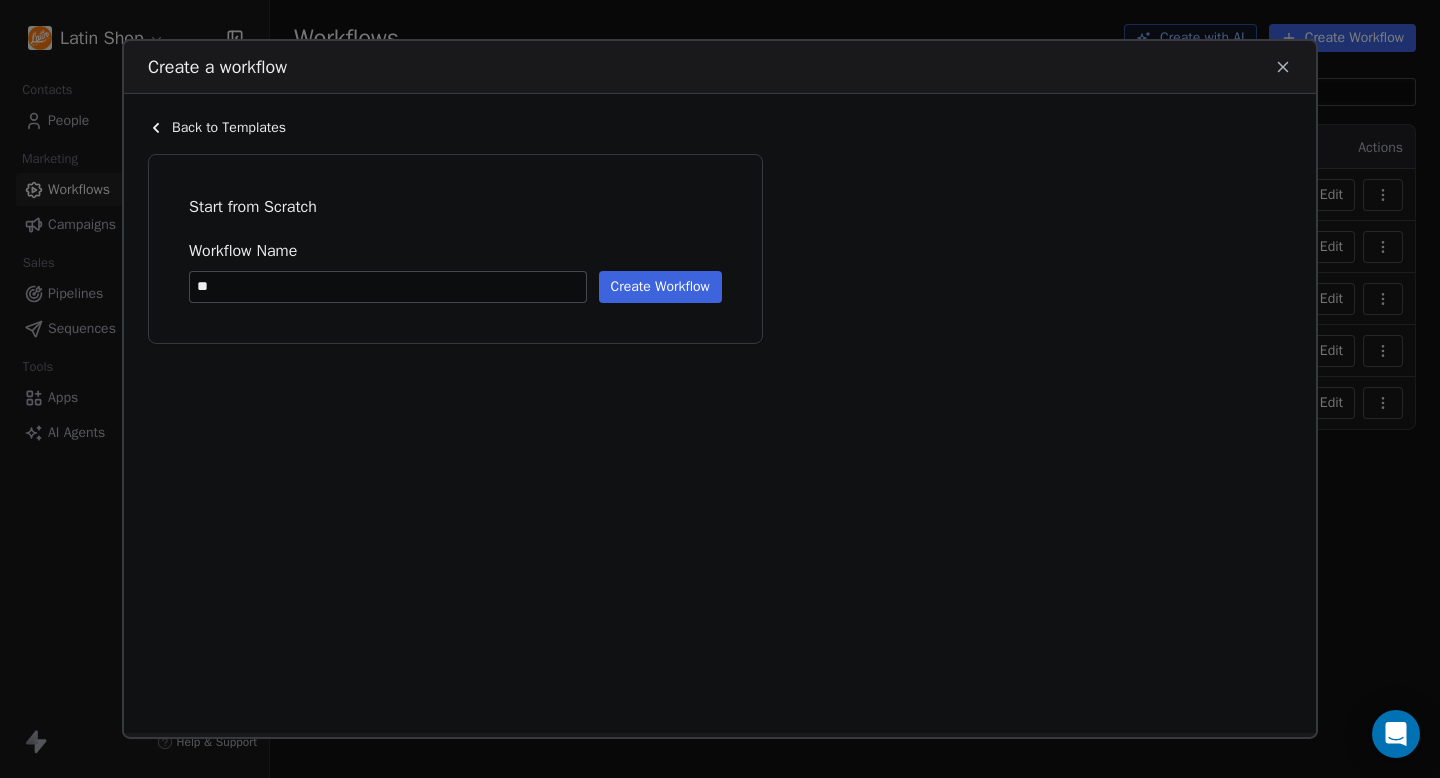 type on "*" 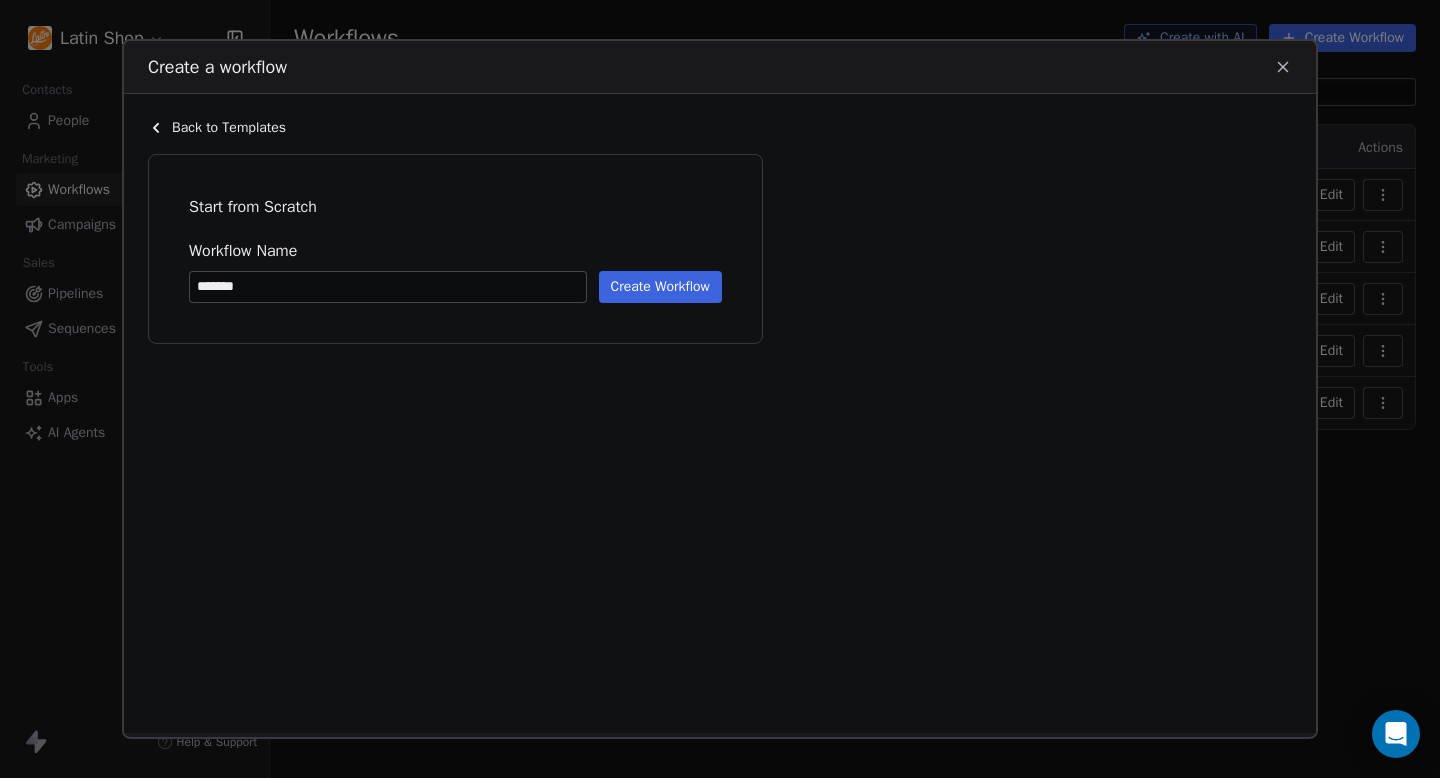 type on "*******" 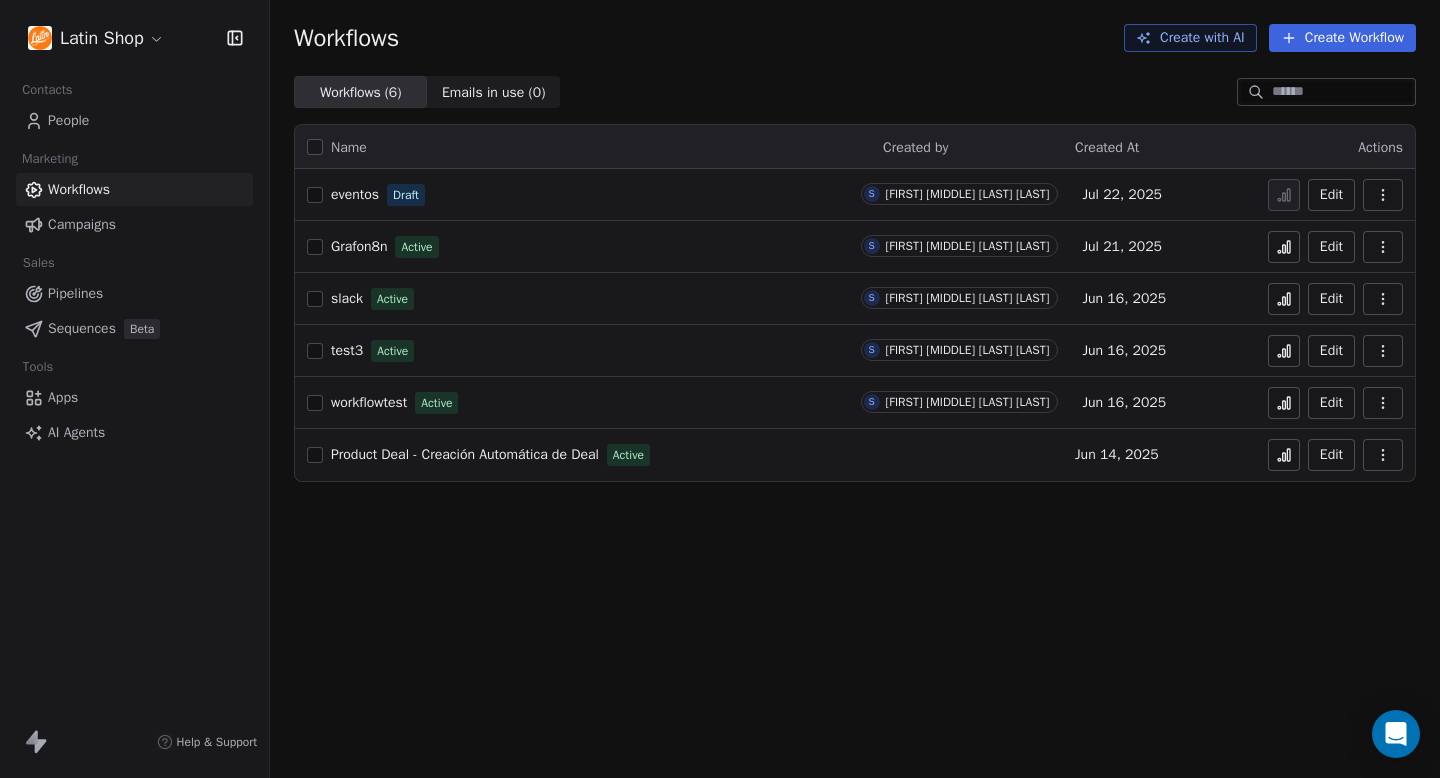 click on "eventos" at bounding box center [355, 194] 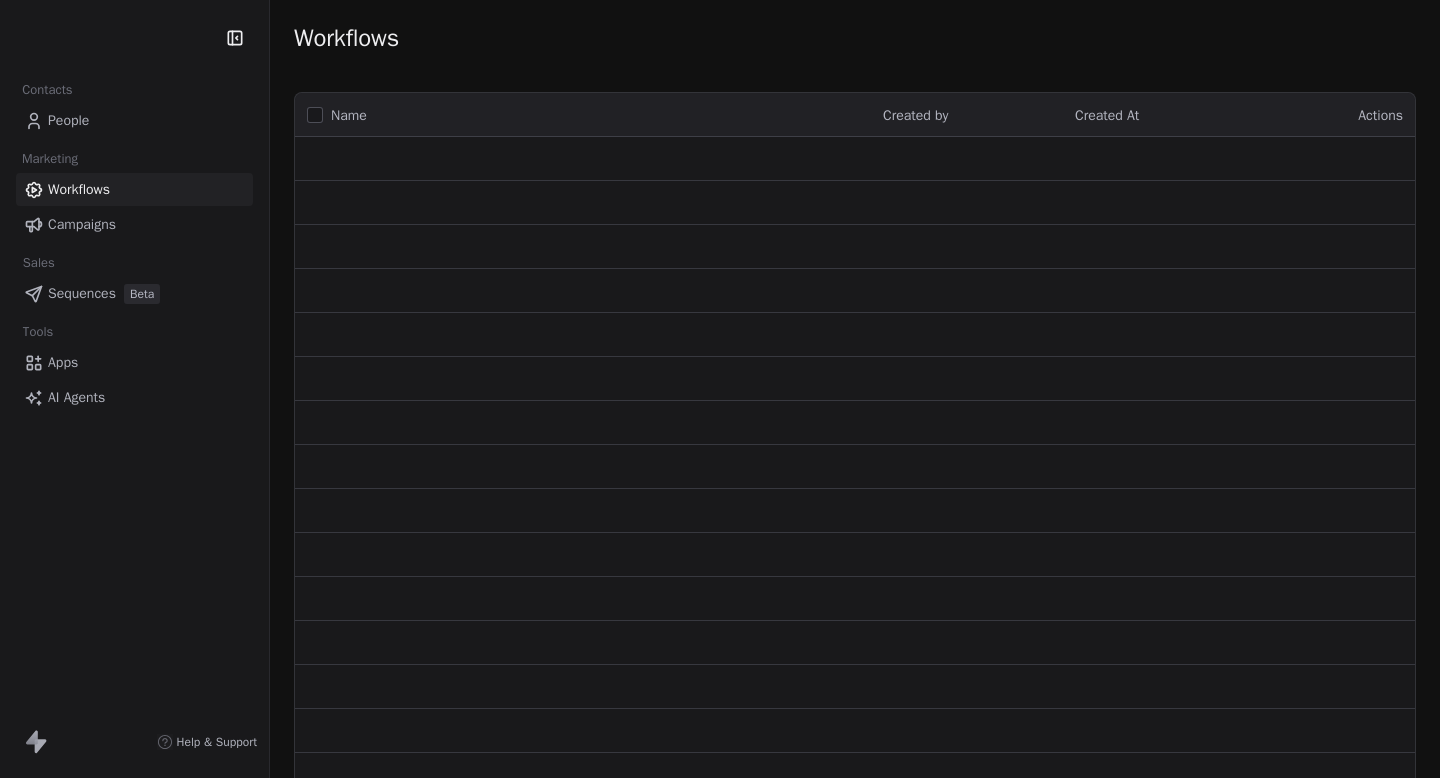 scroll, scrollTop: 0, scrollLeft: 0, axis: both 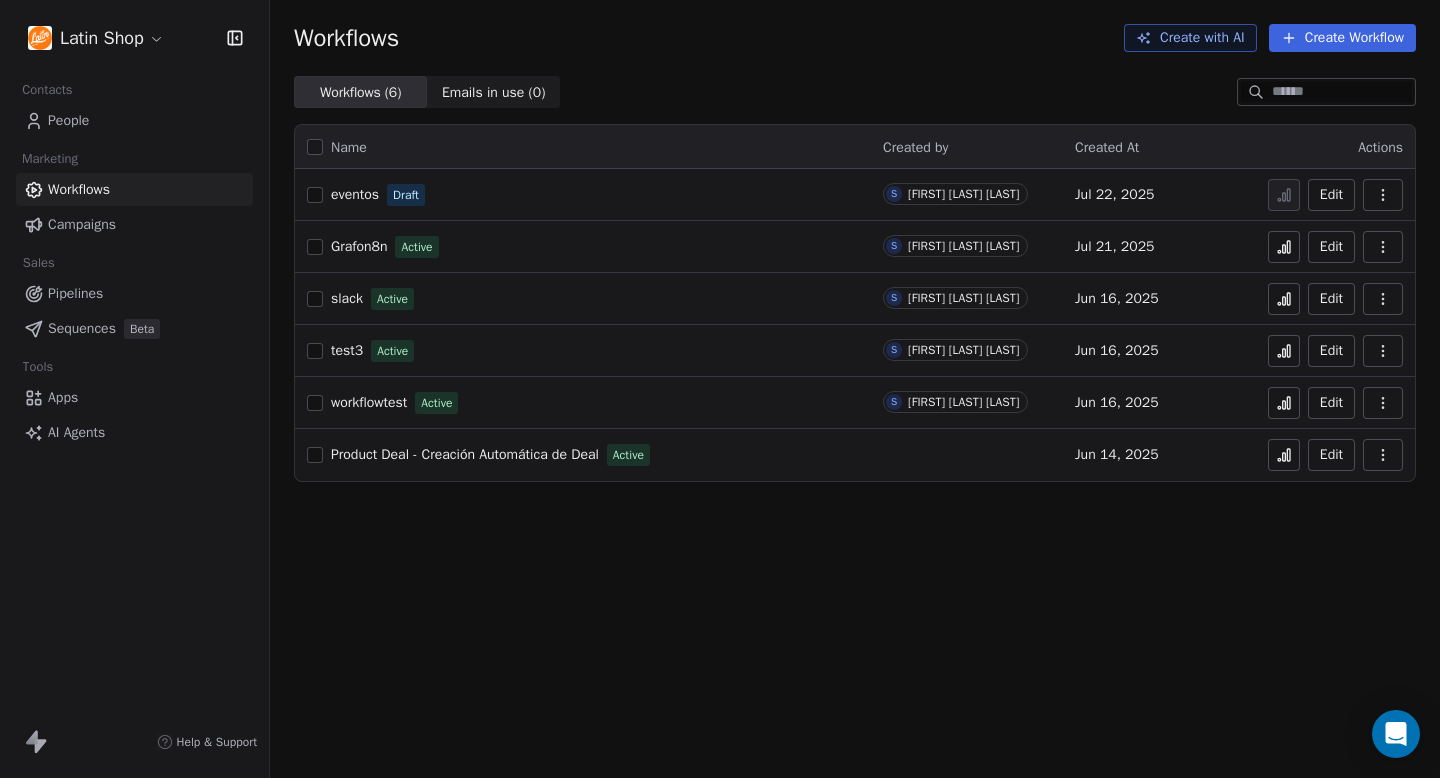 click at bounding box center [315, 195] 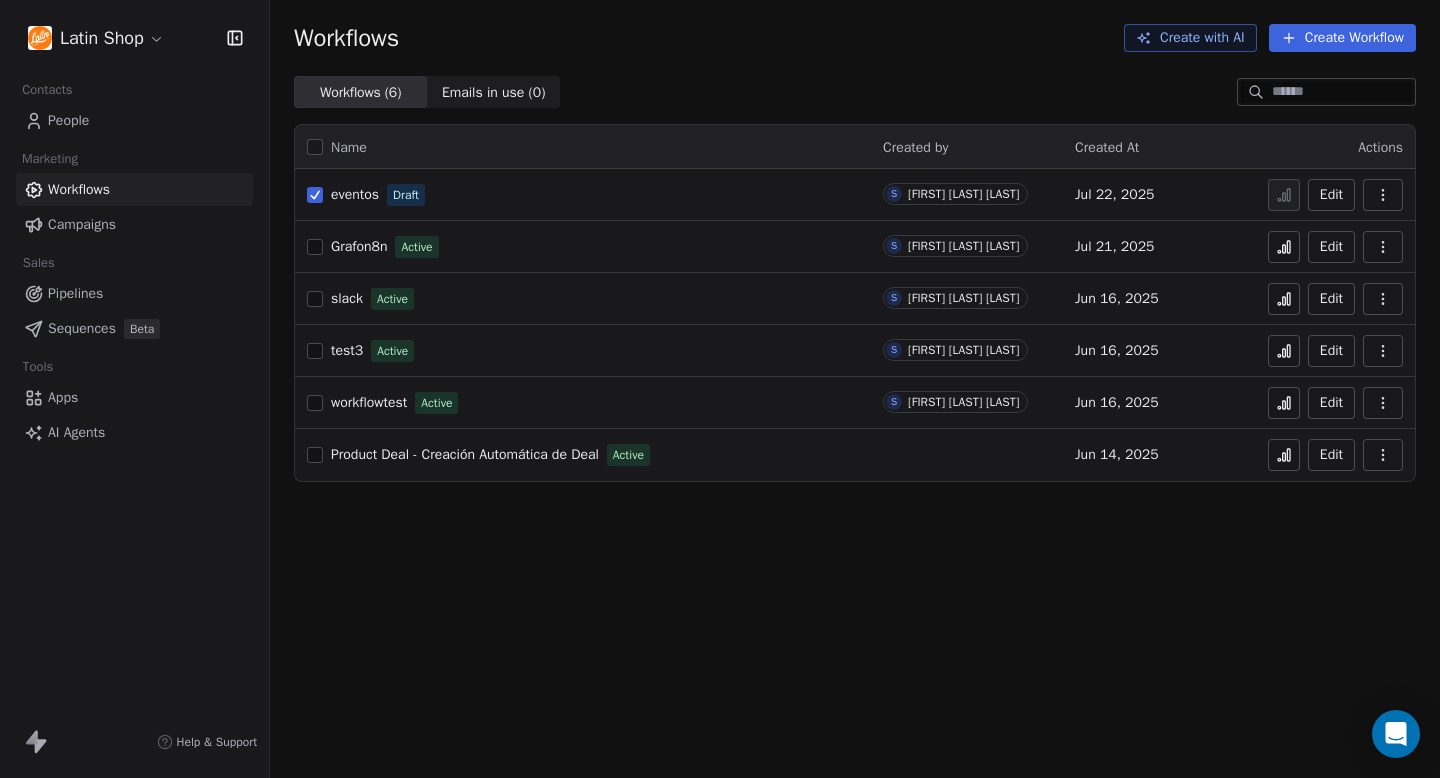 click at bounding box center [315, 195] 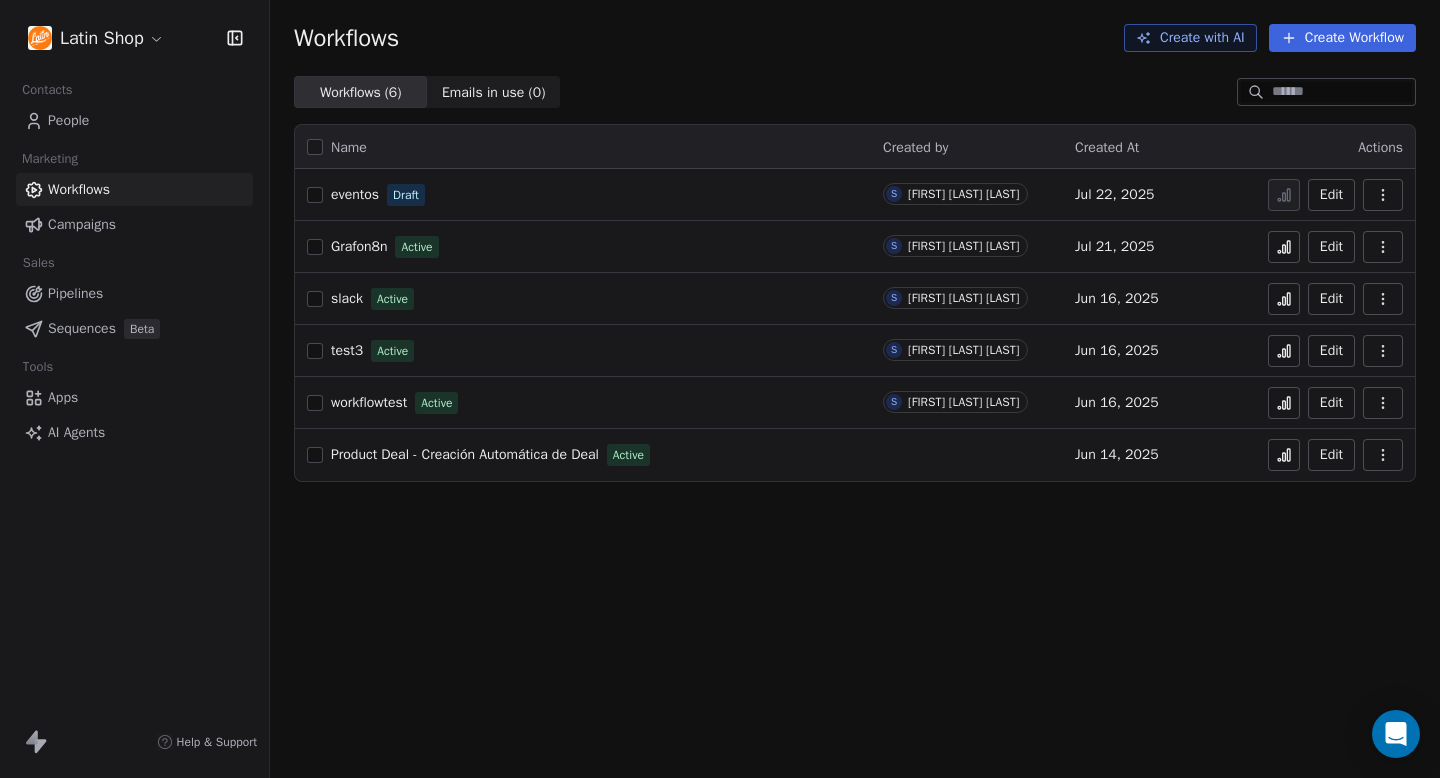click 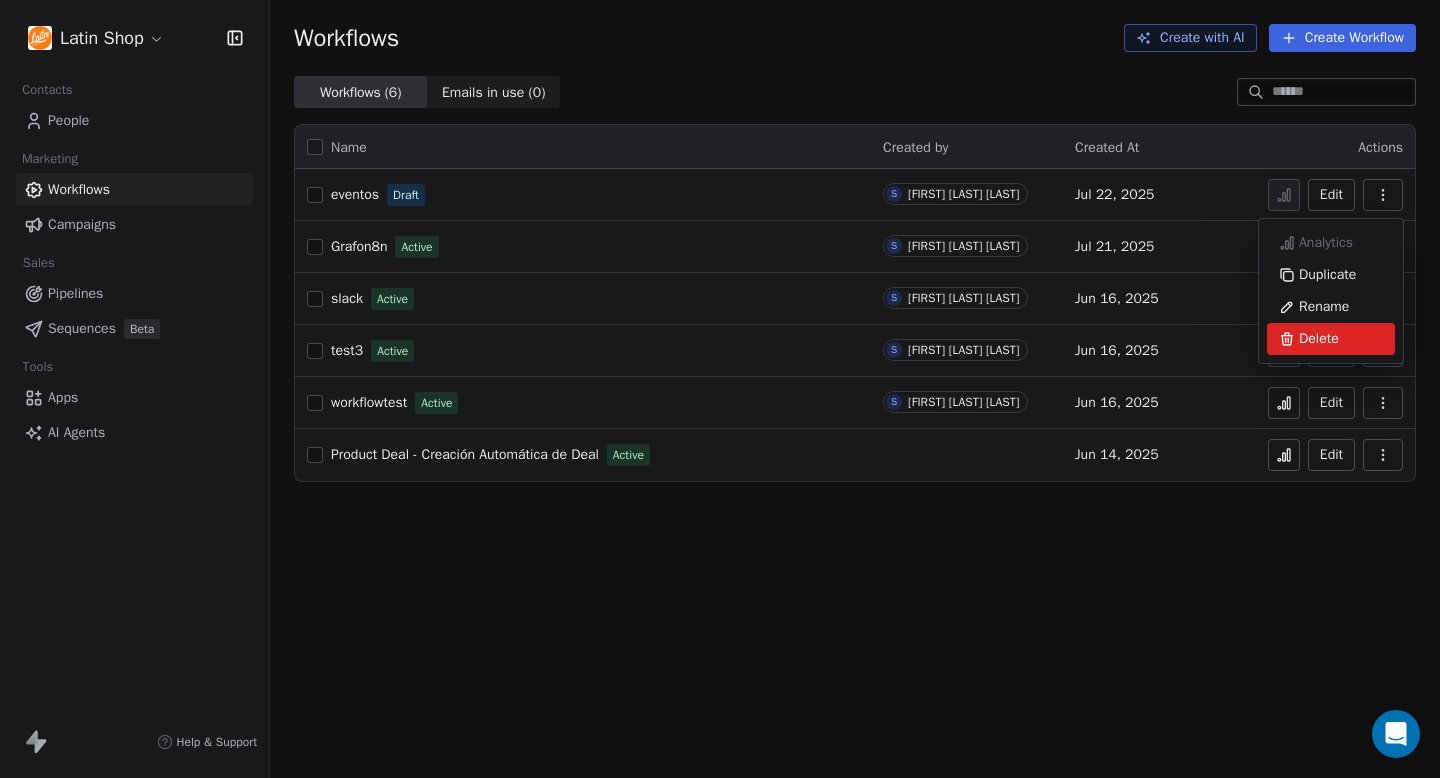click on "Delete" at bounding box center (1331, 339) 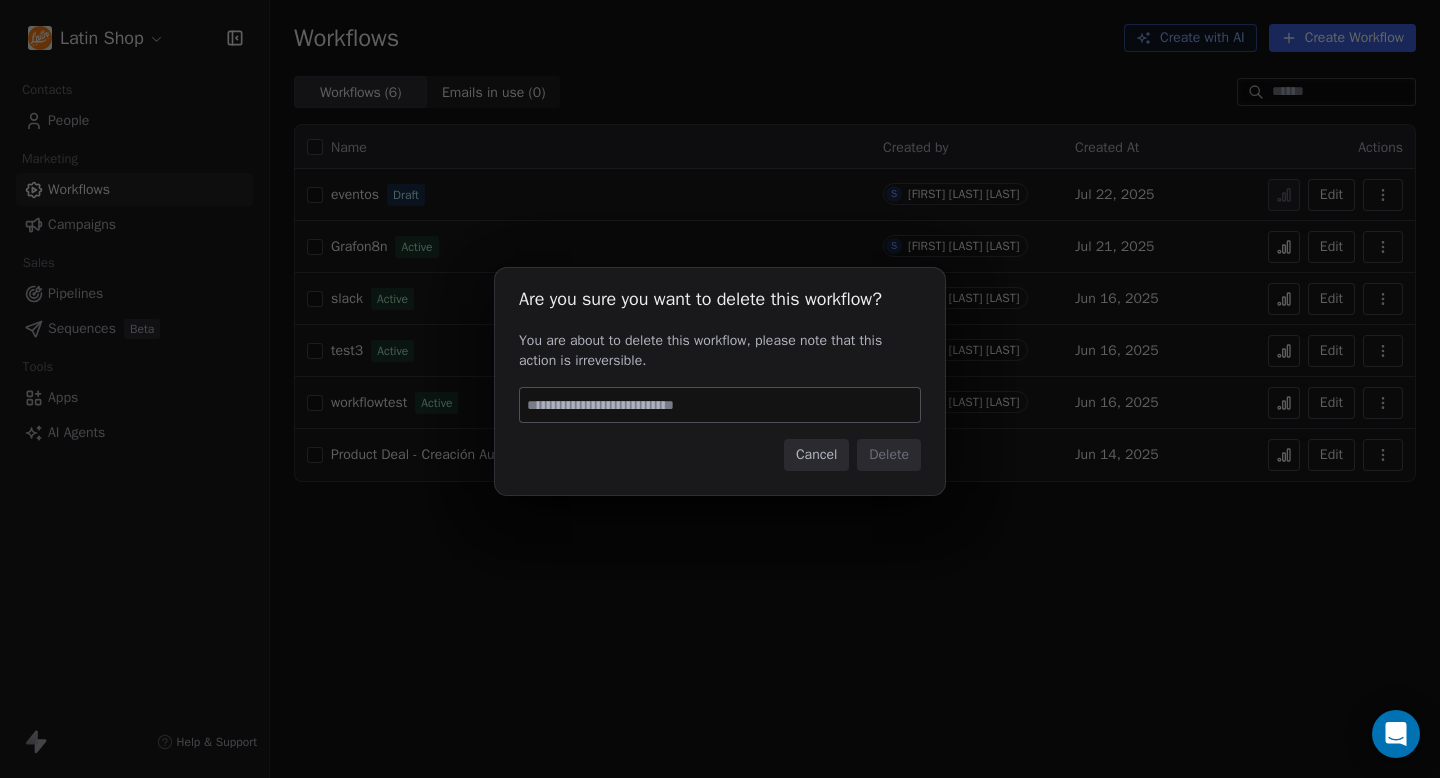 type on "*" 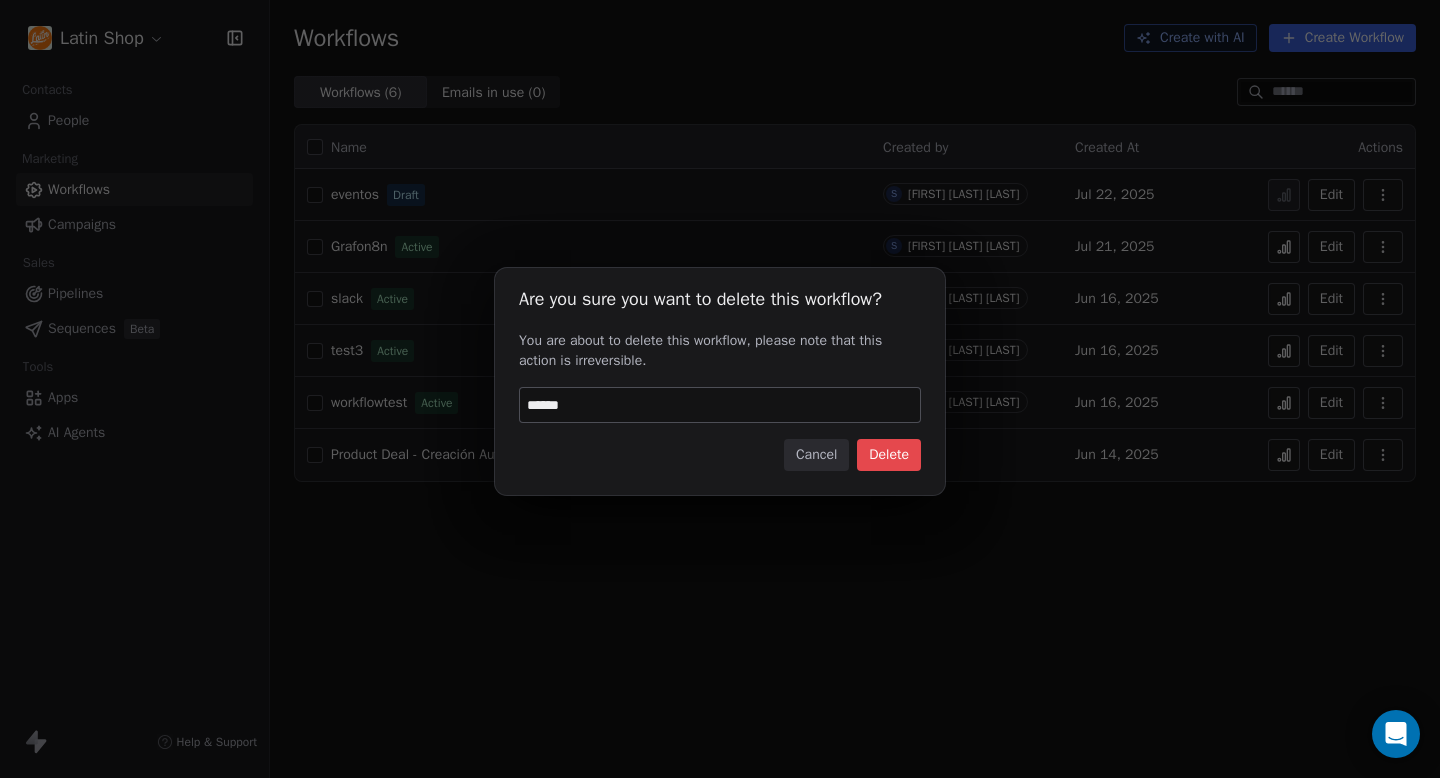 type on "******" 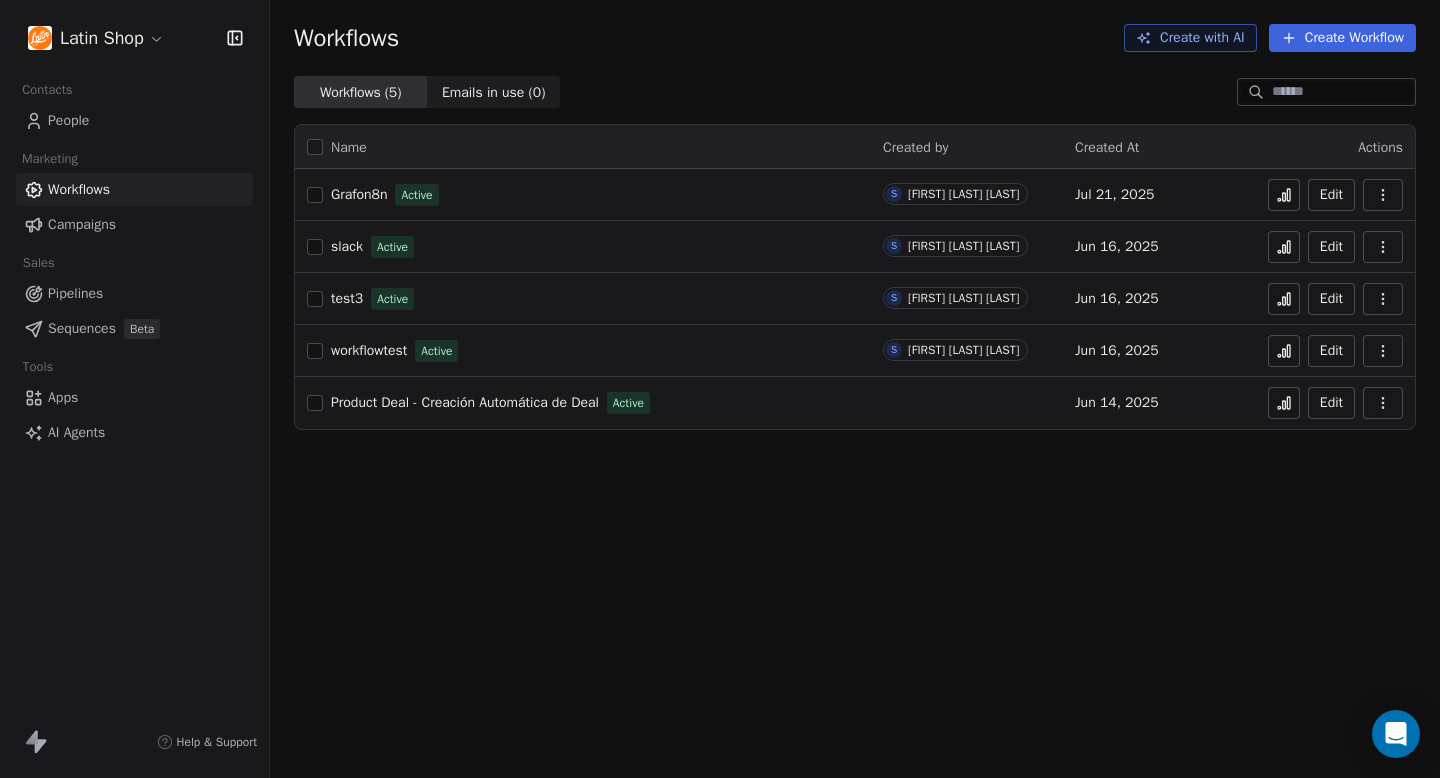 click on "People" at bounding box center [68, 120] 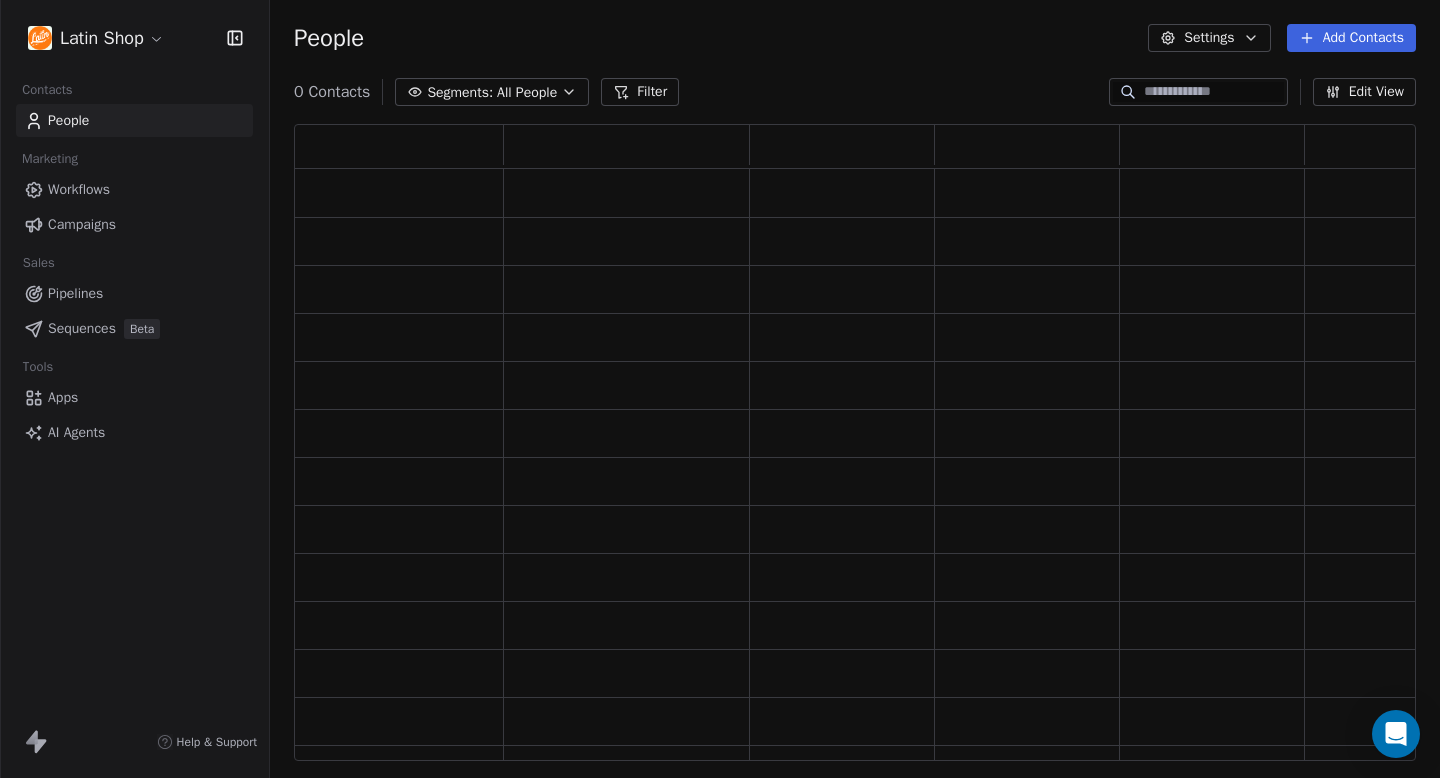 scroll, scrollTop: 1, scrollLeft: 1, axis: both 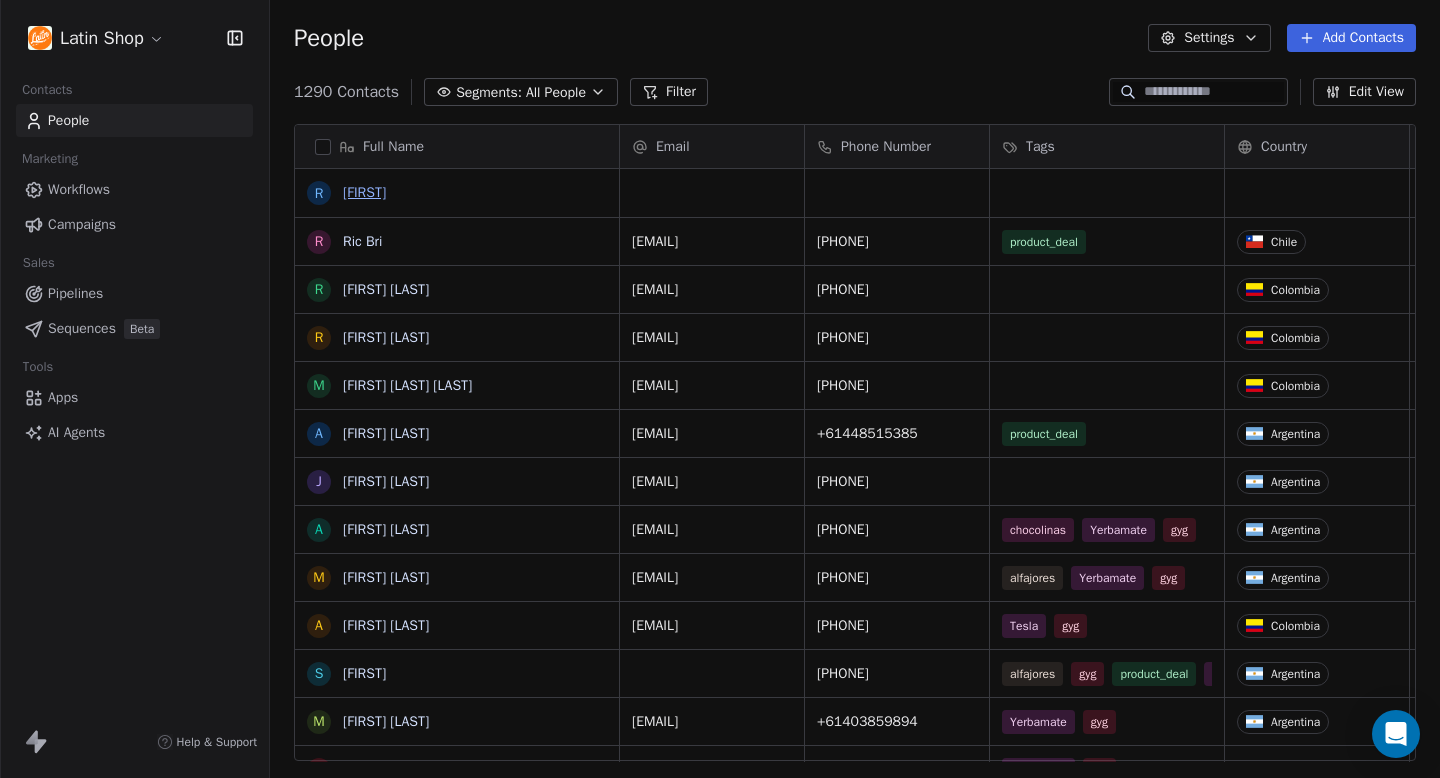 click on "ricardo" at bounding box center (364, 192) 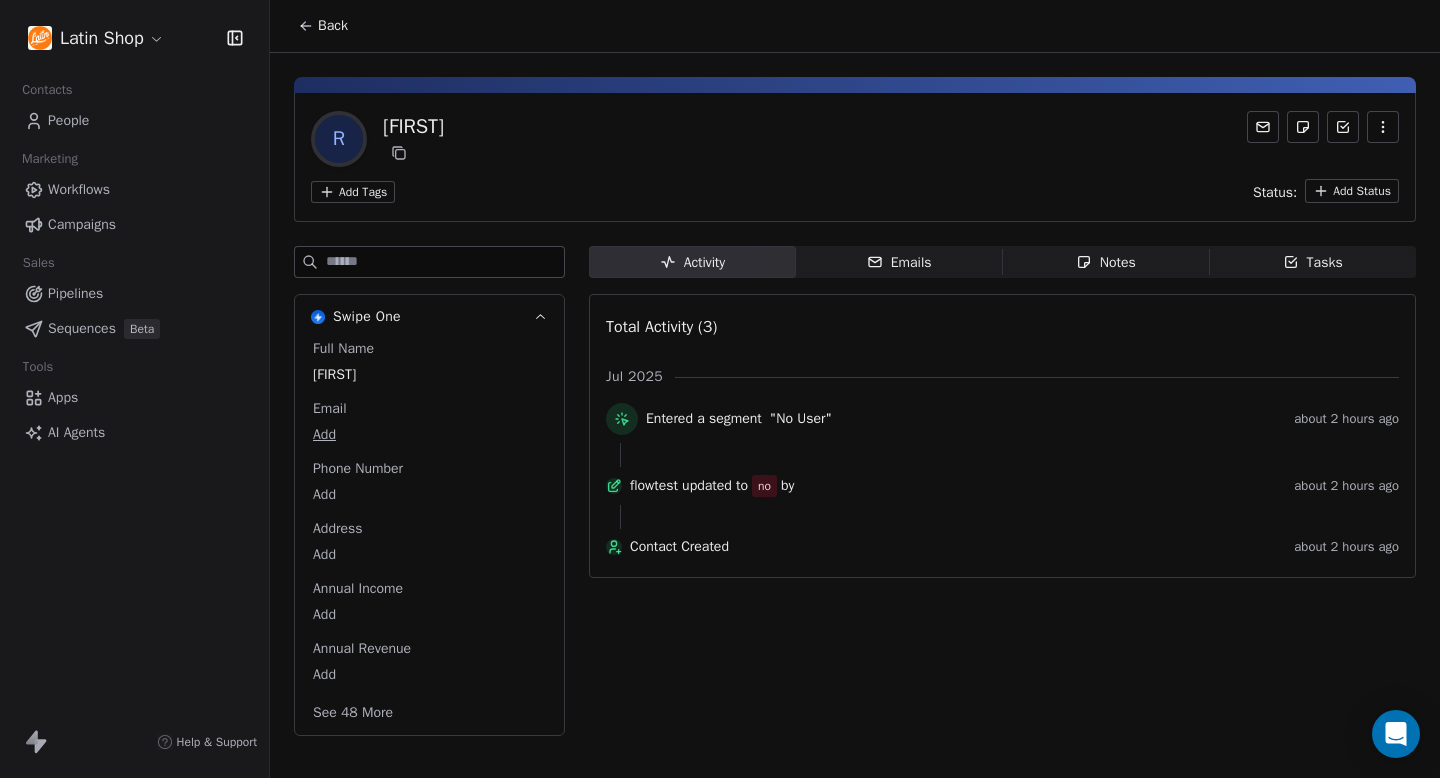 click at bounding box center [445, 262] 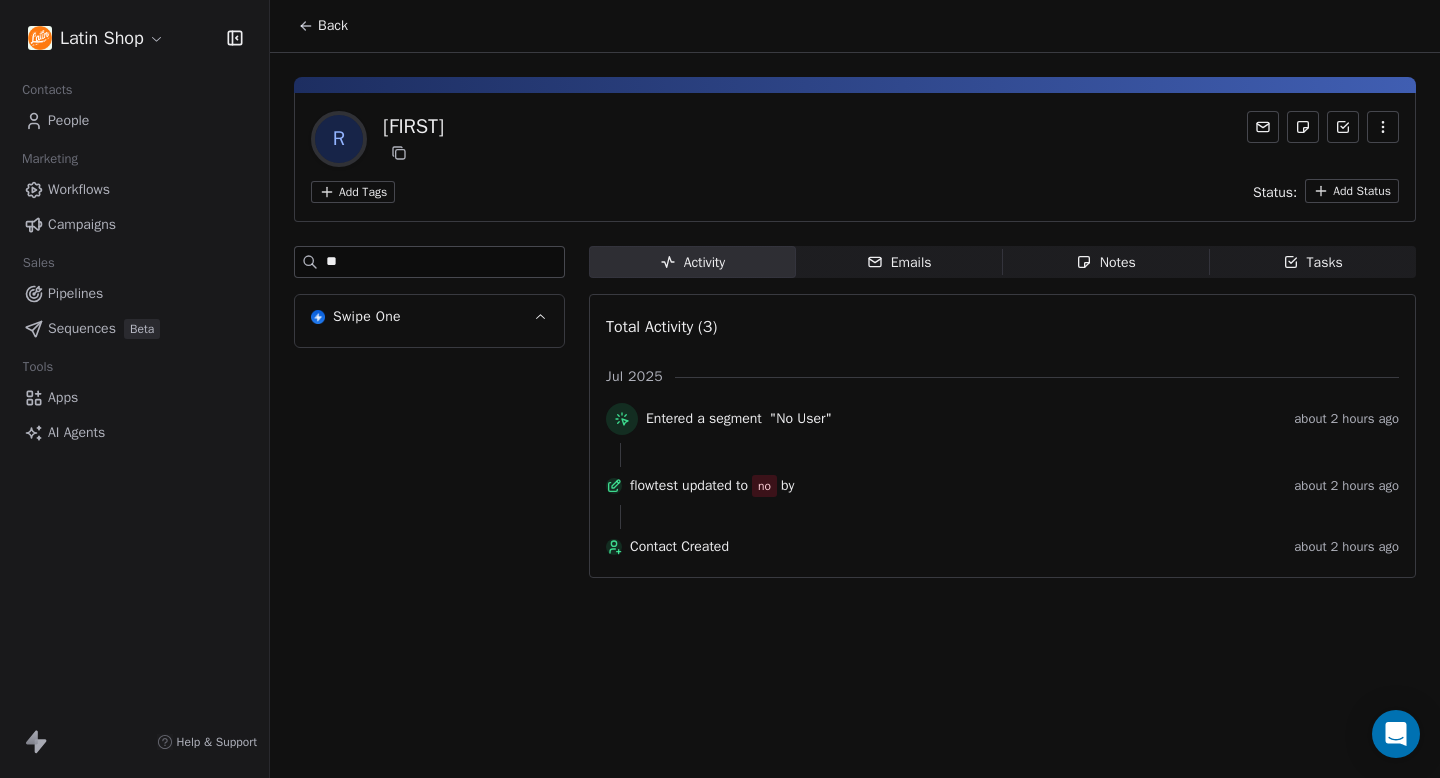 type on "*" 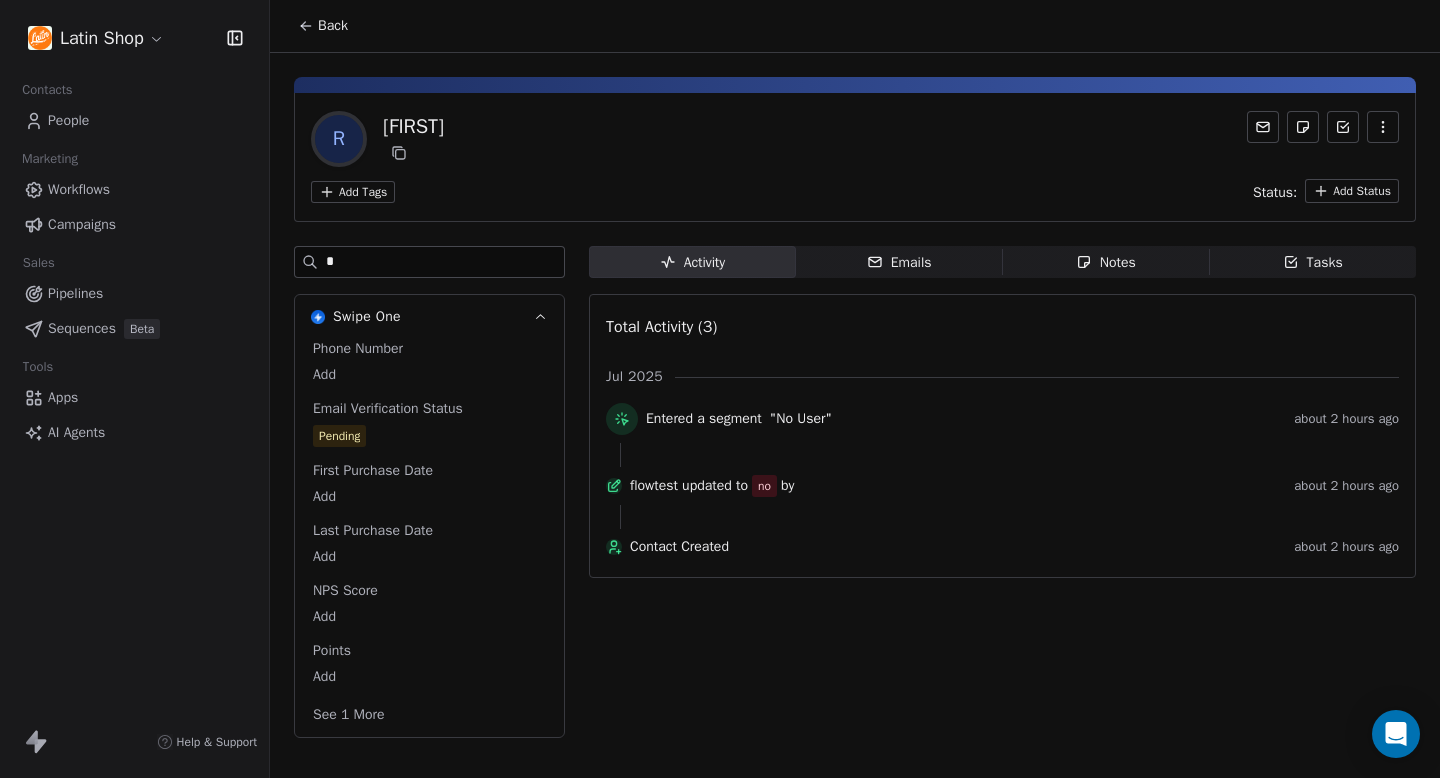 type on "*" 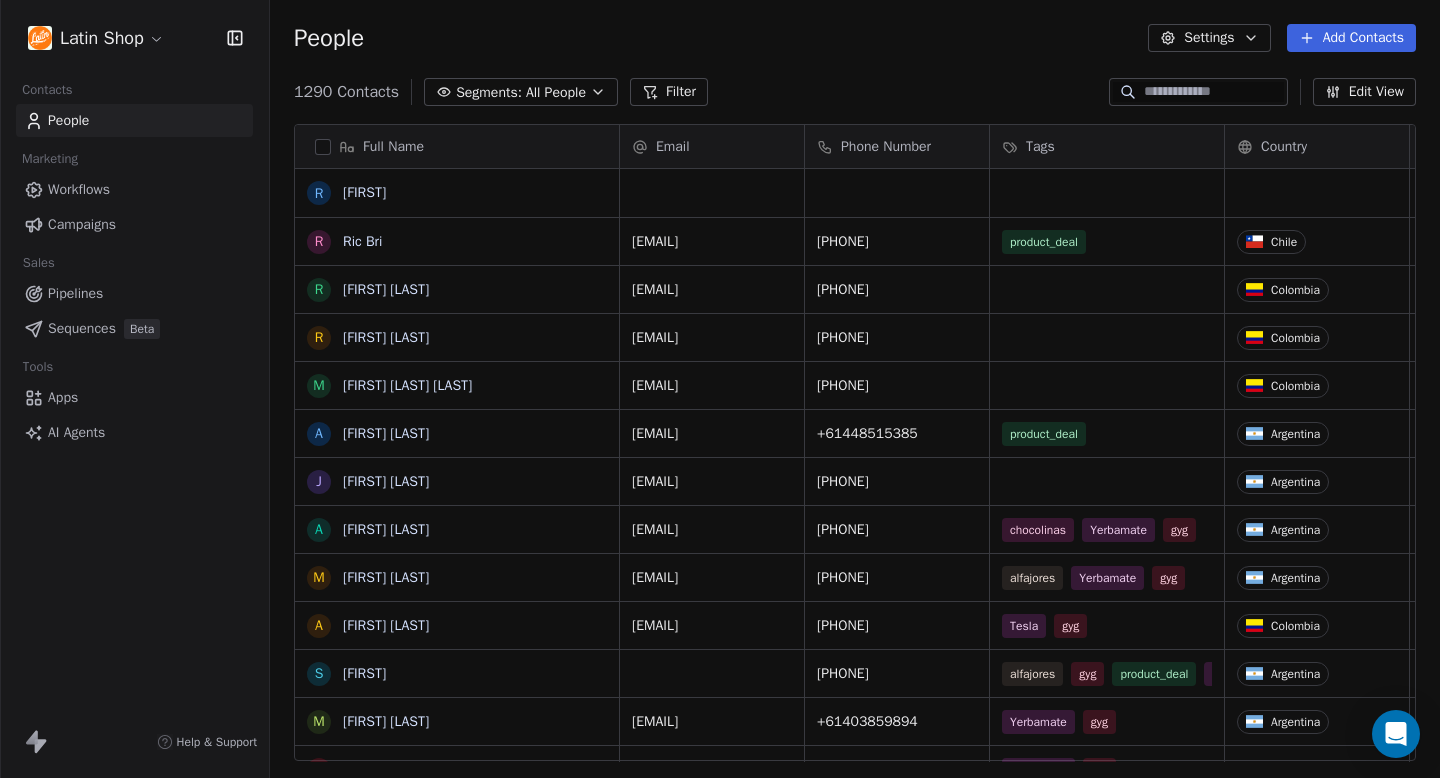 scroll, scrollTop: 1, scrollLeft: 1, axis: both 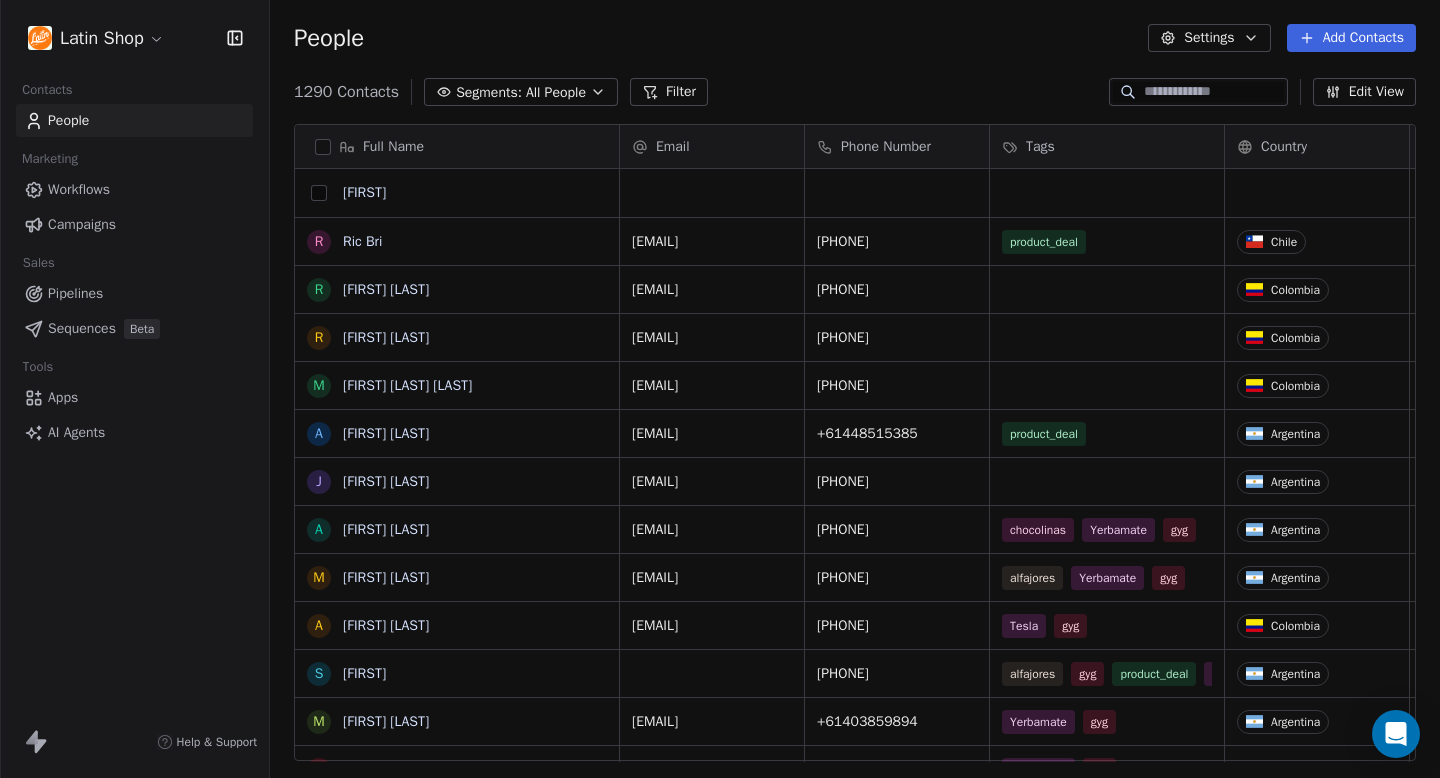 click at bounding box center (319, 193) 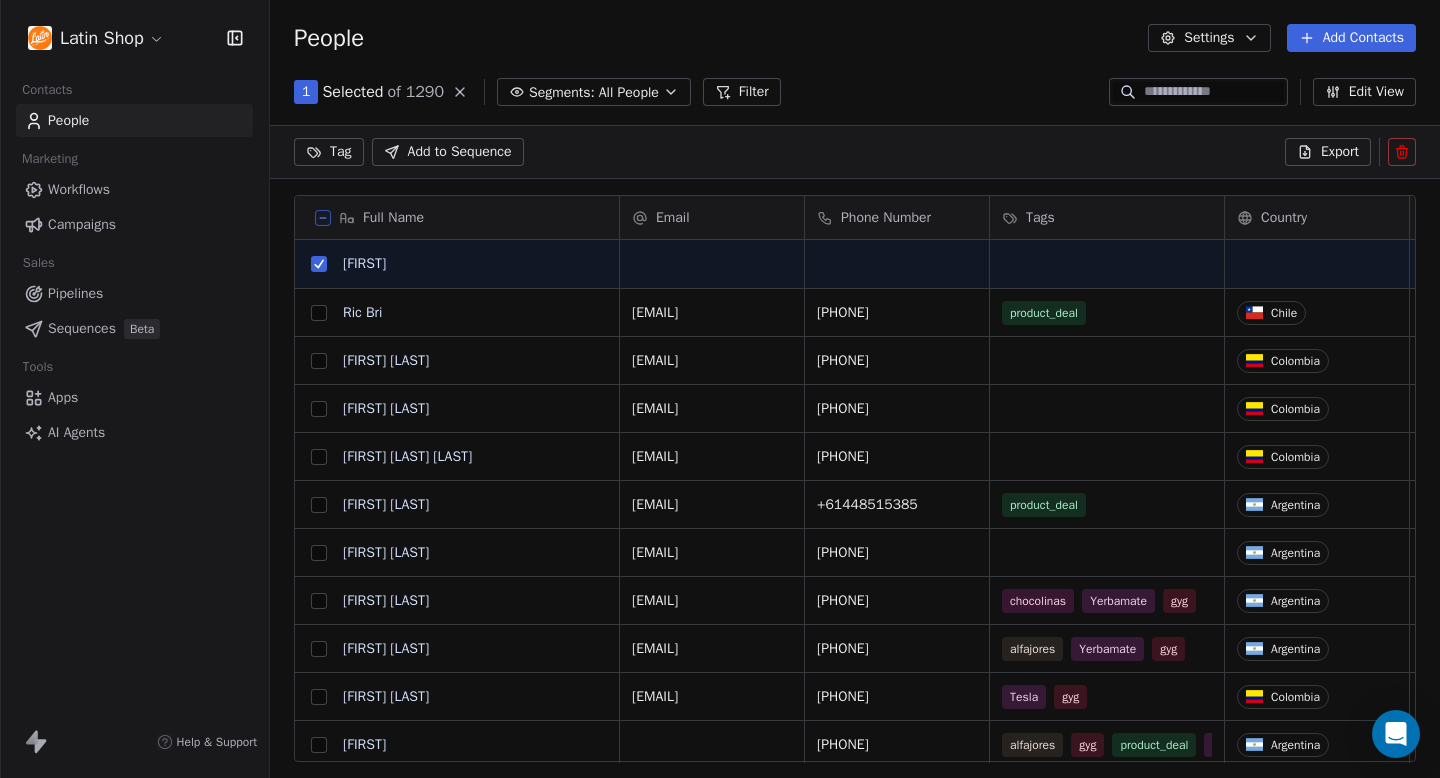click 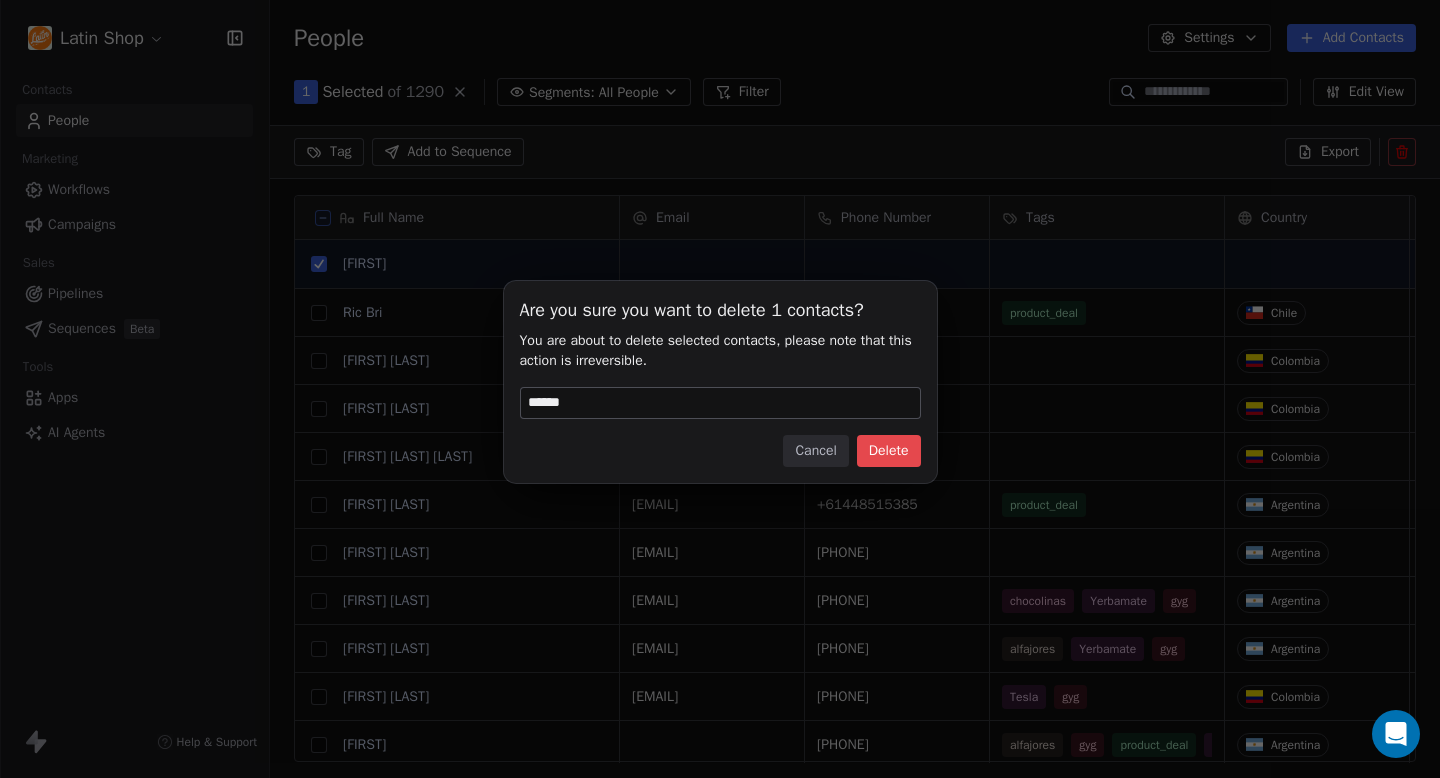 type on "******" 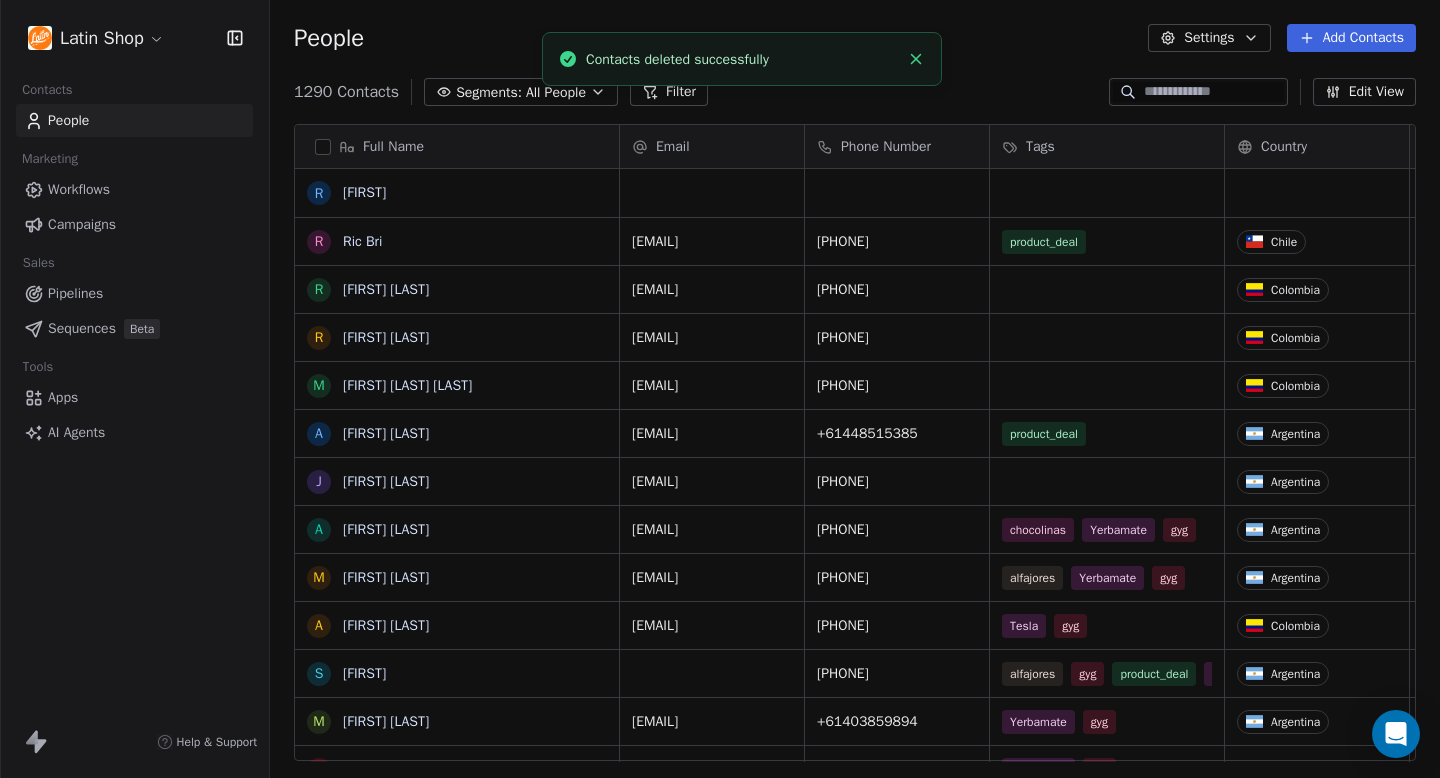 scroll, scrollTop: 1, scrollLeft: 1, axis: both 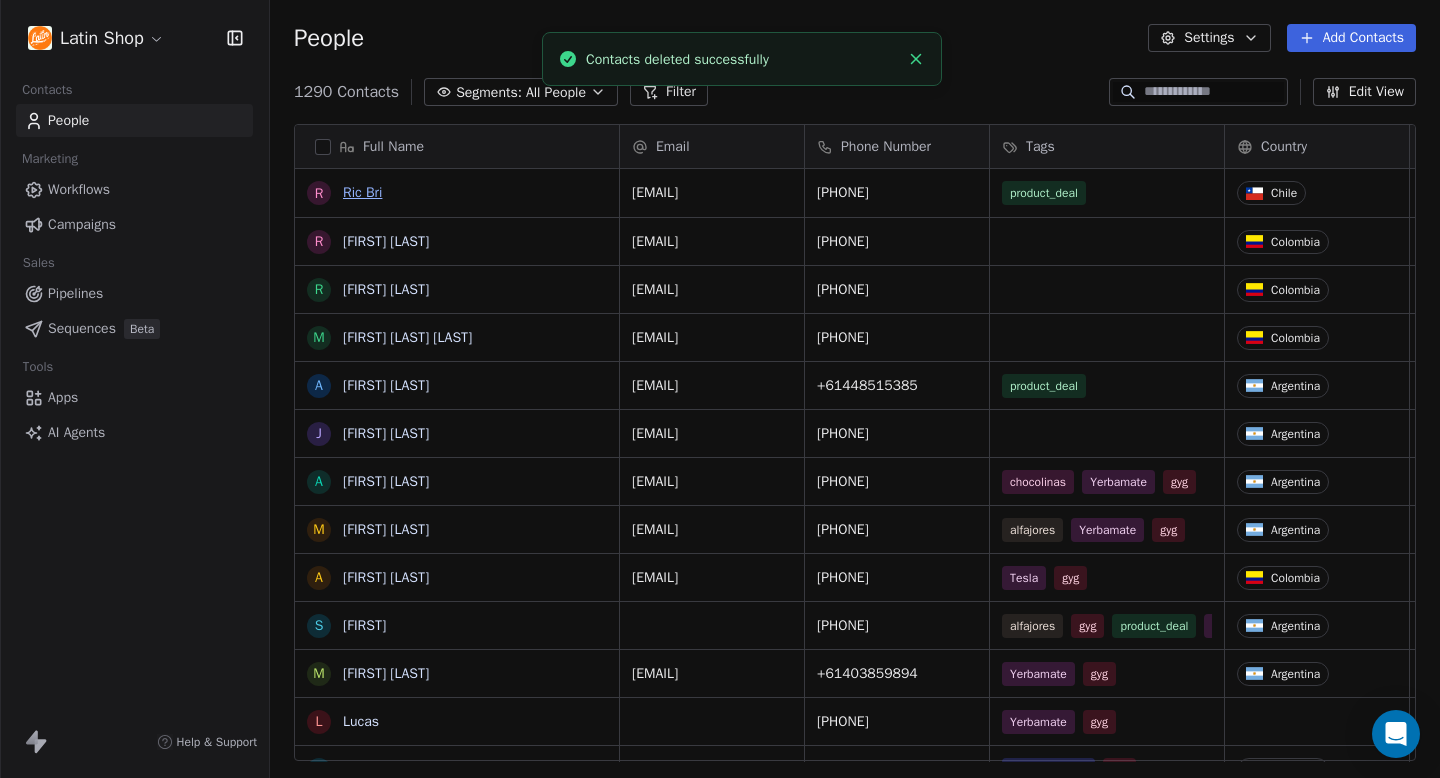 click on "Ric Bri" at bounding box center (362, 192) 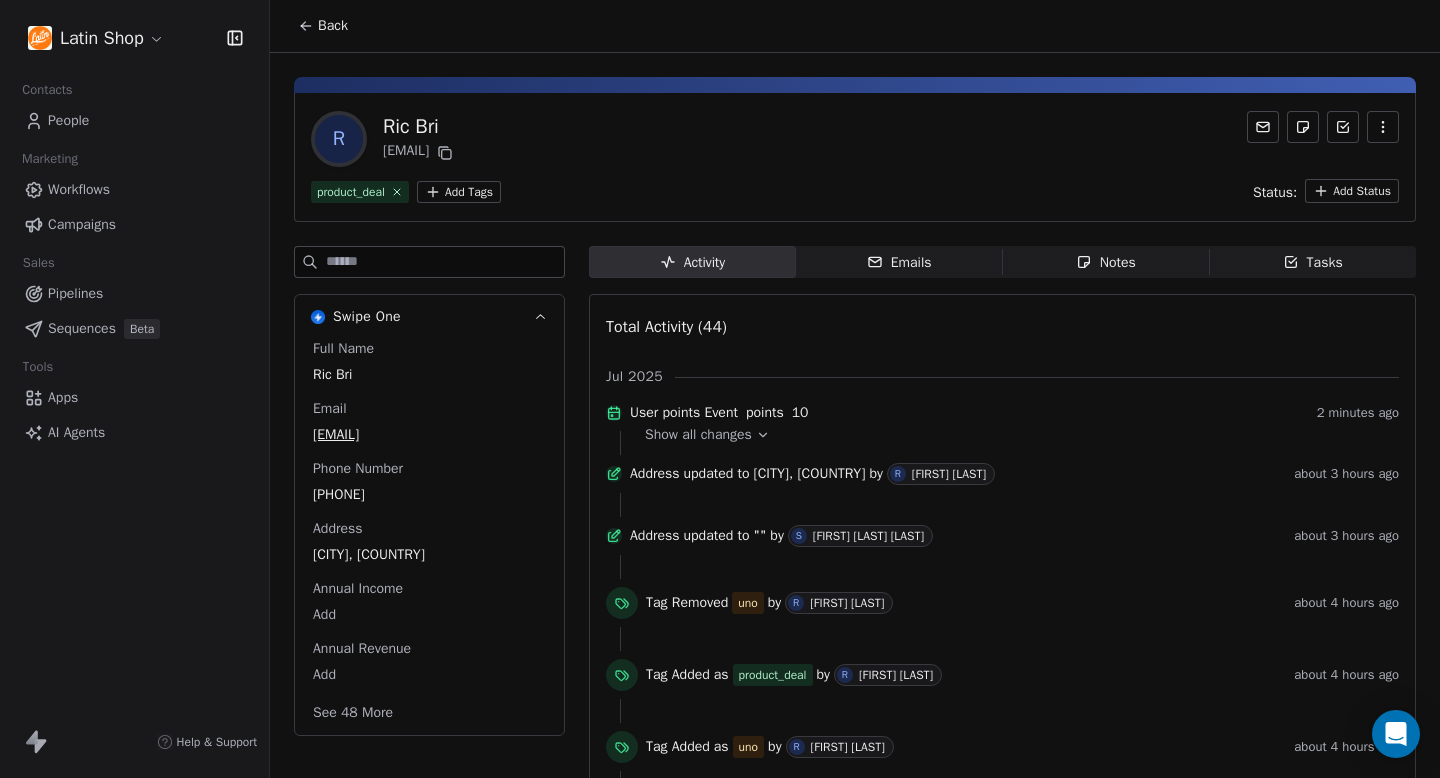 click at bounding box center (445, 262) 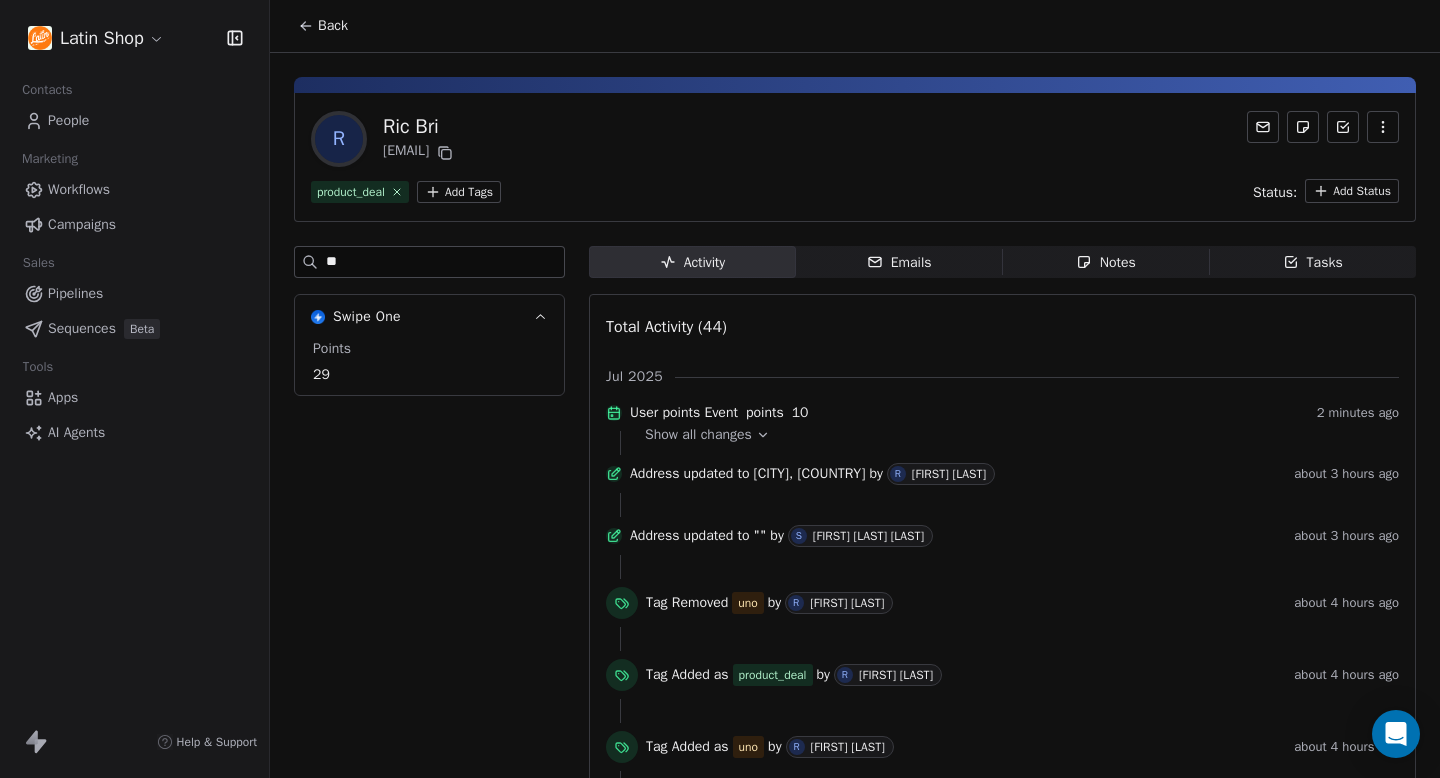 type on "*" 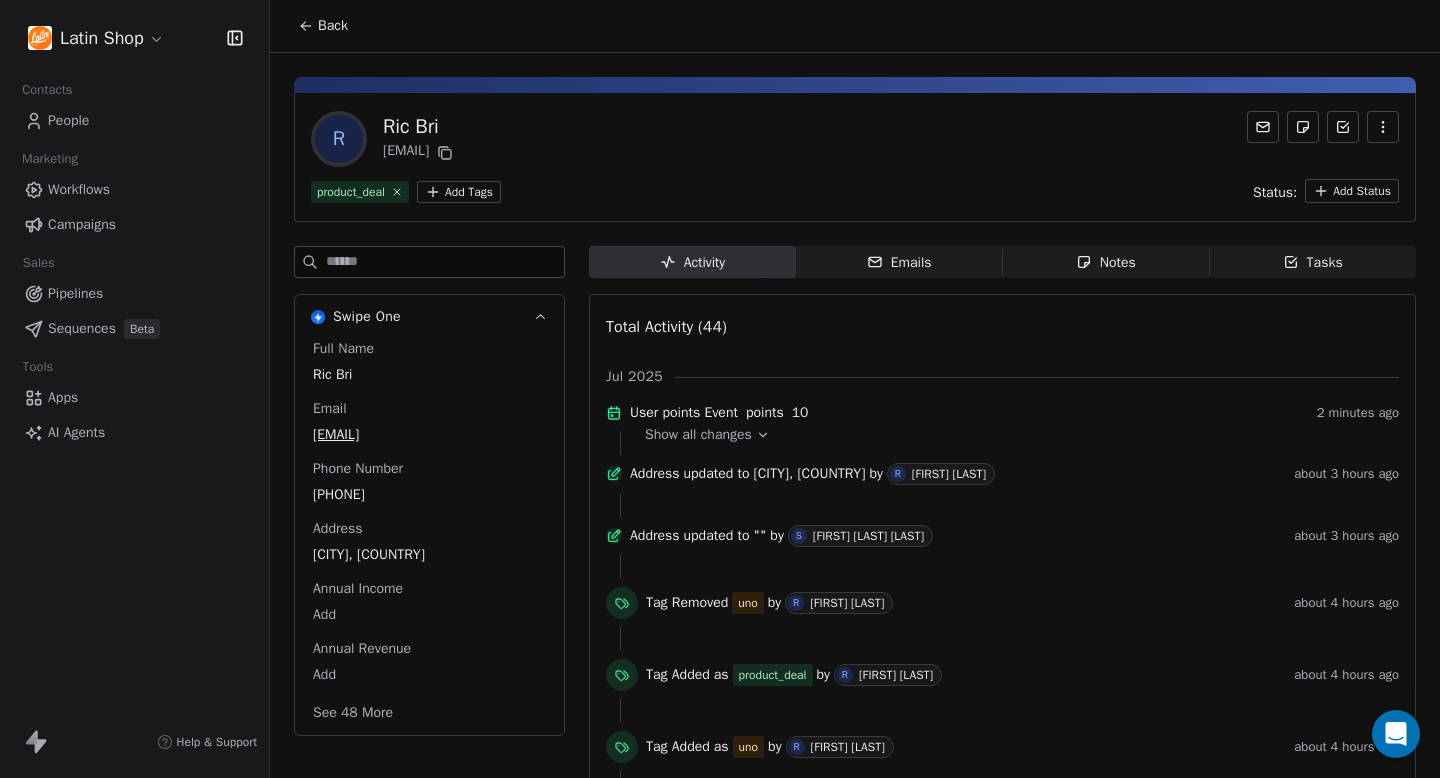 click on "See   48   More" at bounding box center (353, 713) 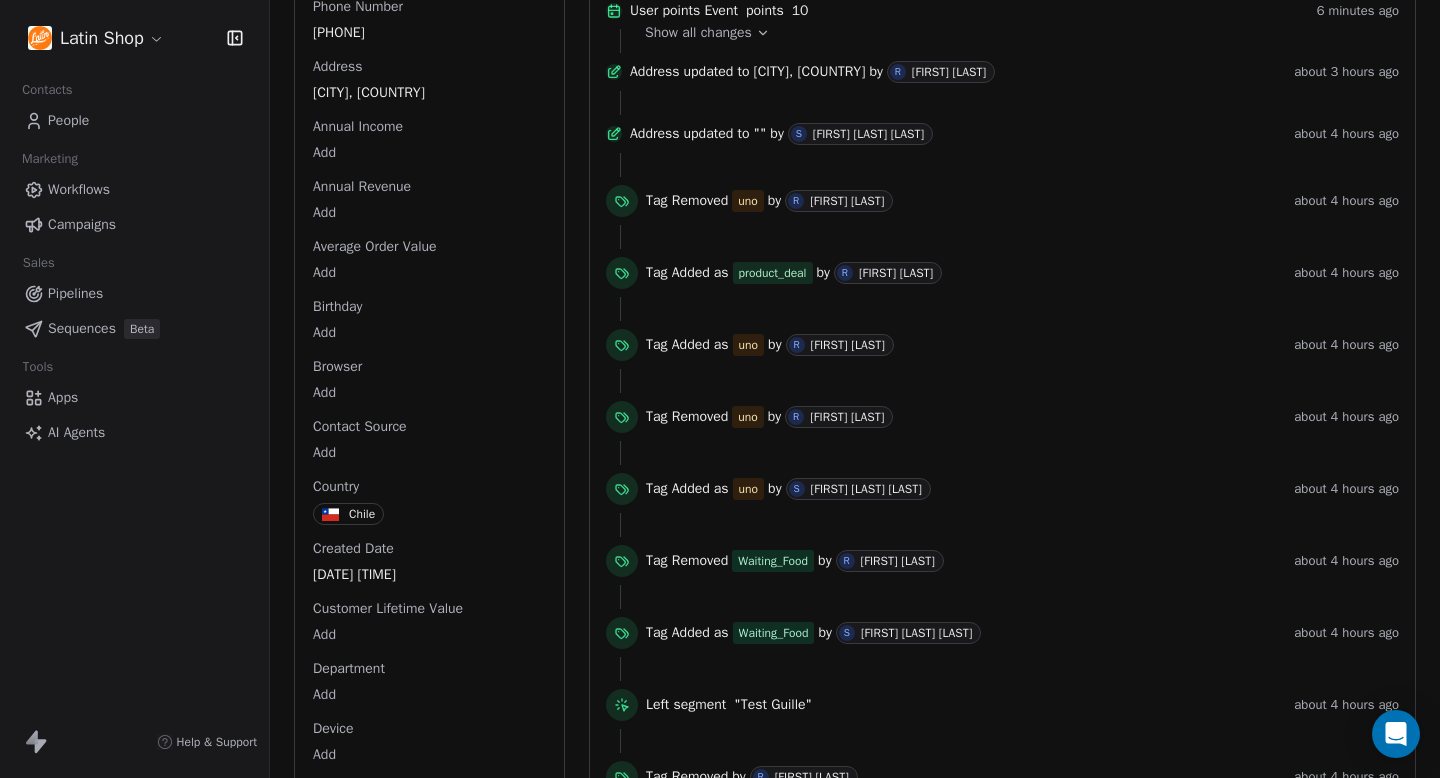 scroll, scrollTop: 0, scrollLeft: 0, axis: both 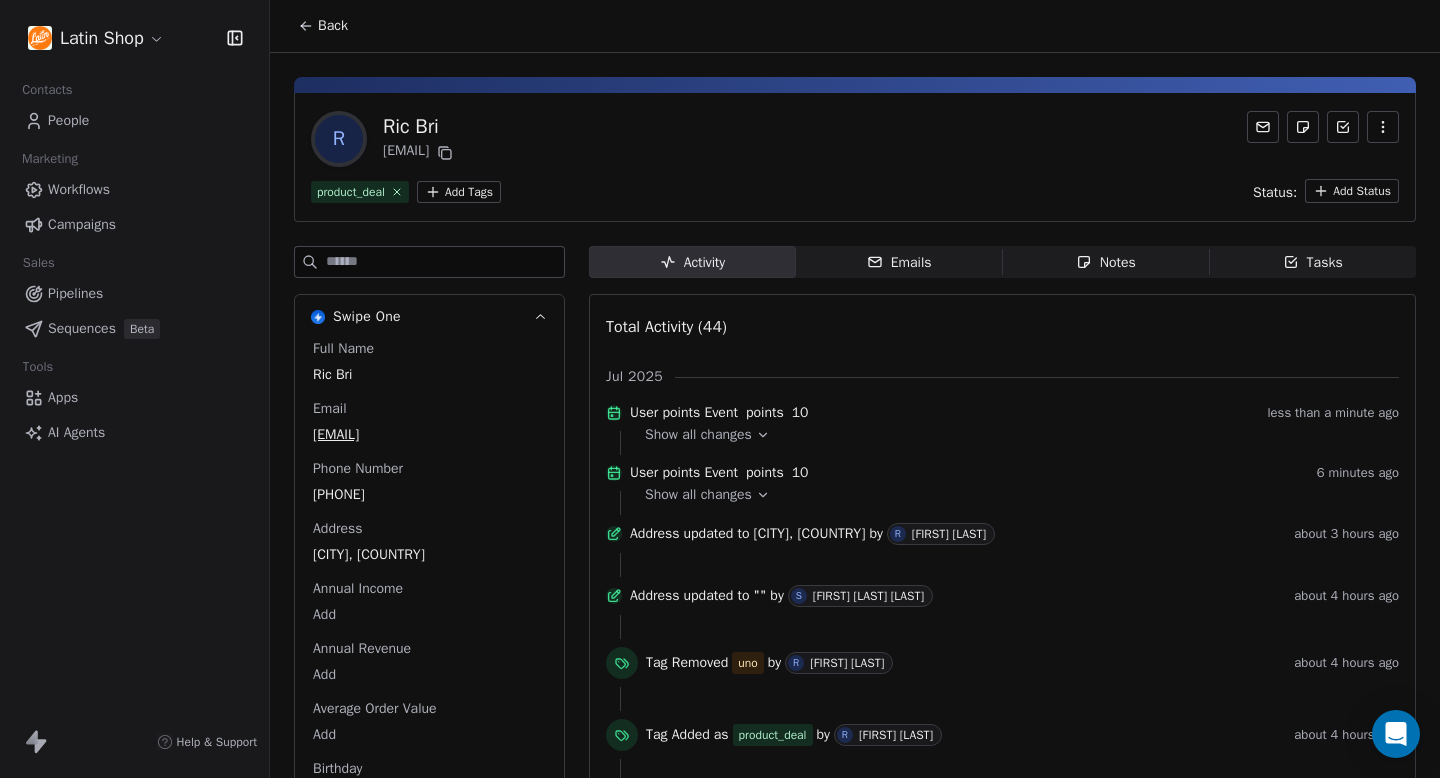 click on "Show all changes" at bounding box center (698, 435) 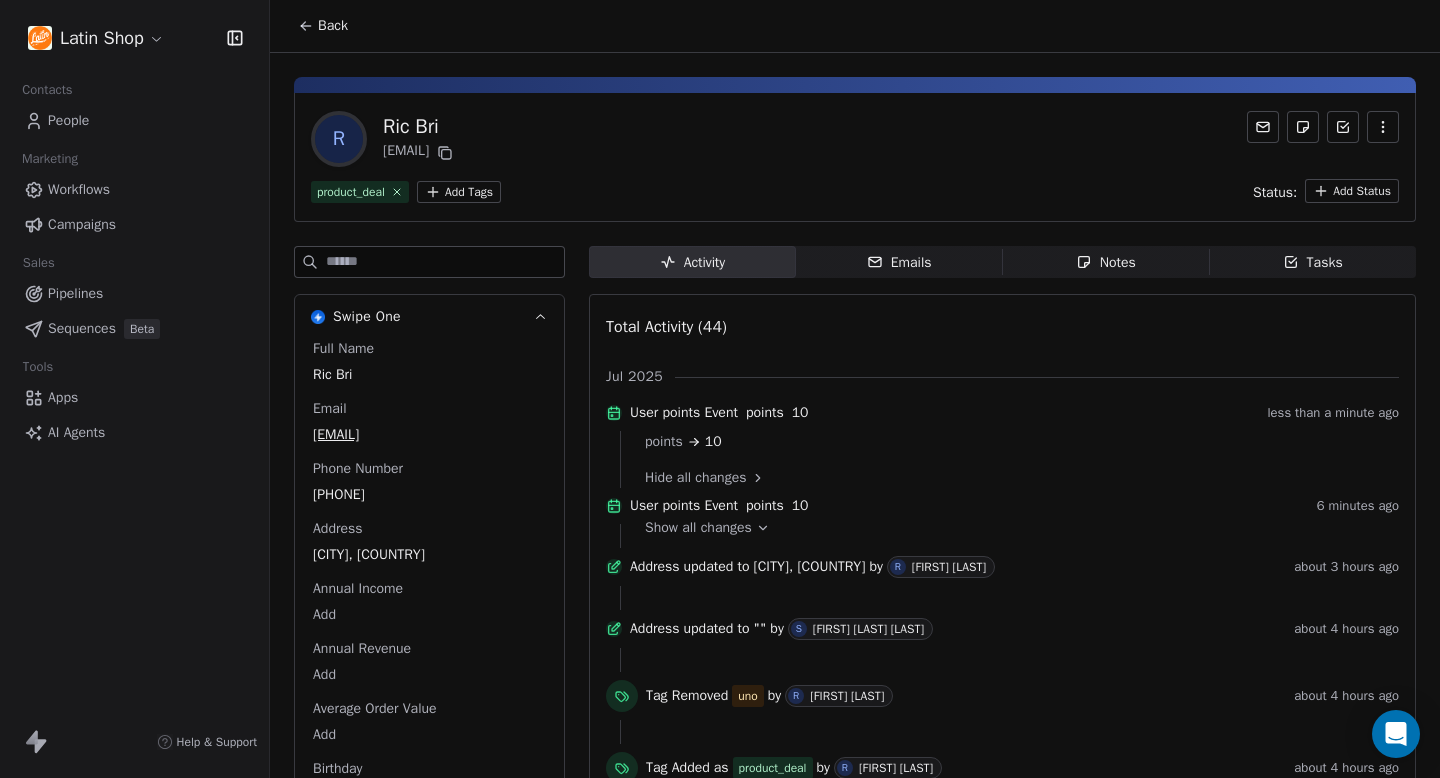 click at bounding box center (445, 262) 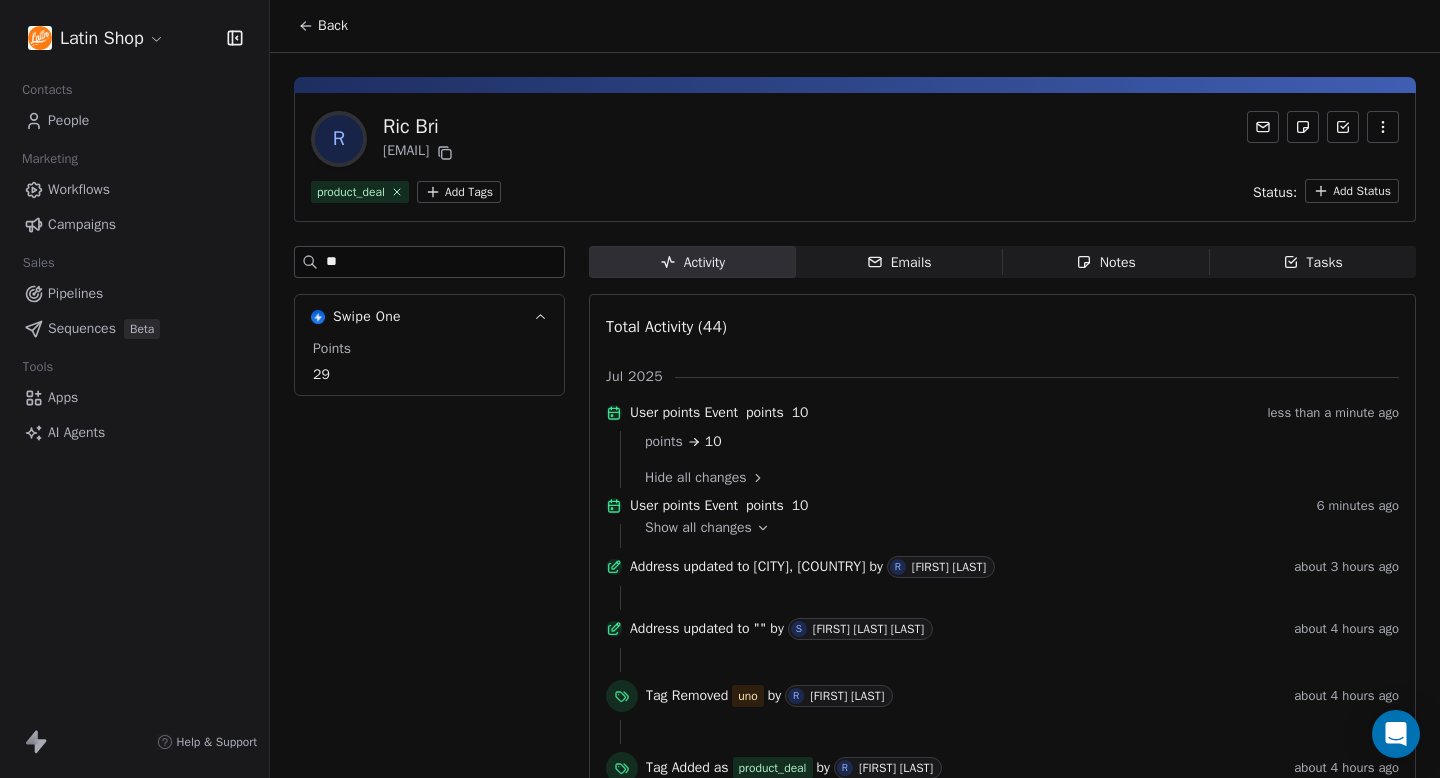 type on "**" 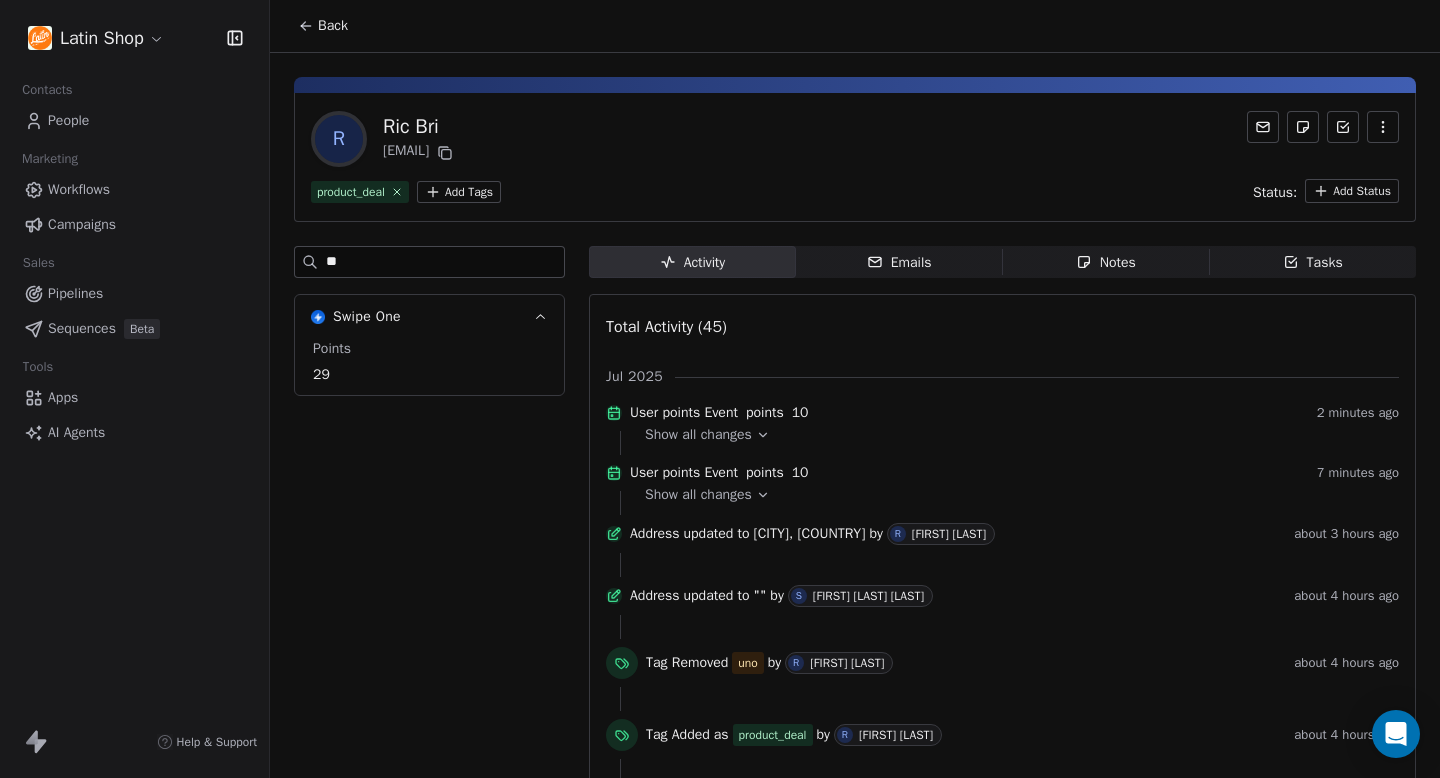 click on "Latin Shop Contacts People Marketing Workflows Campaigns Sales Pipelines Sequences Beta Tools Apps AI Agents Help & Support Back R Ric Bri ricardo.brito+test115@gmail.com product_deal  Add Tags Status:   Add Status ** Swipe One Points 29 Activity Activity Emails Emails   Notes   Notes Tasks Tasks Total Activity (45) Jul 2025 User points Event points   10   2 minutes ago   Show all changes User points Event points   10   7 minutes ago   Show all changes Address updated to "Brisbane, Australia" by R Ricardo Brito   about 3 hours ago Address updated to "" by S Susan Camila Pava Garcia   about 4 hours ago Tag Removed uno by R Ricardo Brito   about 4 hours ago Tag Added as product_deal by R Ricardo Brito   about 4 hours ago Tag Added as uno by R Ricardo Brito   about 4 hours ago Tag Removed uno by R Ricardo Brito   about 4 hours ago Tag Added as uno by S Susan Camila Pava Garcia   about 4 hours ago Tag Removed Waiting_Food by R Ricardo Brito   about 4 hours ago Tag Added as Waiting_Food by S   about 4 hours ago" at bounding box center [720, 389] 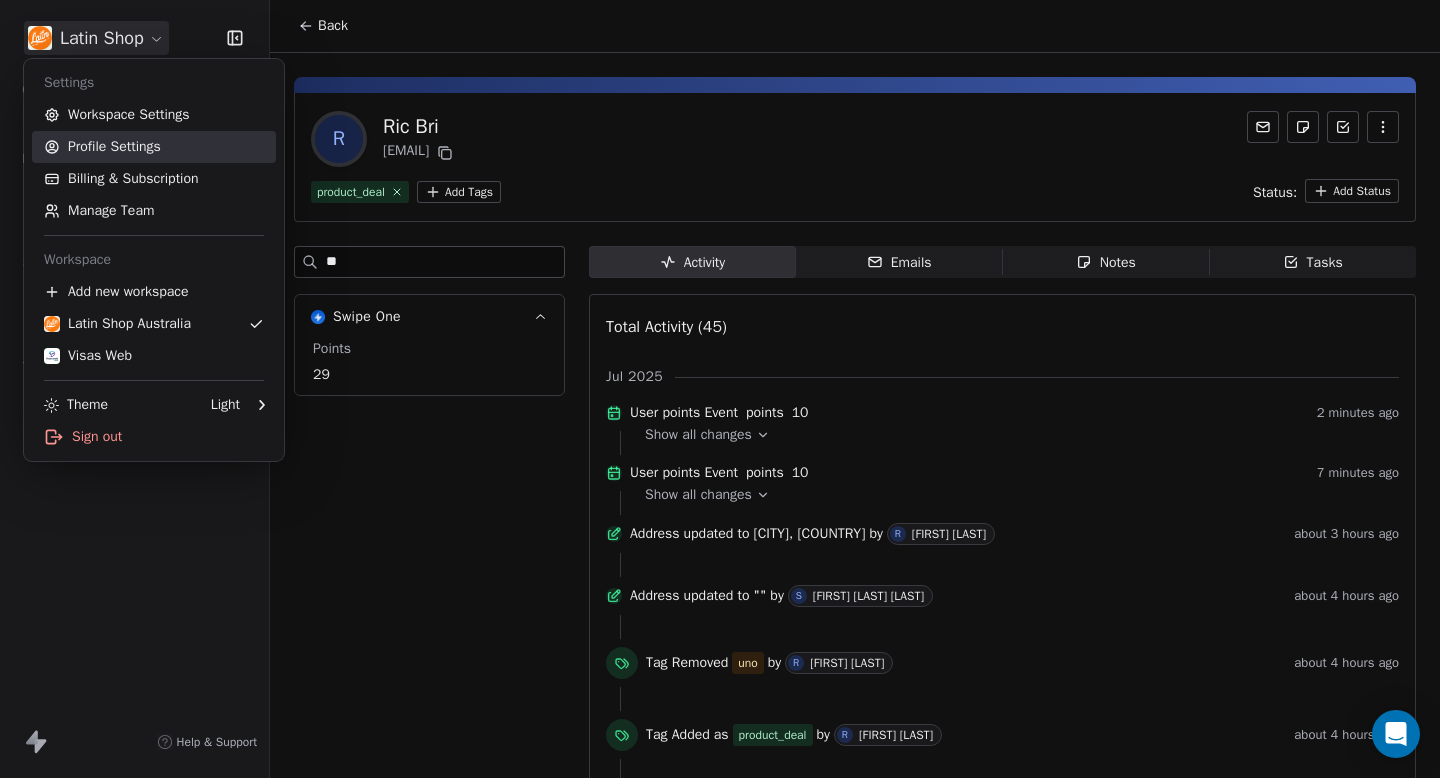 click on "Profile Settings" at bounding box center [154, 147] 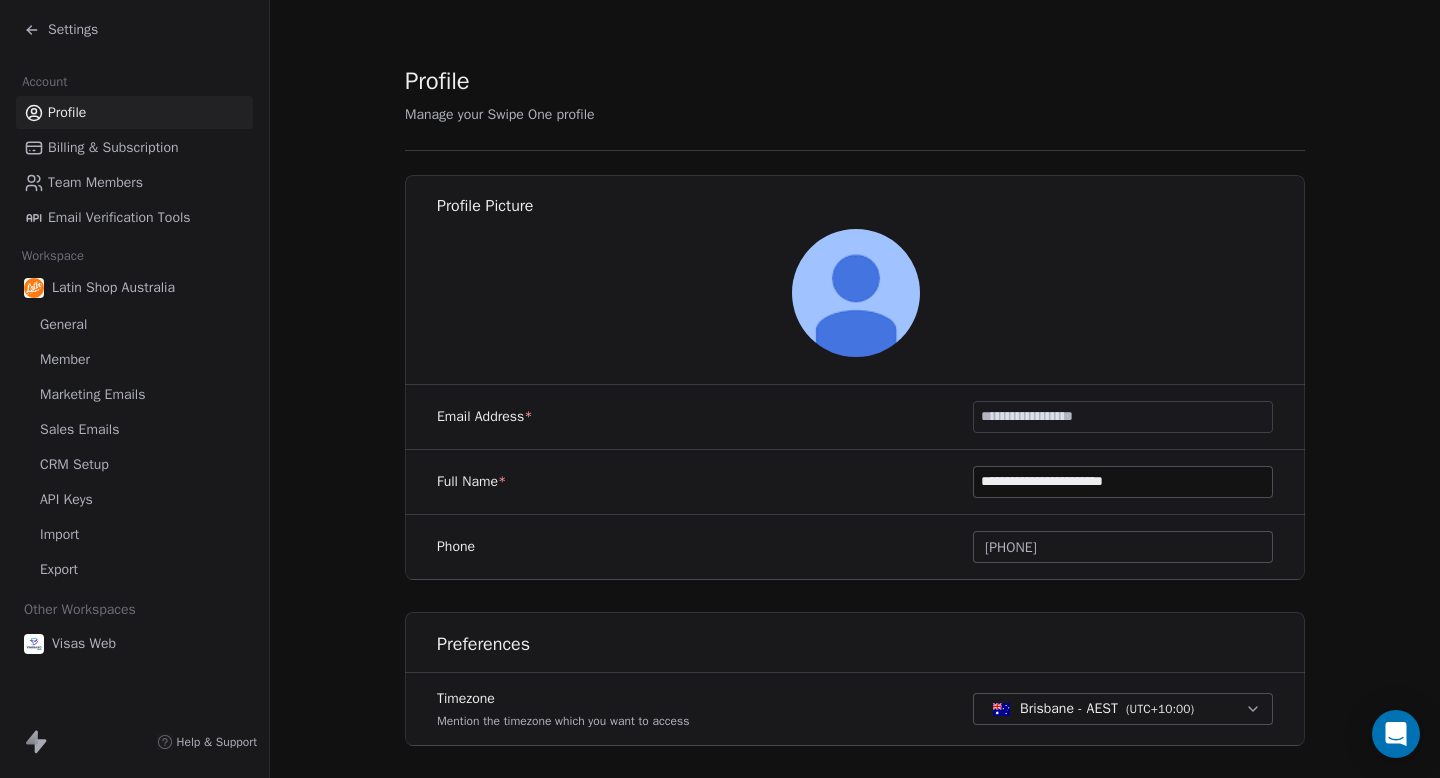 click on "CRM Setup" at bounding box center (74, 464) 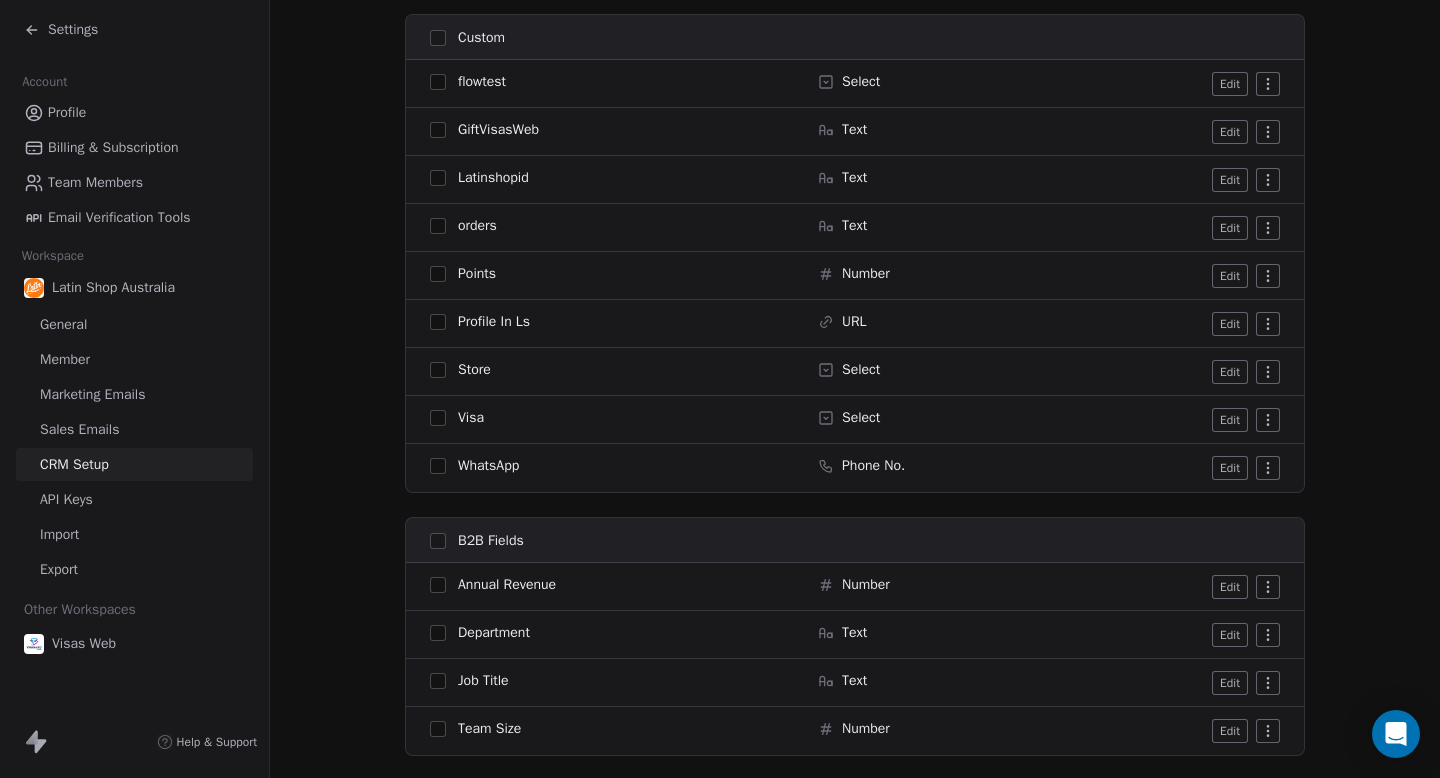 scroll, scrollTop: 1970, scrollLeft: 0, axis: vertical 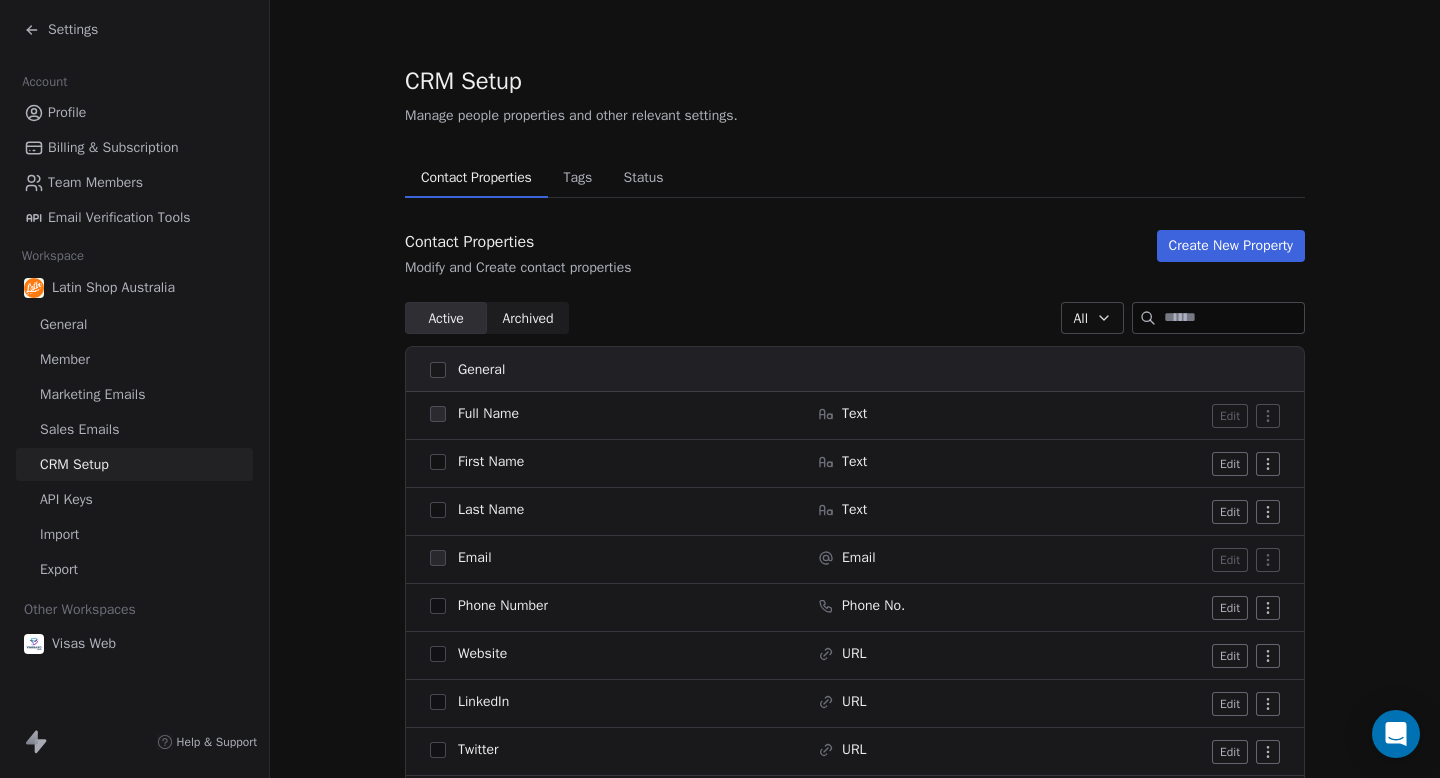 click on "Profile" at bounding box center (67, 112) 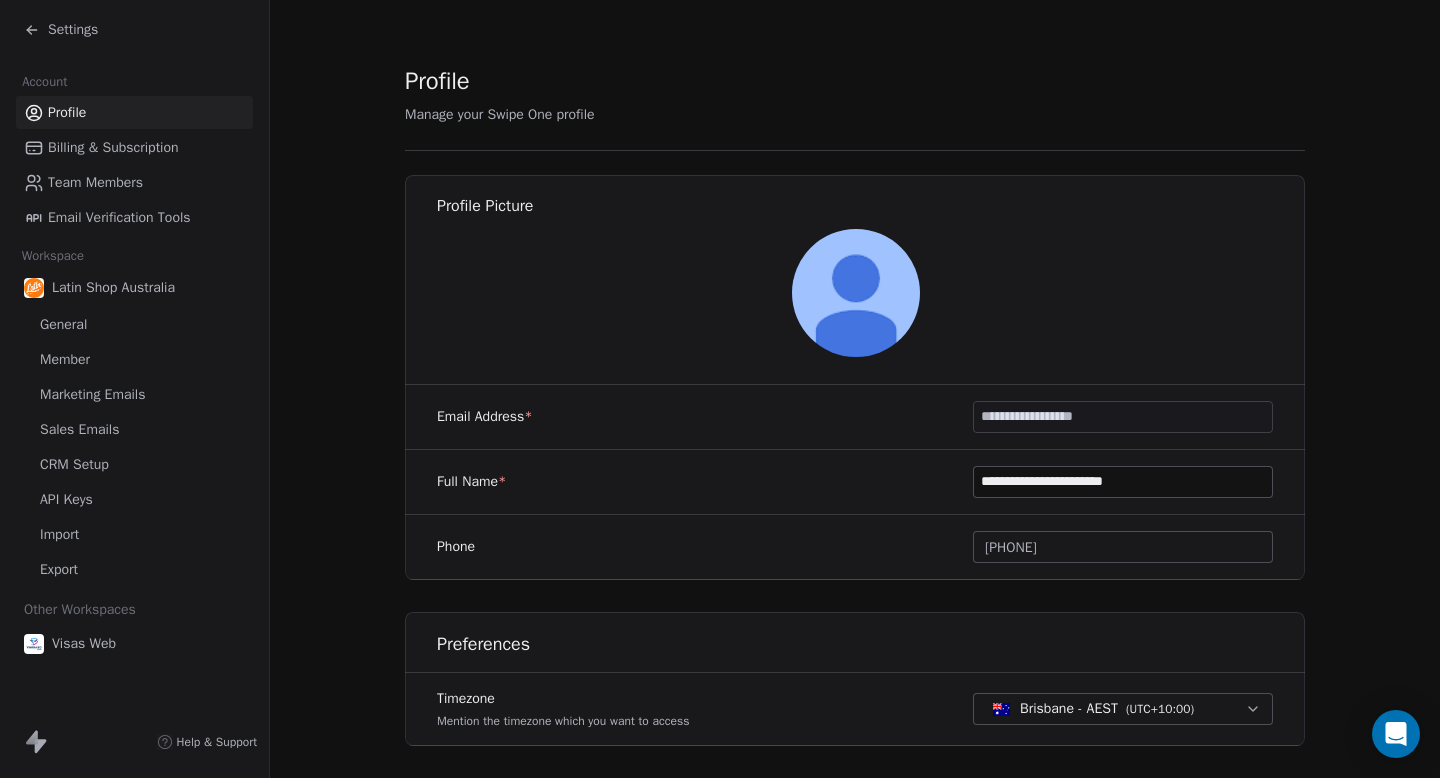 click on "Profile" at bounding box center [855, 81] 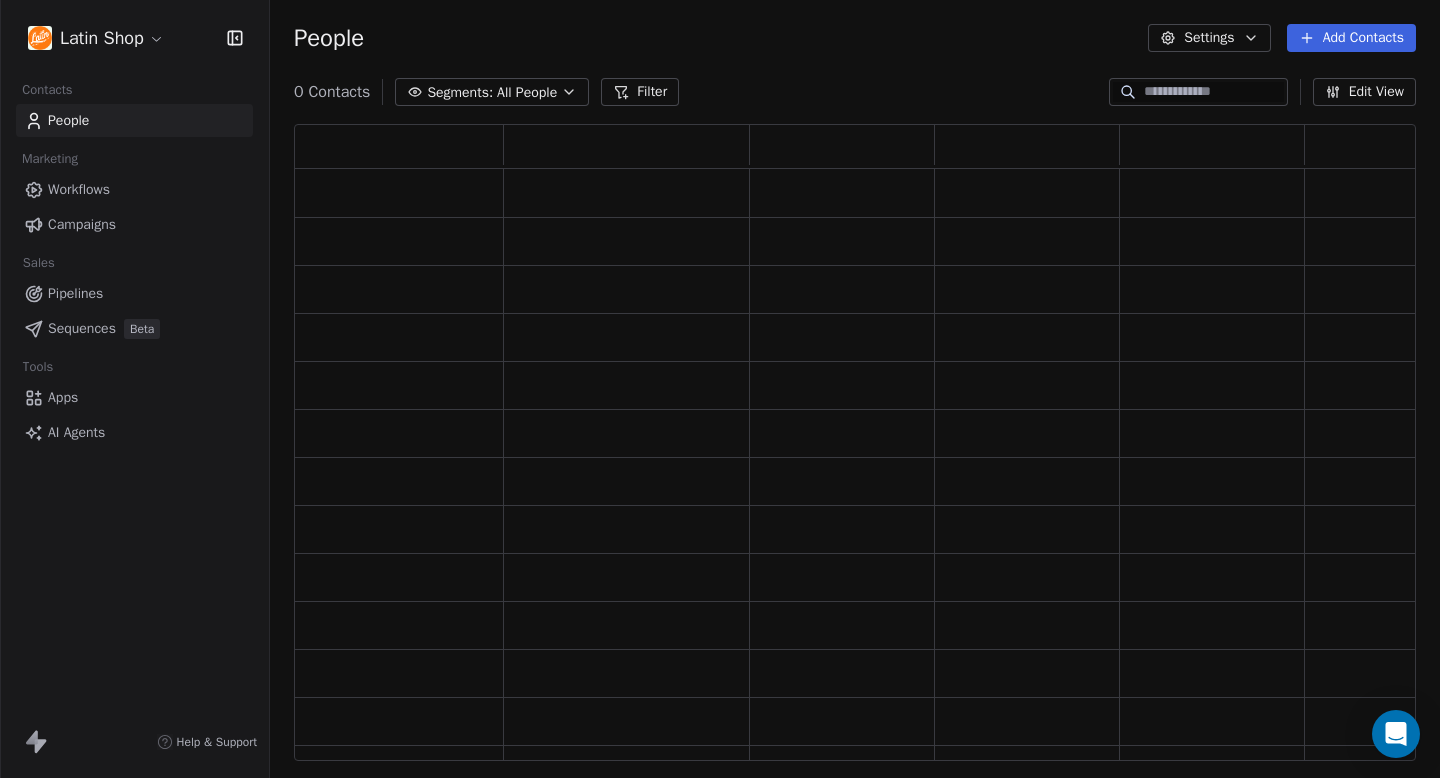 scroll, scrollTop: 1, scrollLeft: 1, axis: both 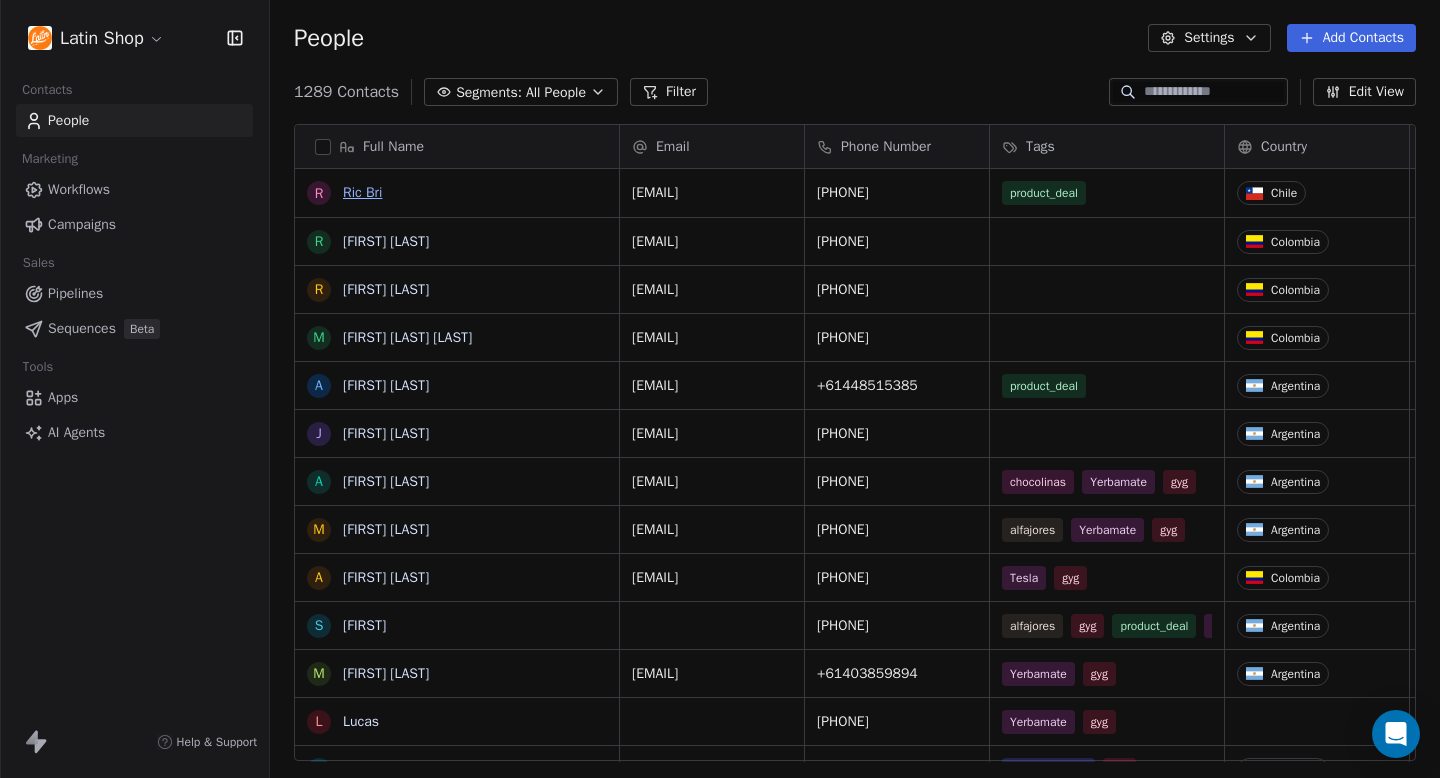 click on "Ric Bri" at bounding box center (362, 192) 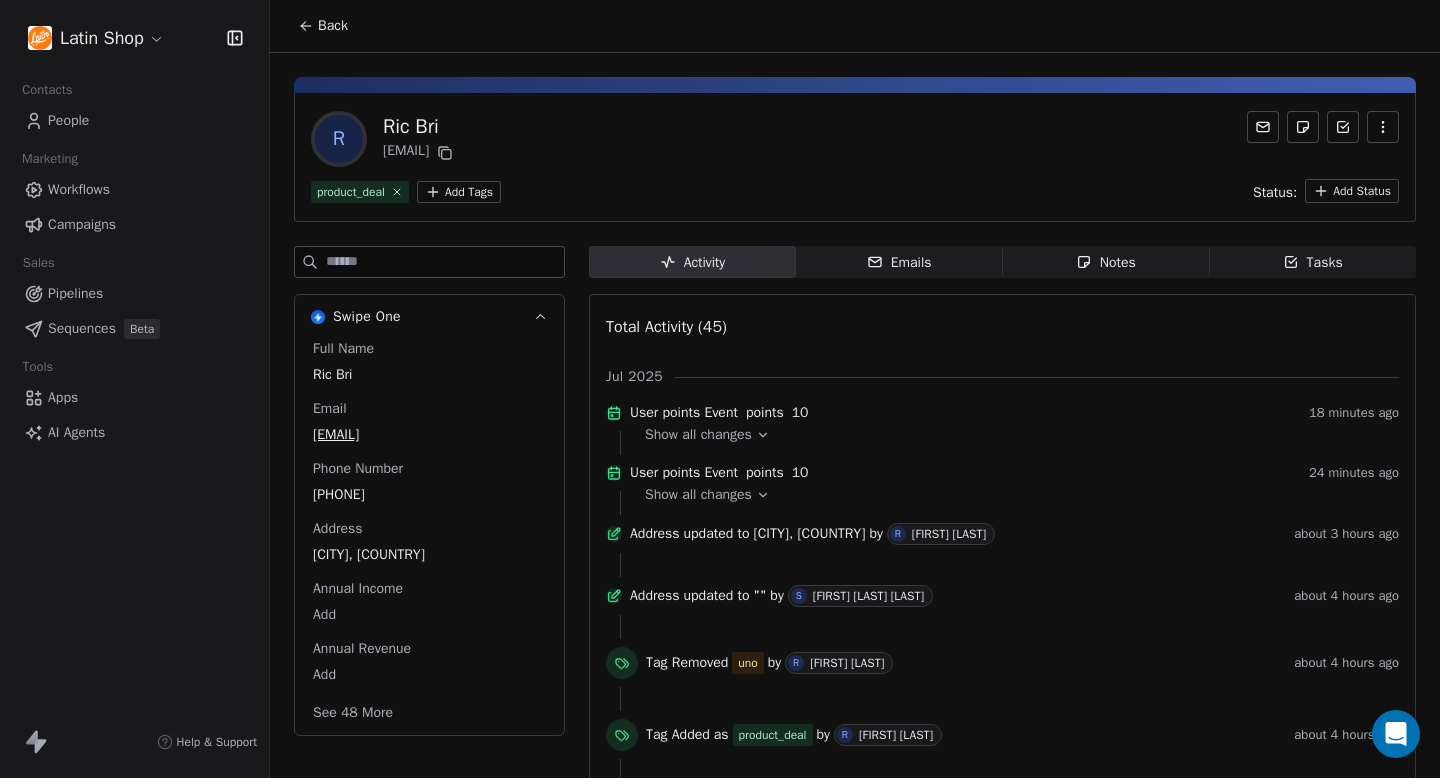 click at bounding box center [445, 262] 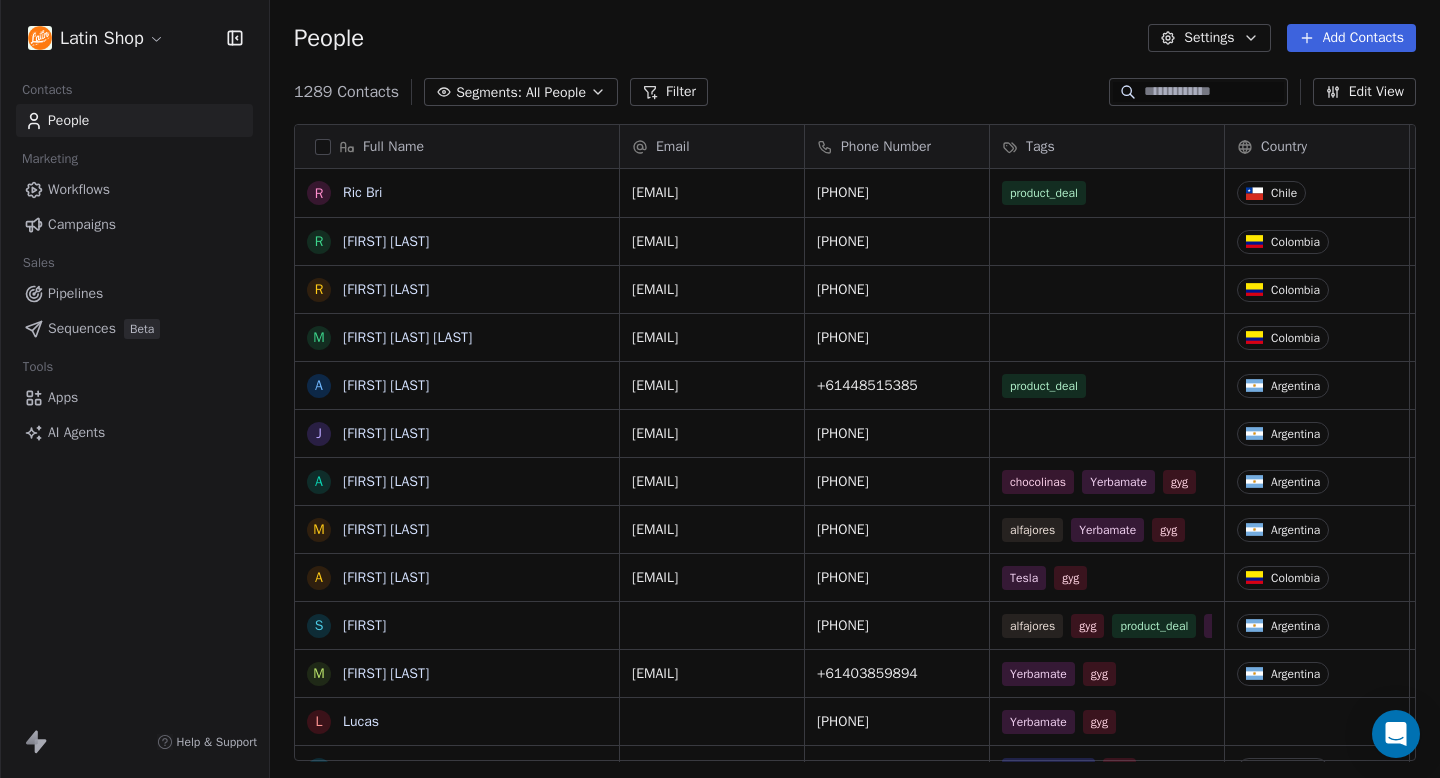 scroll, scrollTop: 1, scrollLeft: 1, axis: both 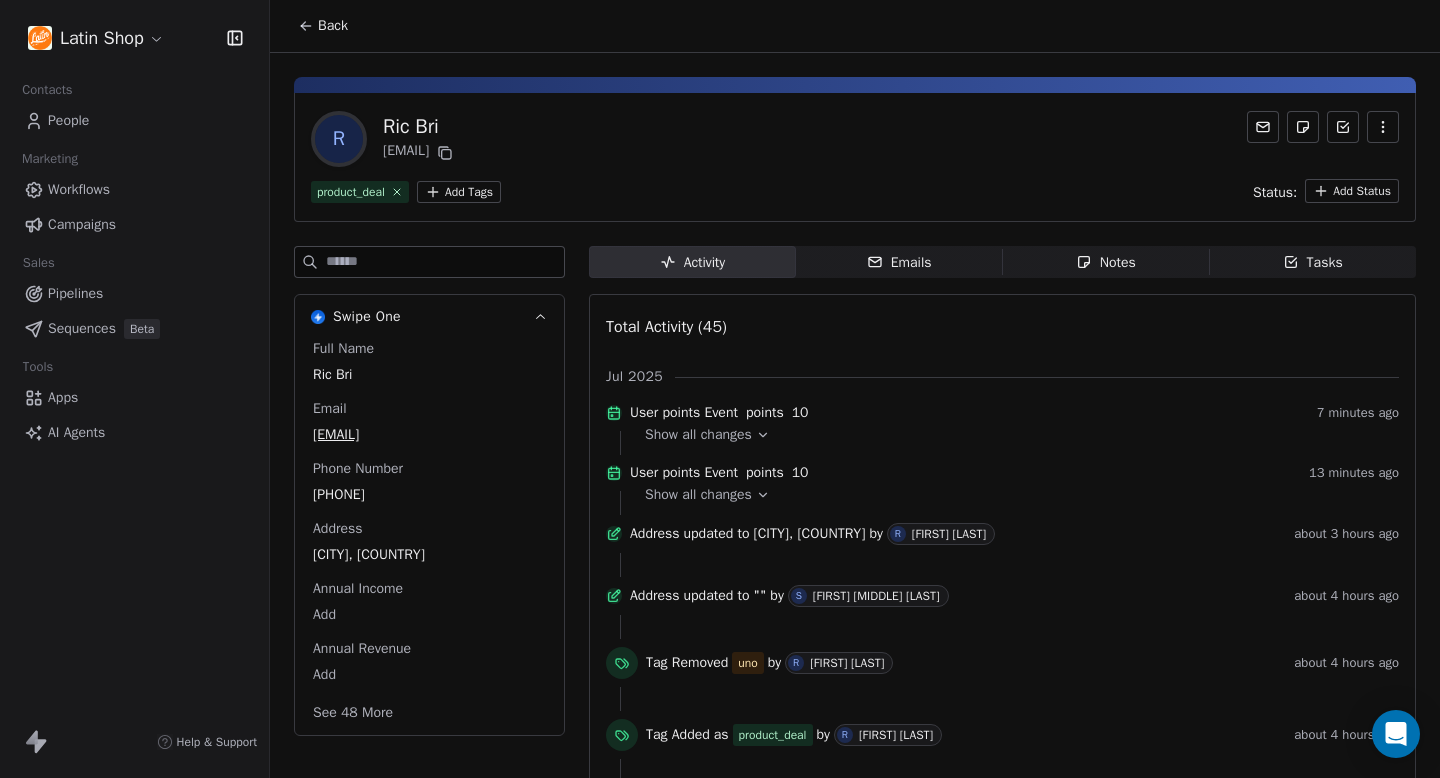 click on "See   48   More" at bounding box center (353, 713) 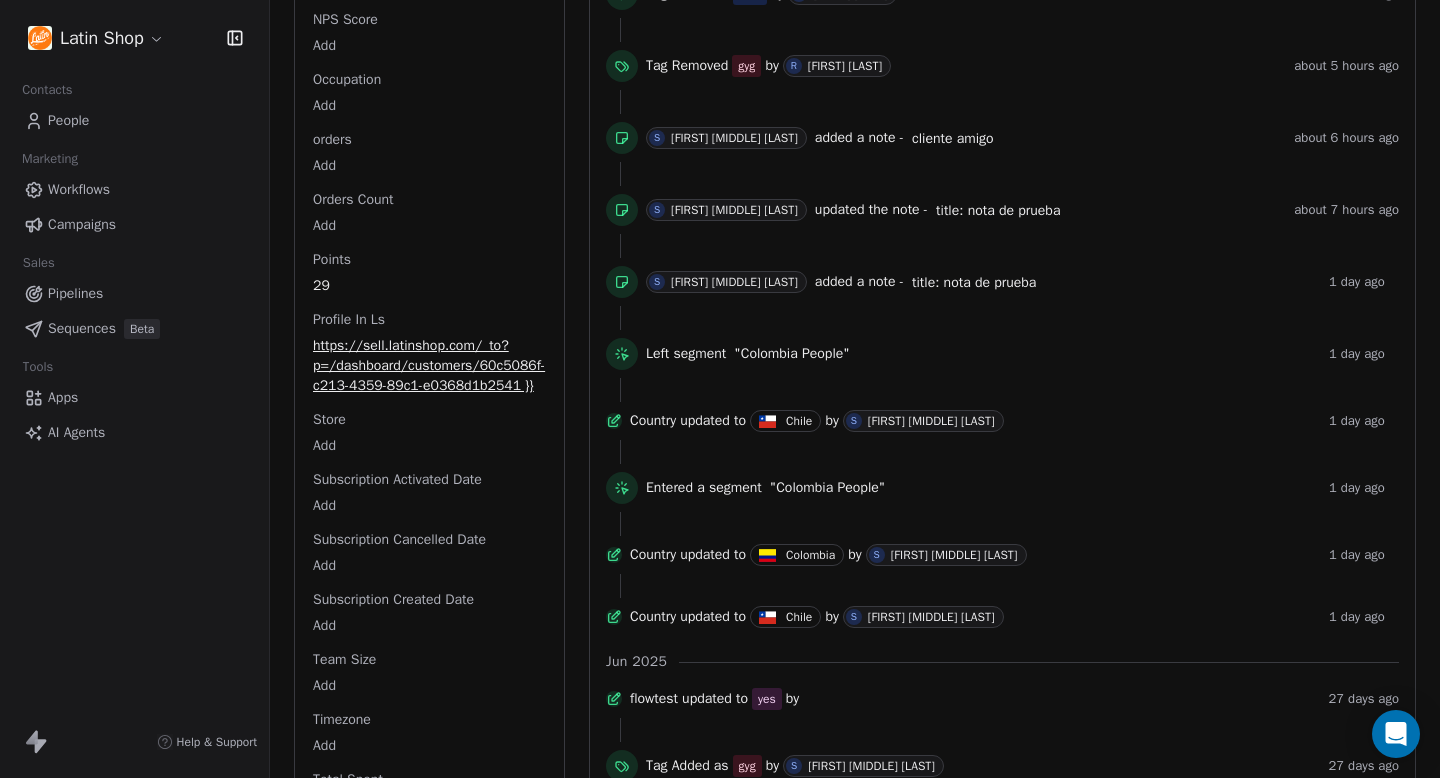 scroll, scrollTop: 2395, scrollLeft: 0, axis: vertical 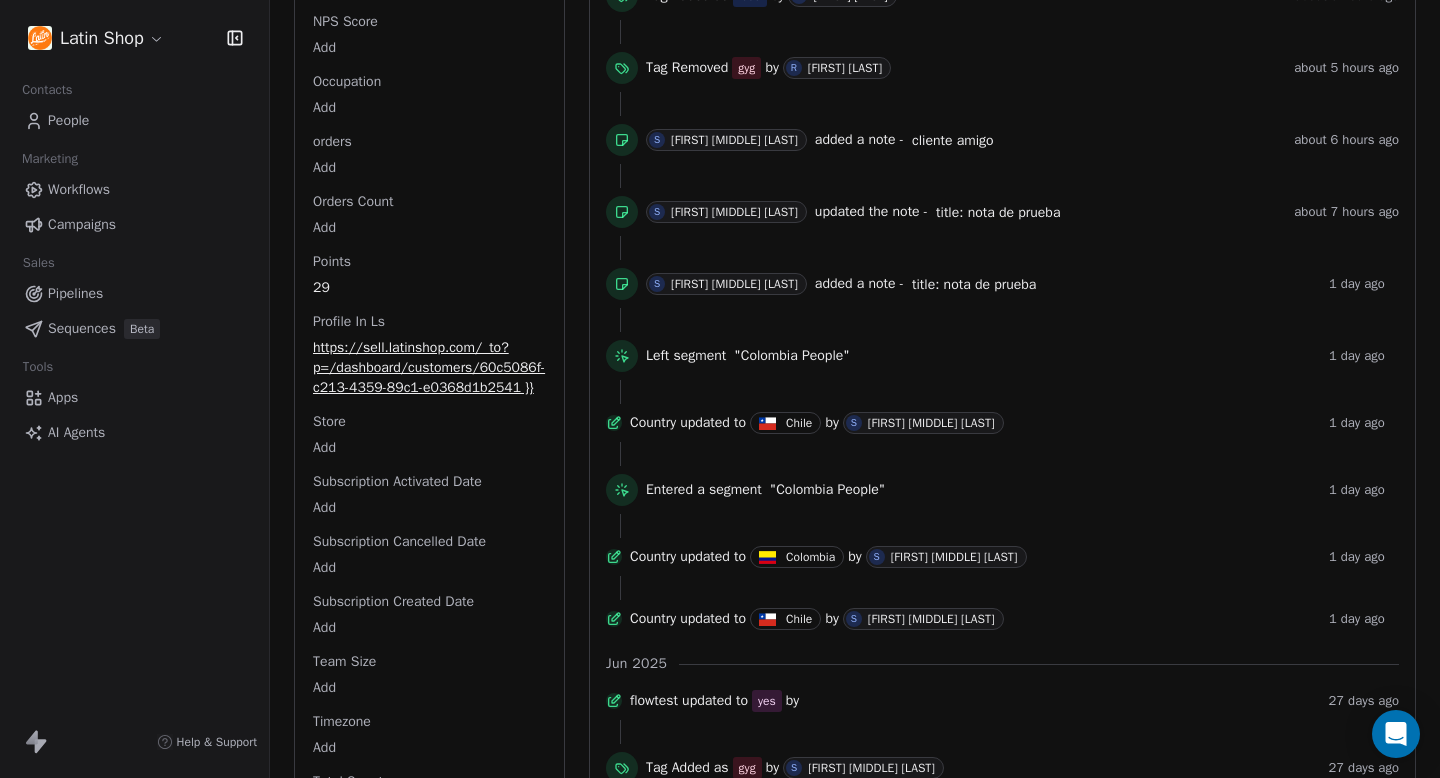 click on "Campaigns" at bounding box center [134, 224] 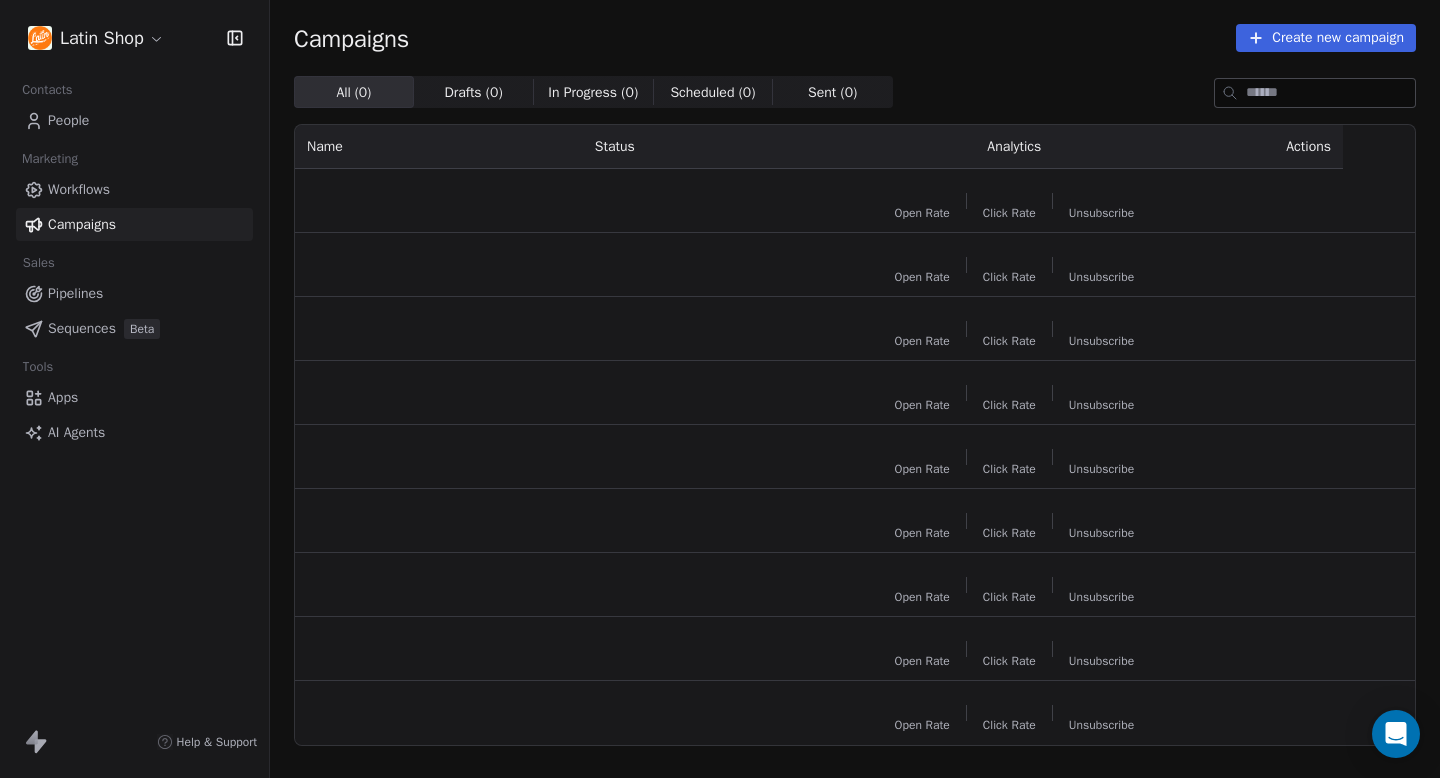 scroll, scrollTop: 0, scrollLeft: 0, axis: both 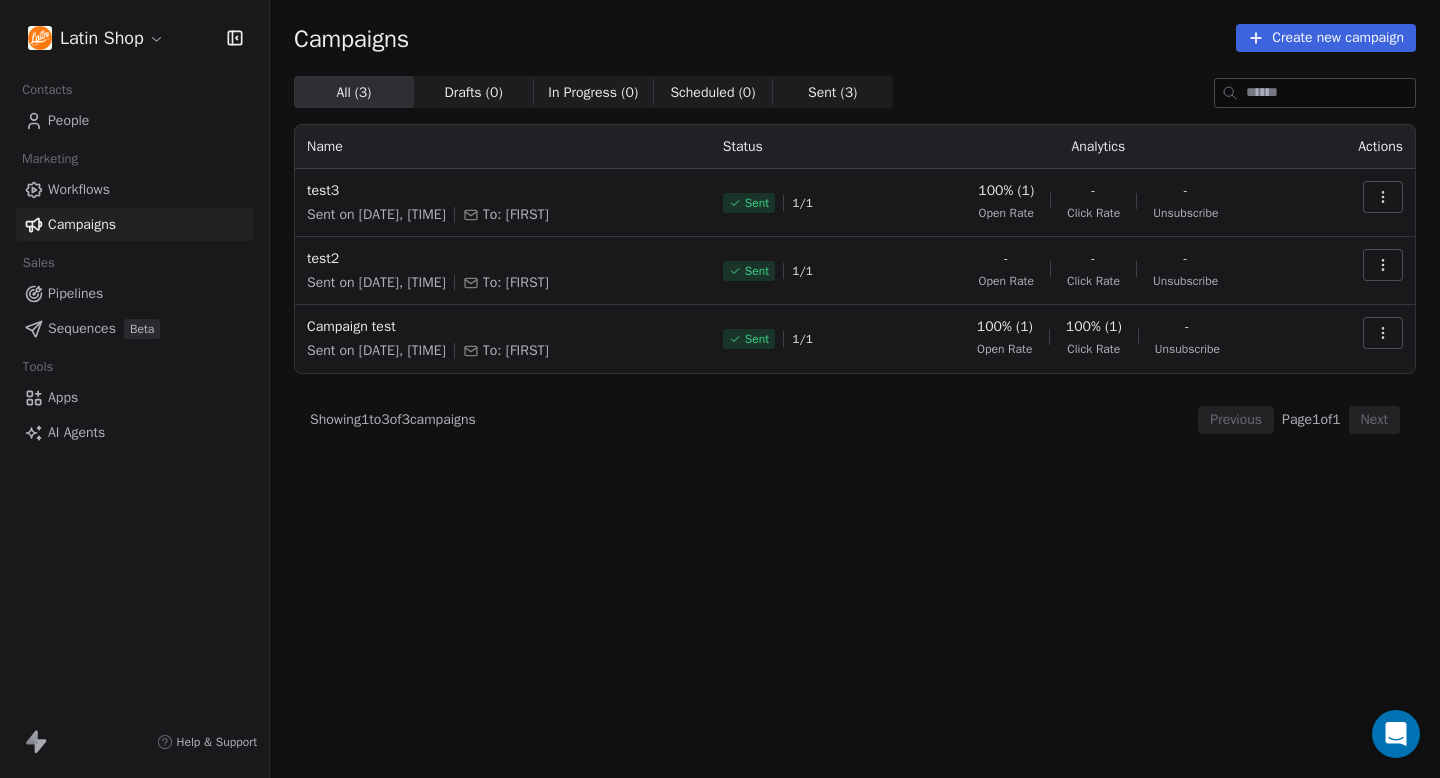 click on "AI Agents" at bounding box center [76, 432] 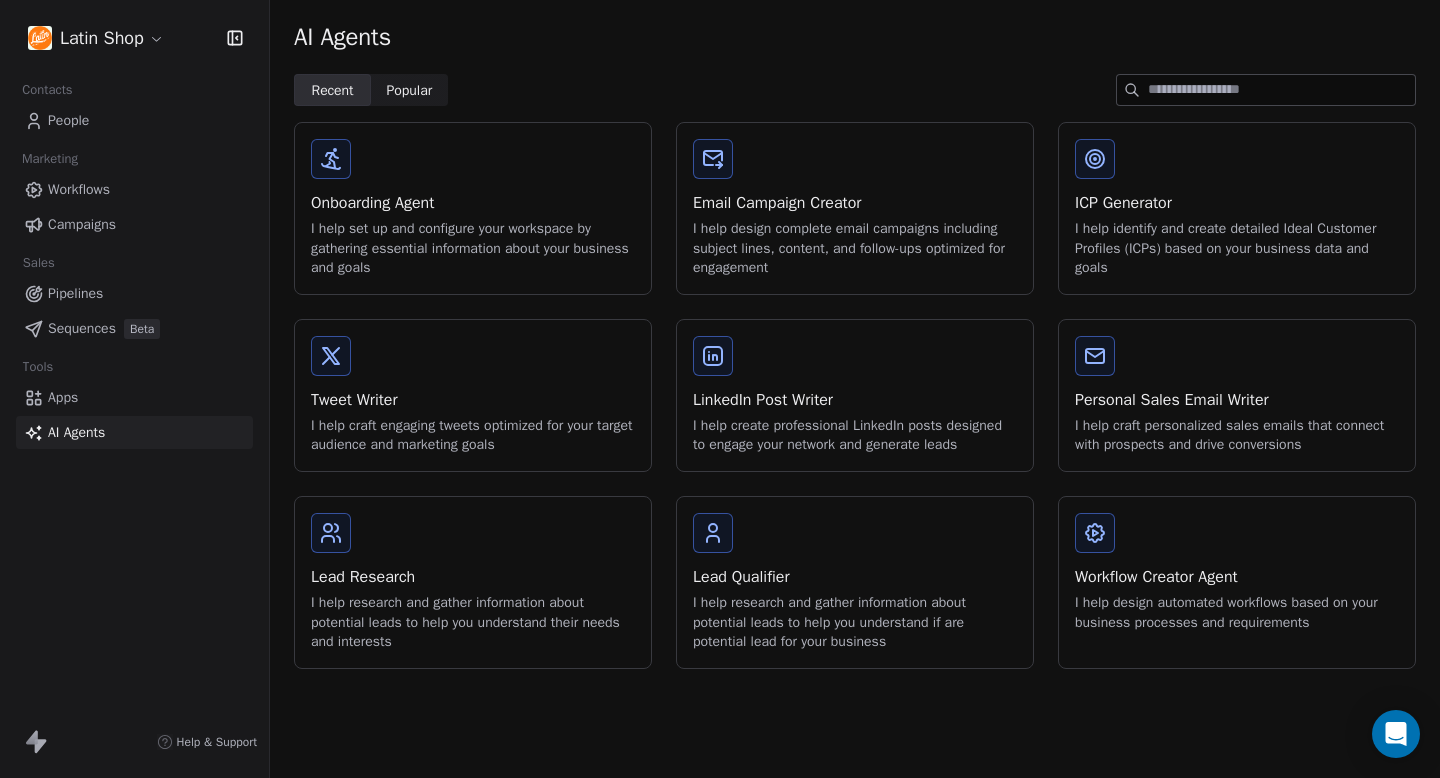click on "Workflows" at bounding box center [79, 189] 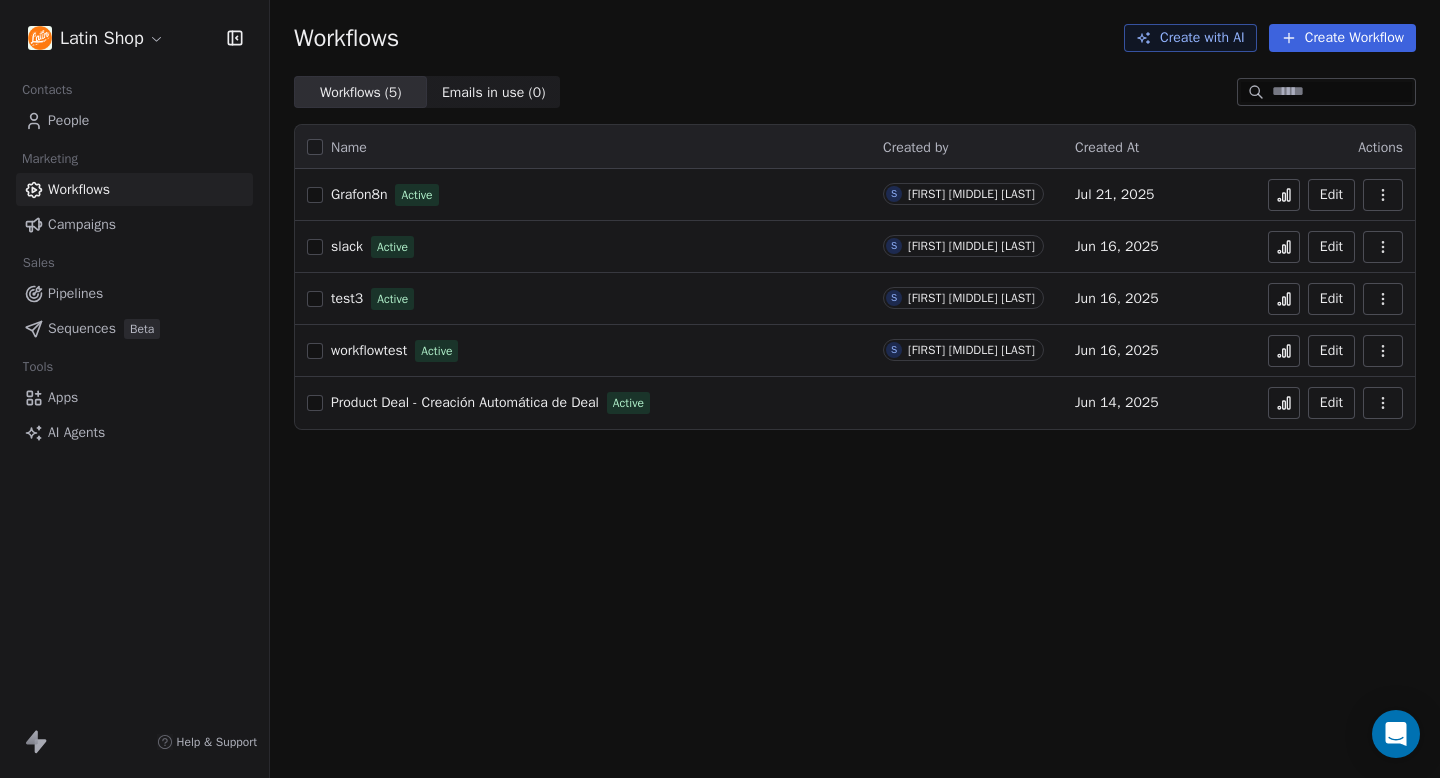 click on "People" at bounding box center [68, 120] 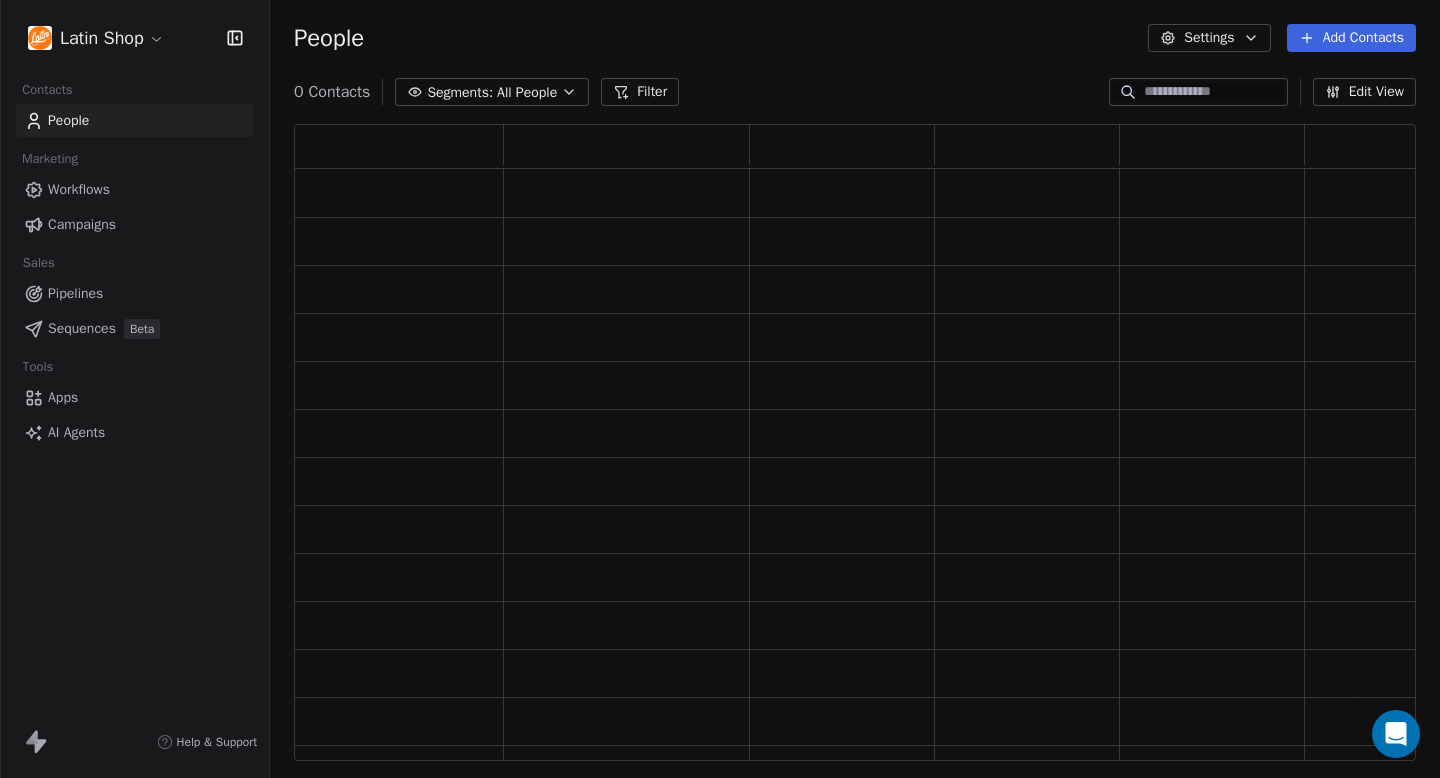 scroll, scrollTop: 1, scrollLeft: 1, axis: both 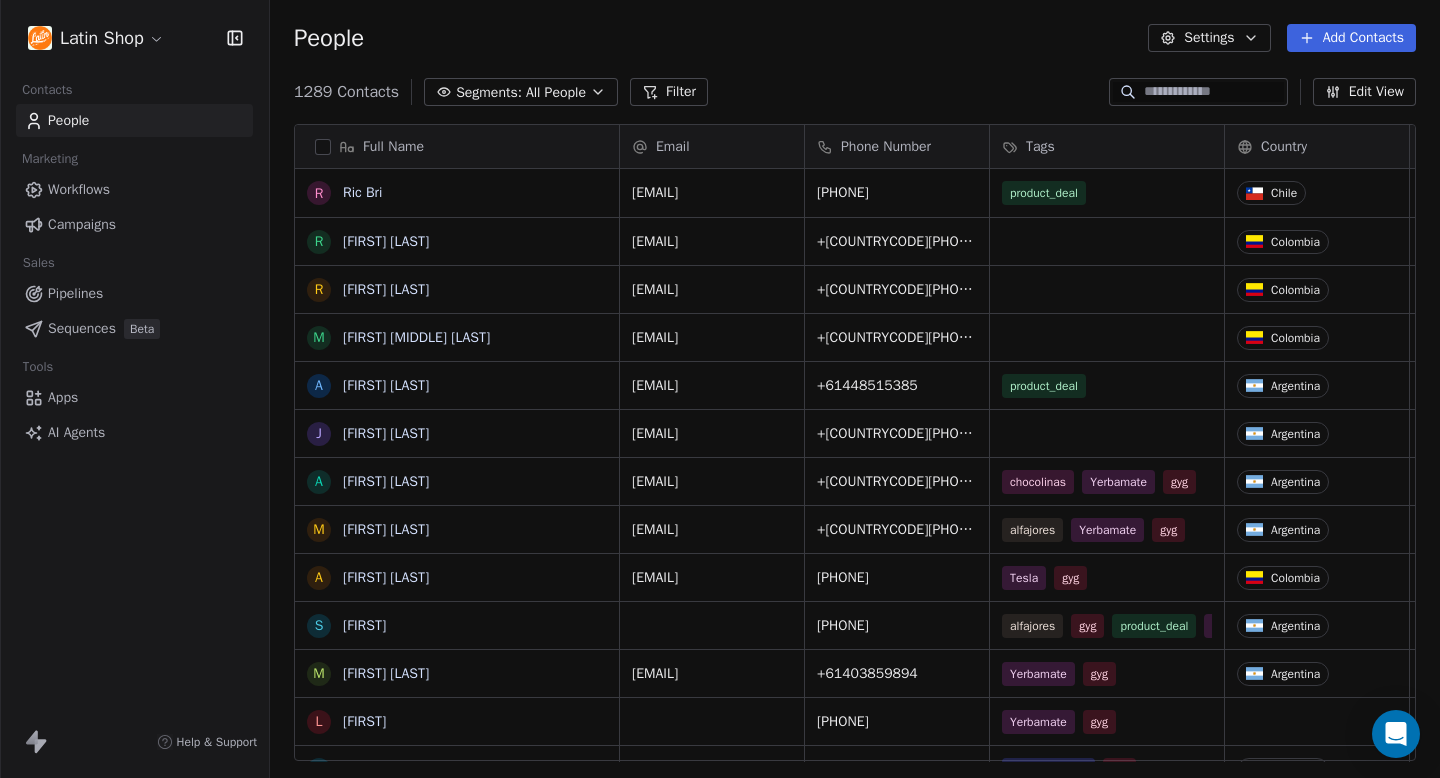 click on "Workflows" at bounding box center [79, 189] 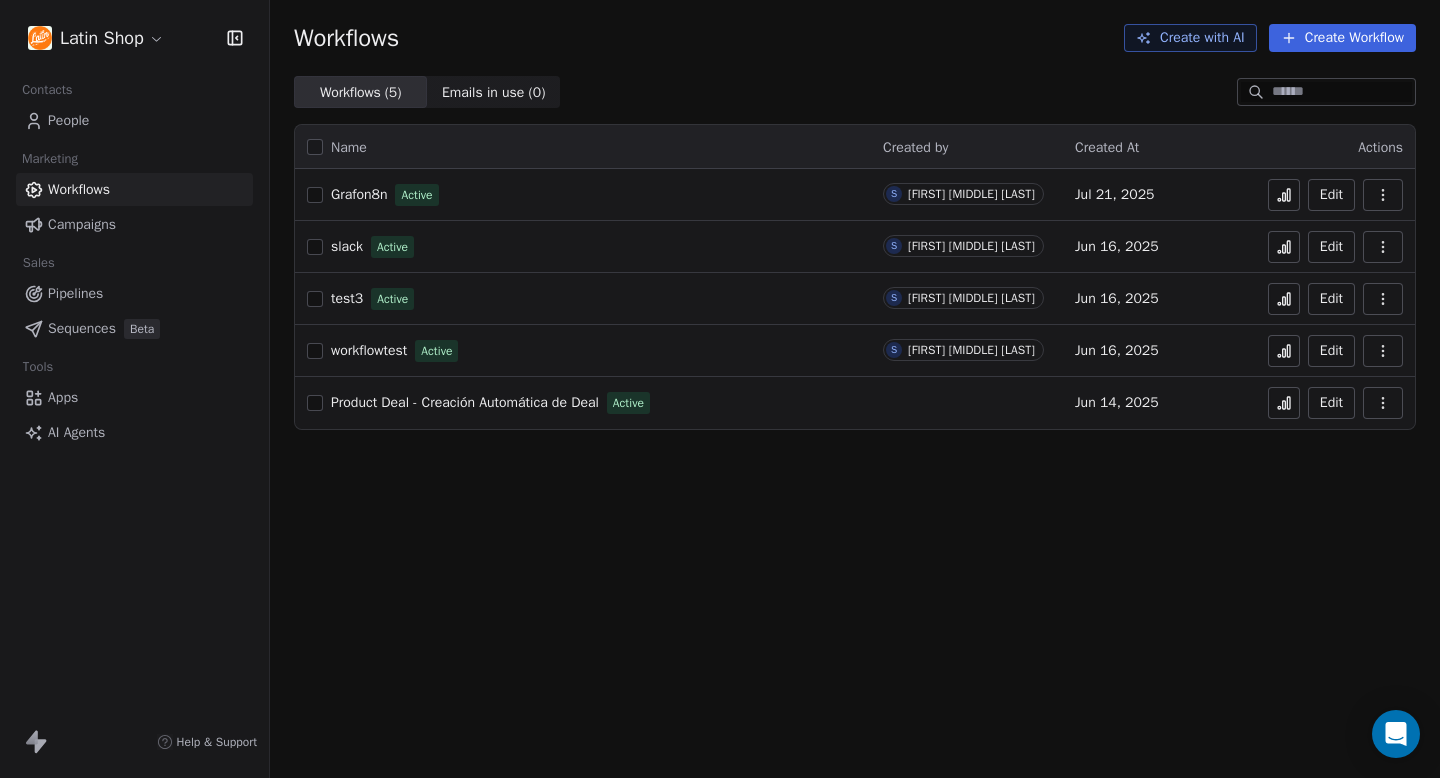 click on "test3" at bounding box center (347, 298) 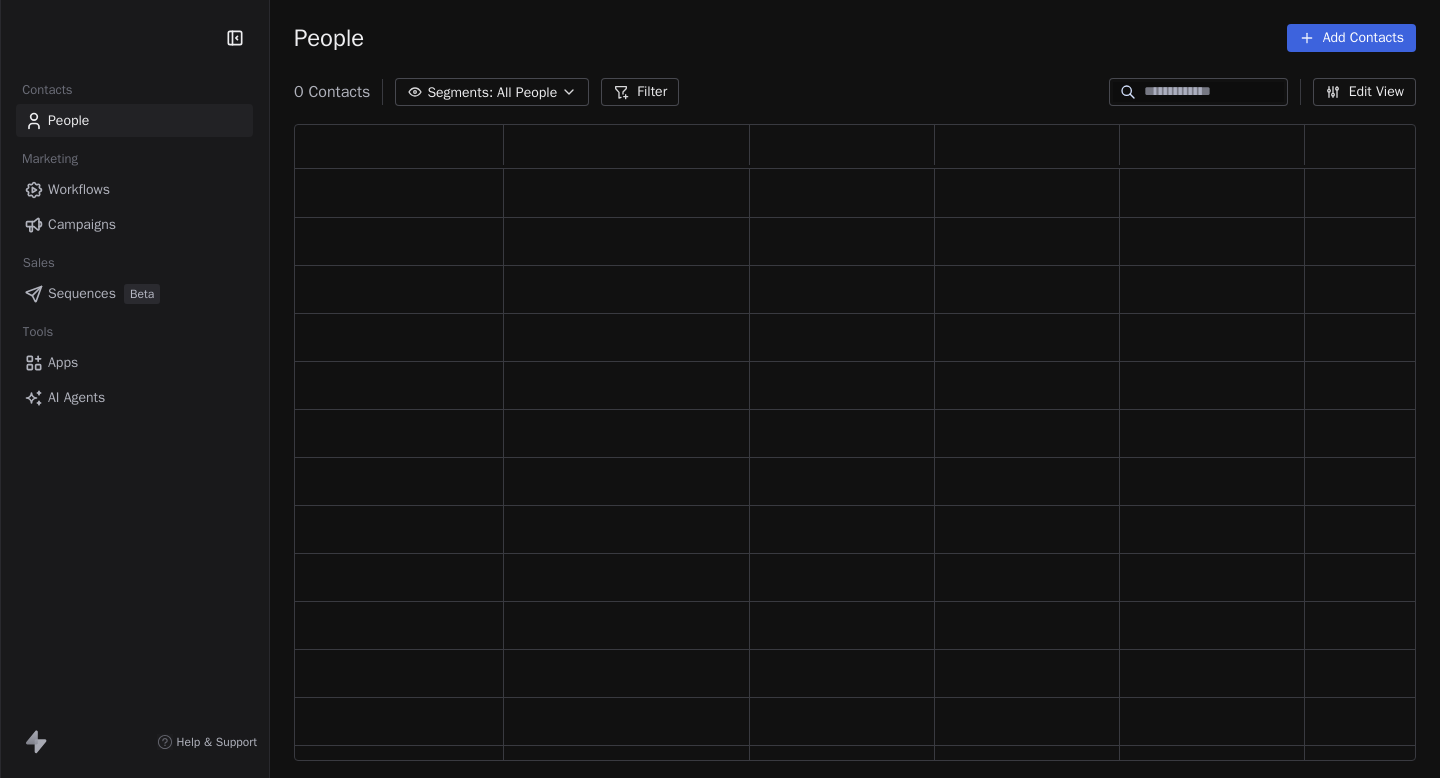 scroll, scrollTop: 0, scrollLeft: 0, axis: both 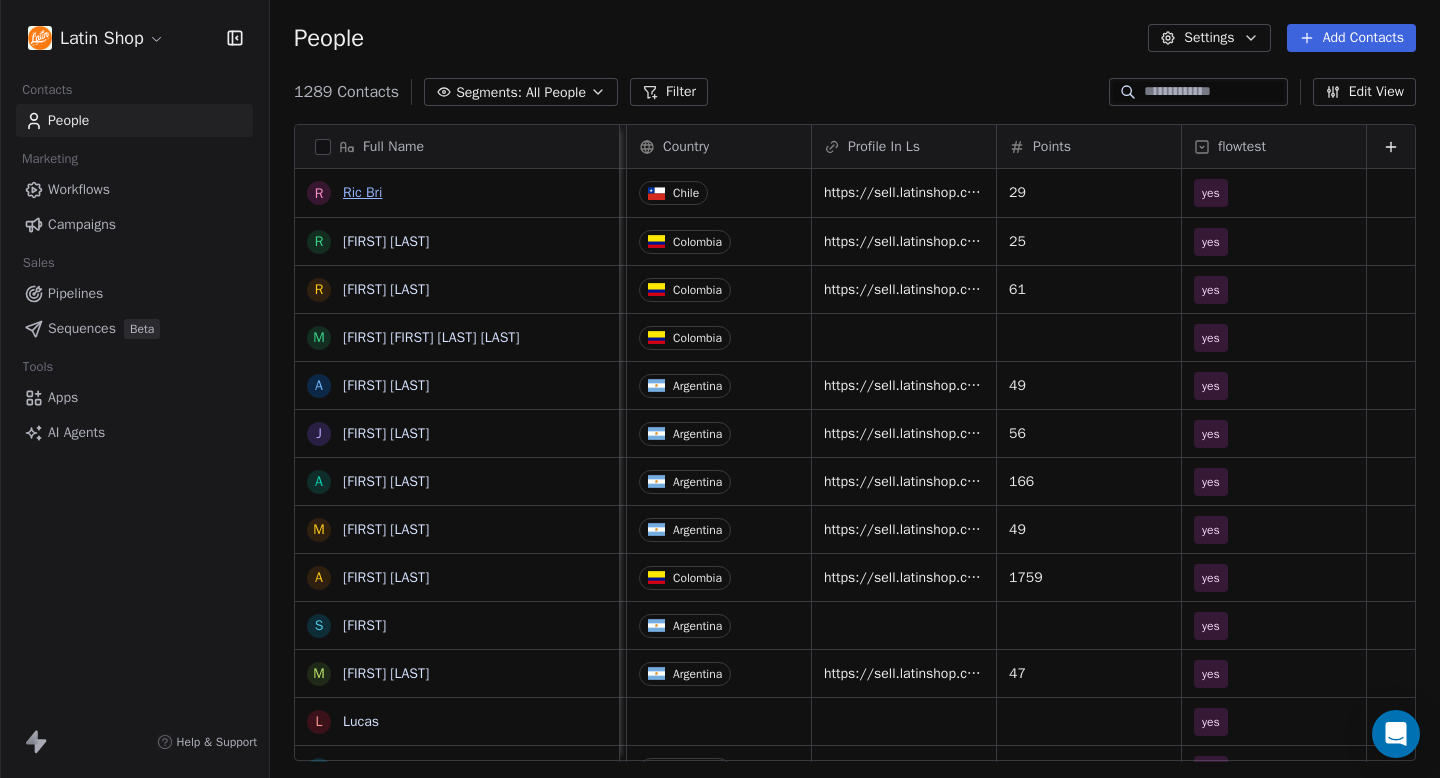 click on "Ric Bri" at bounding box center [362, 192] 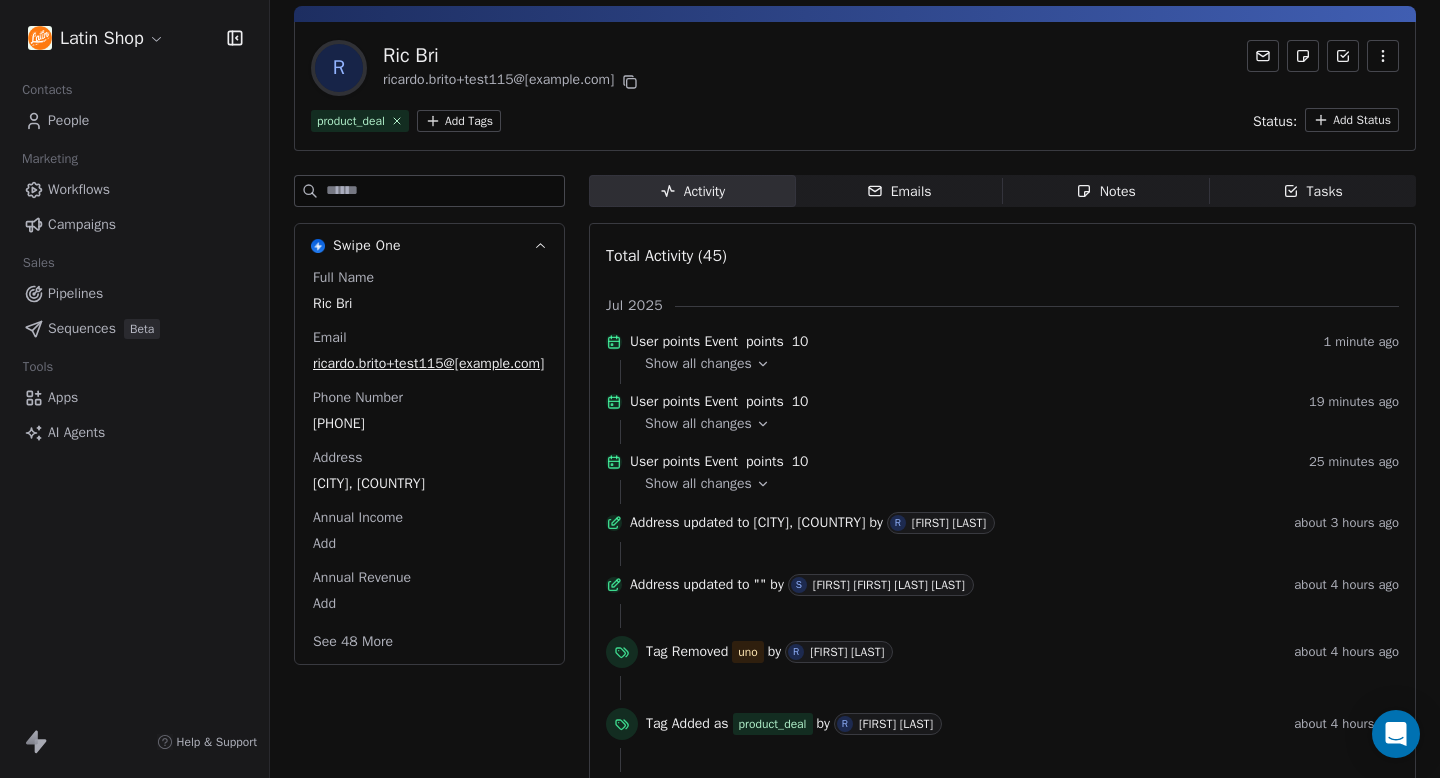 scroll, scrollTop: 83, scrollLeft: 0, axis: vertical 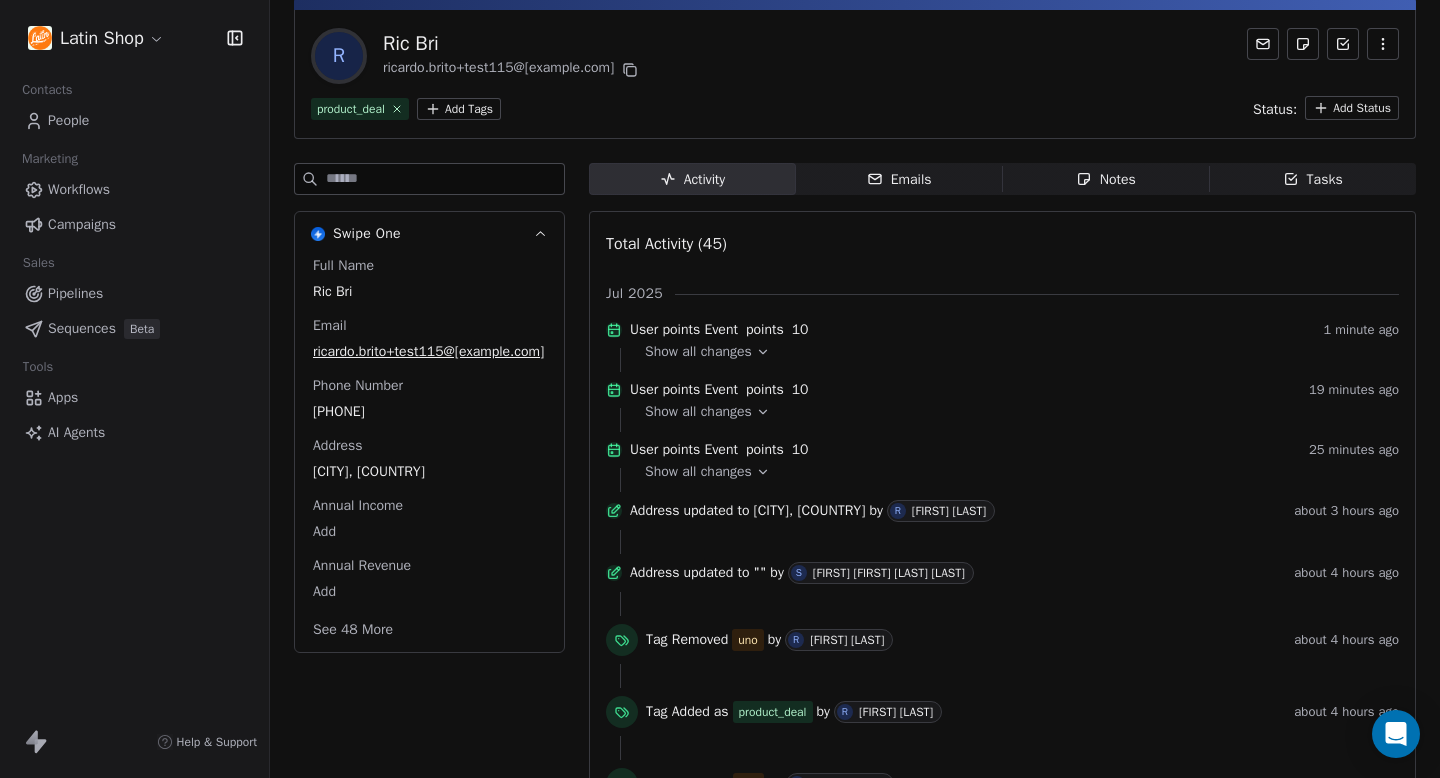 click 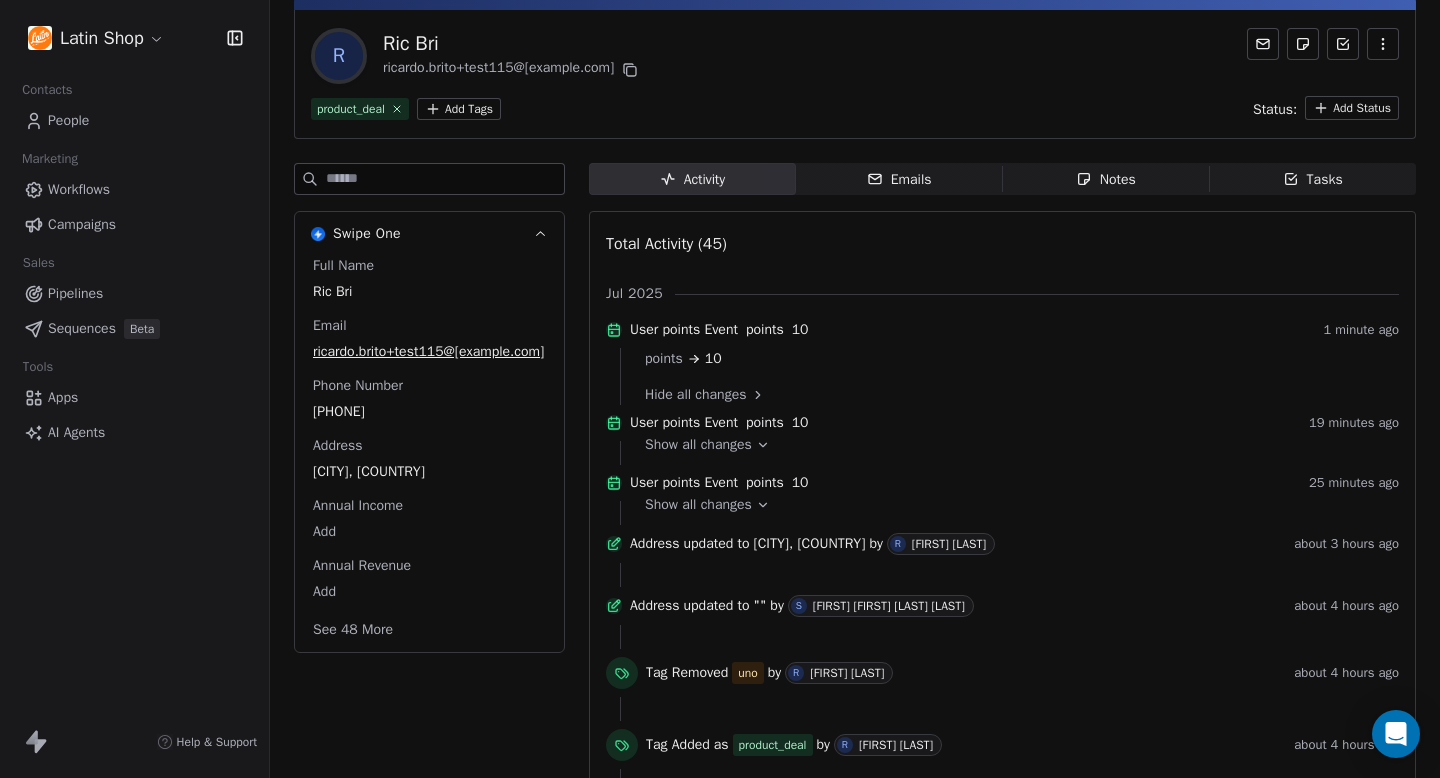 click on "Workflows" at bounding box center (79, 189) 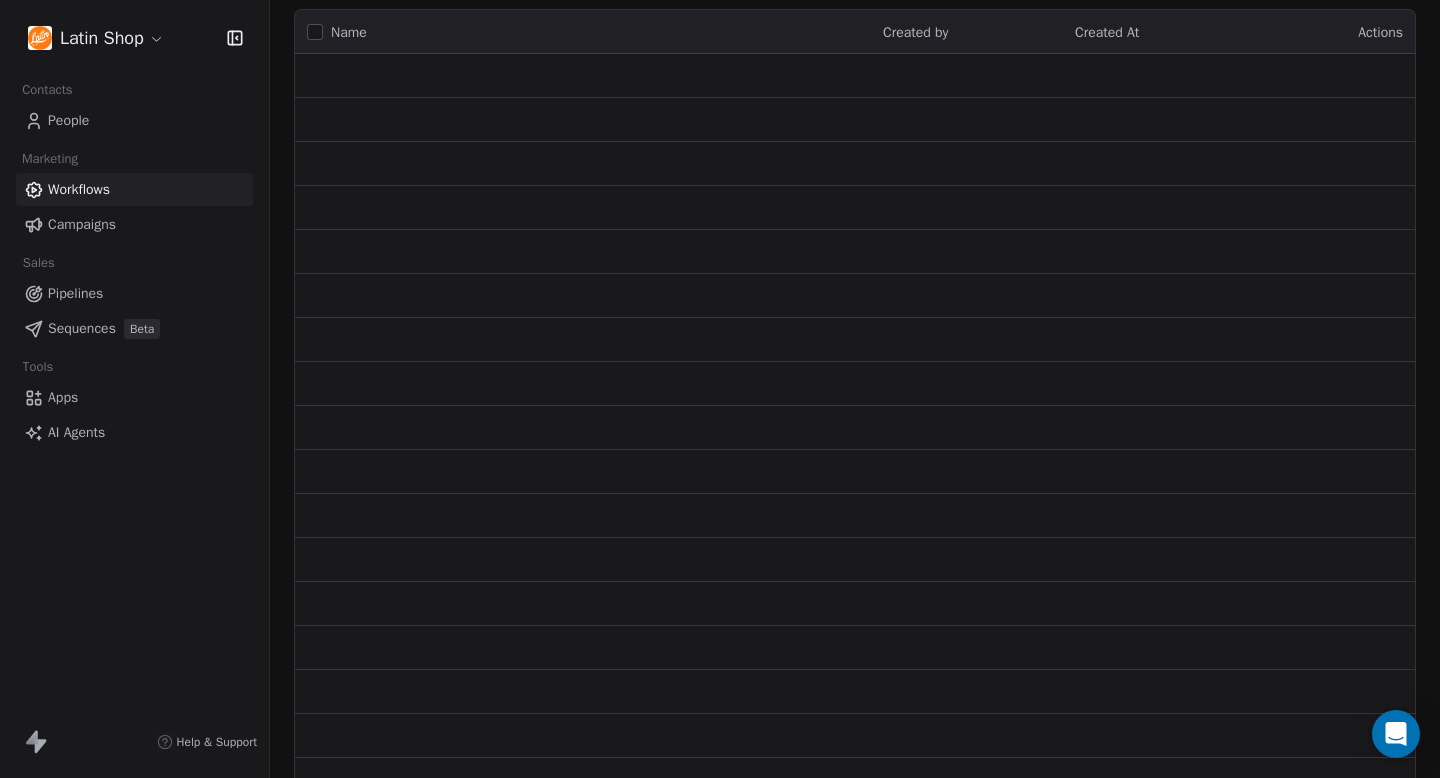 scroll, scrollTop: 0, scrollLeft: 0, axis: both 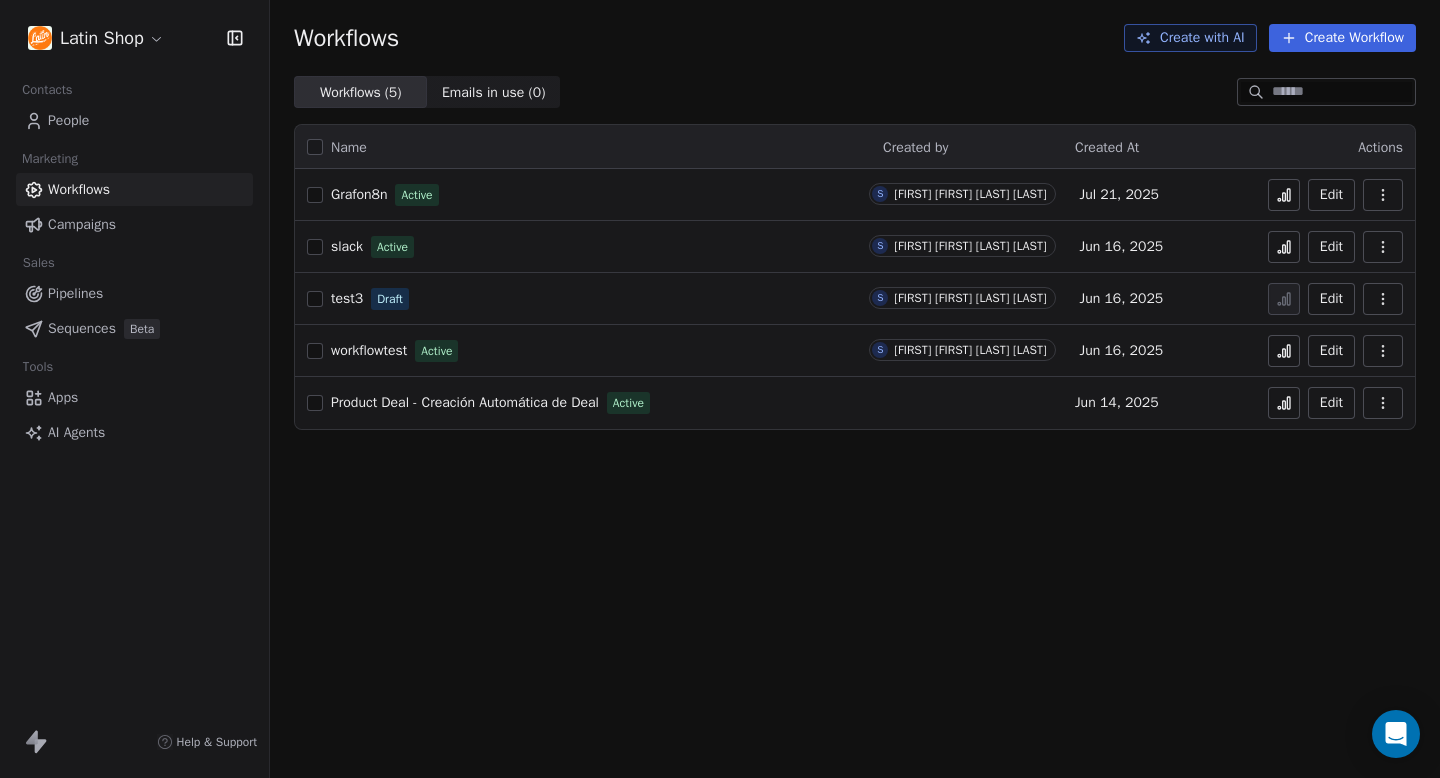 click on "test3" at bounding box center (347, 298) 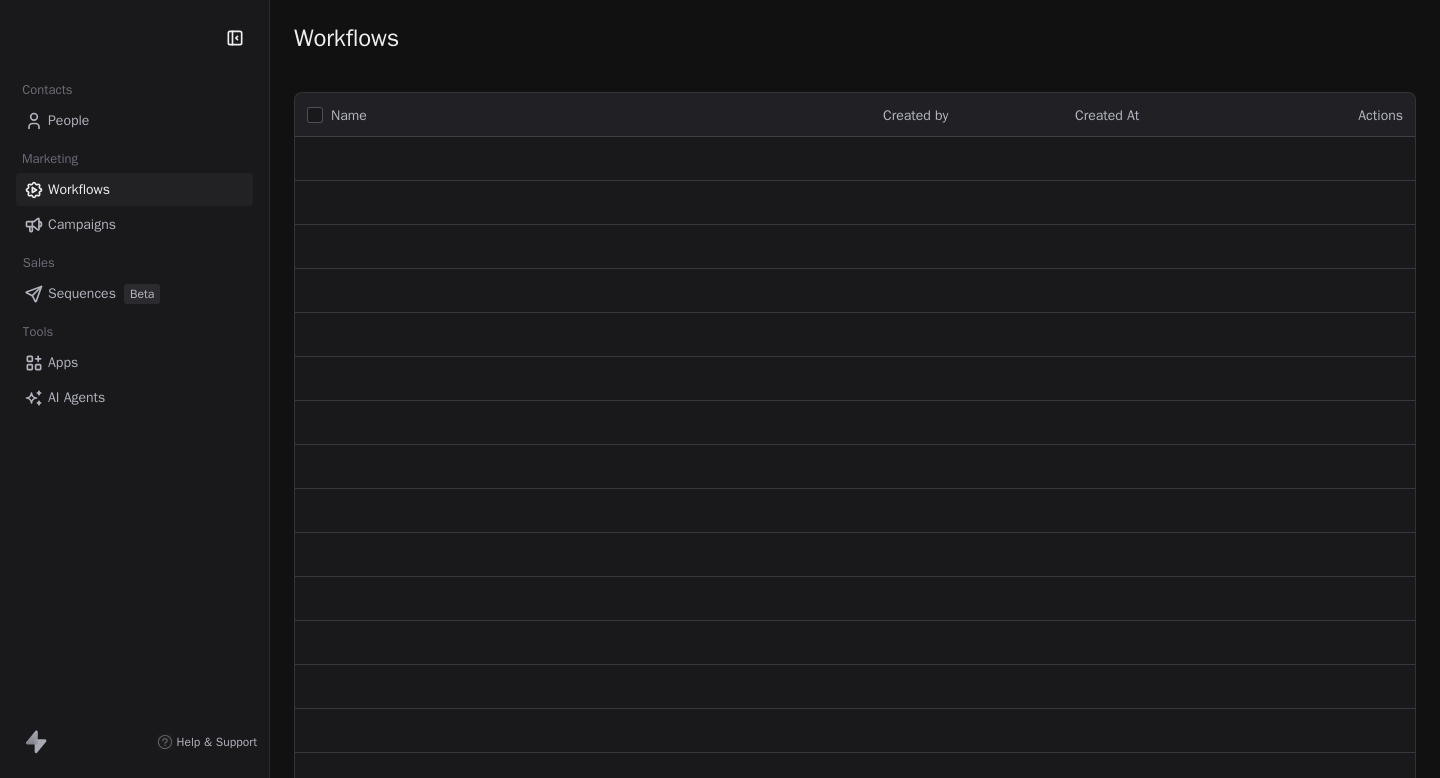 scroll, scrollTop: 0, scrollLeft: 0, axis: both 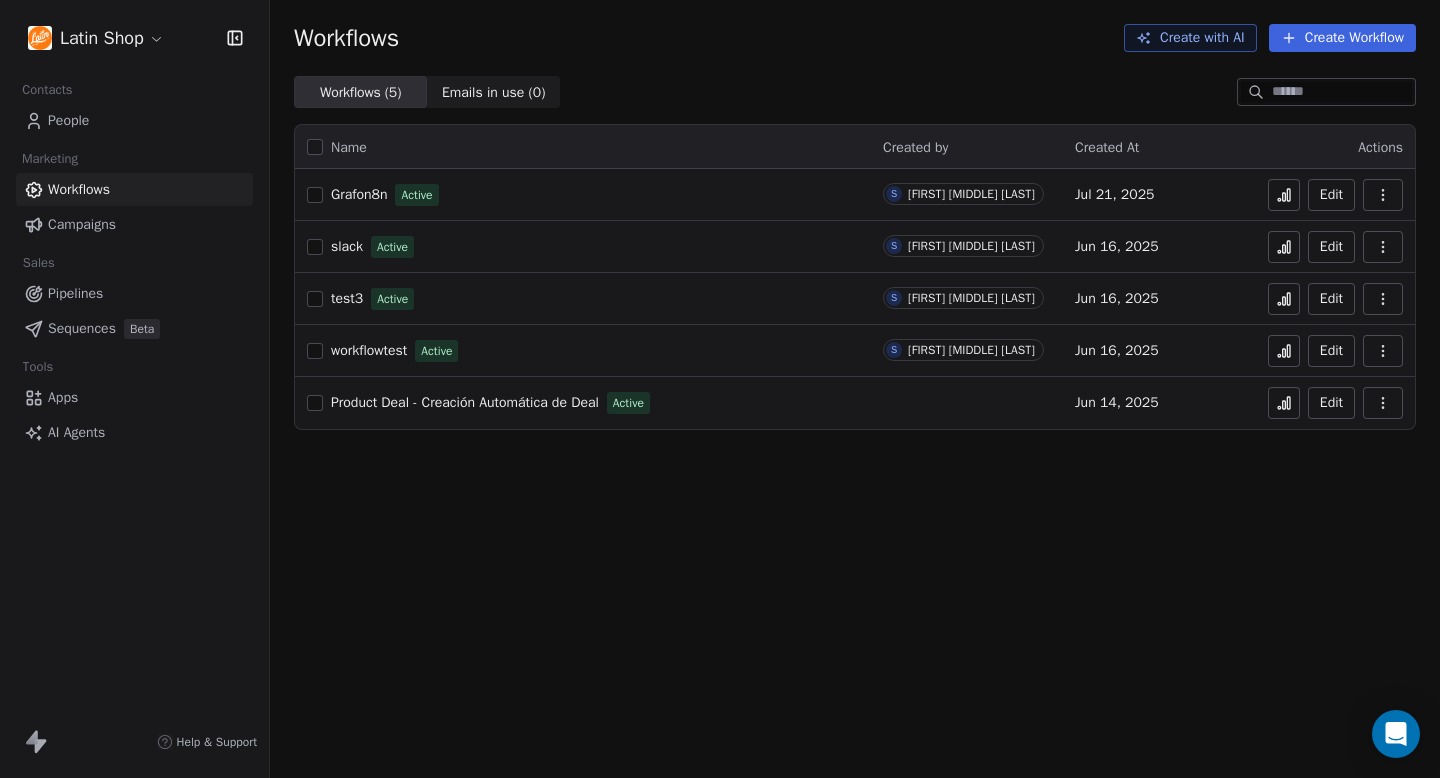 click on "People" at bounding box center (68, 120) 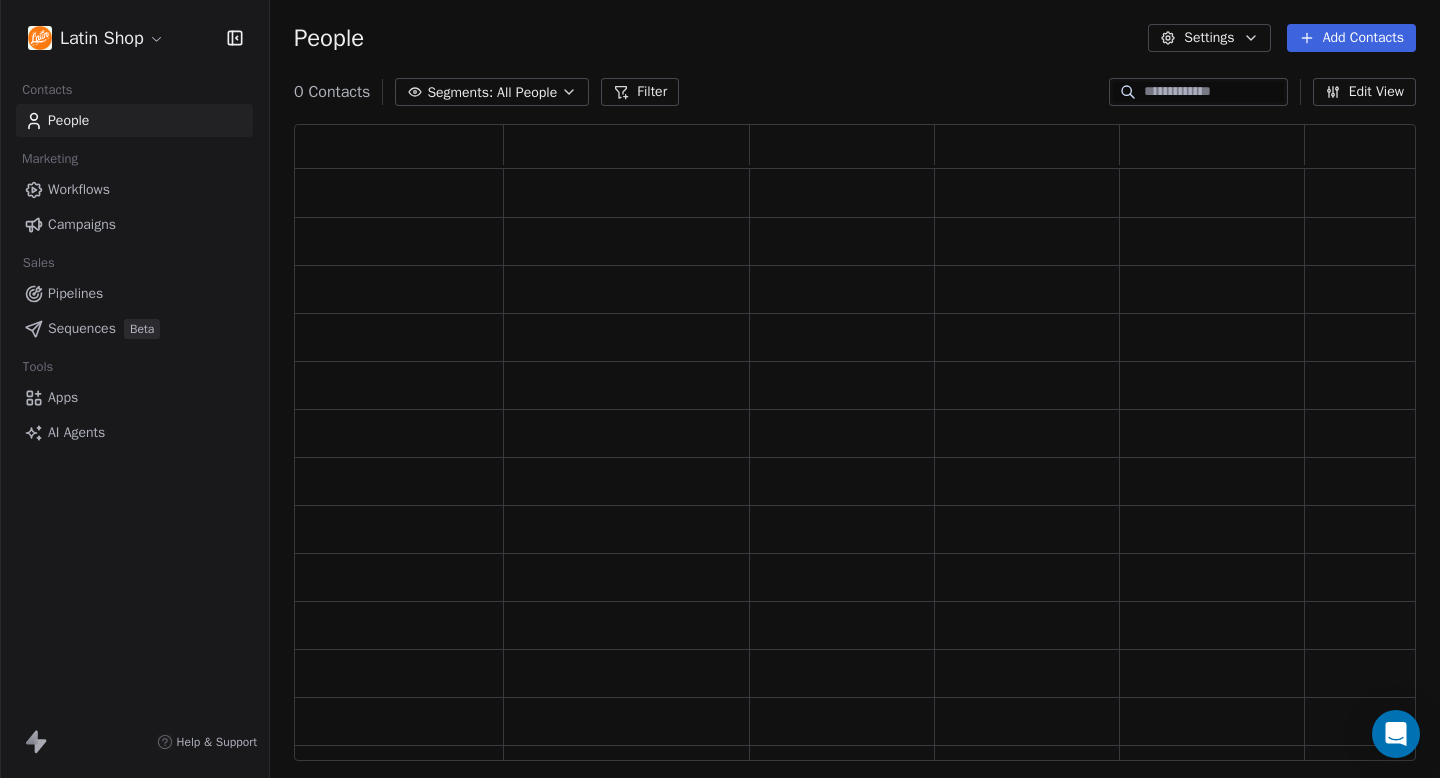 scroll, scrollTop: 1, scrollLeft: 1, axis: both 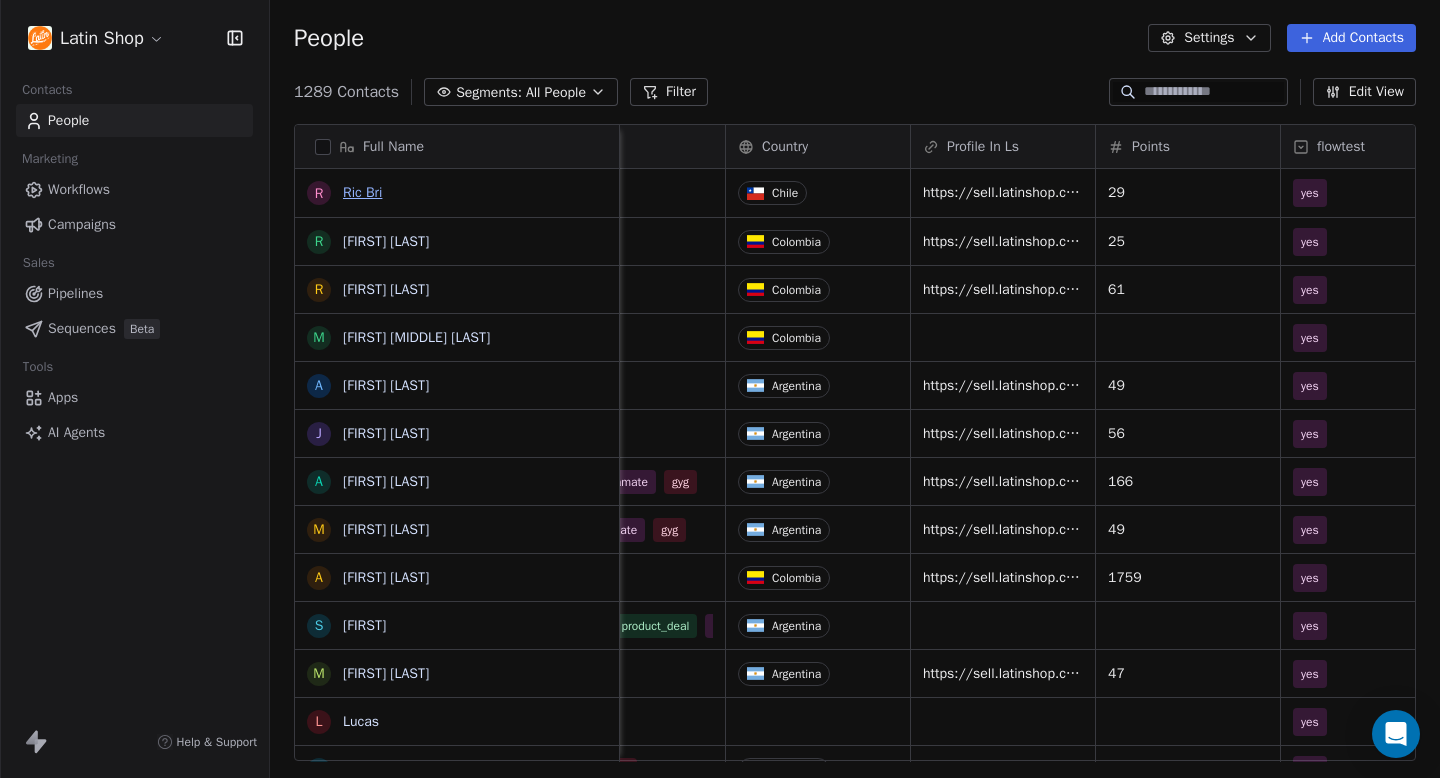 click on "Ric Bri" at bounding box center [362, 192] 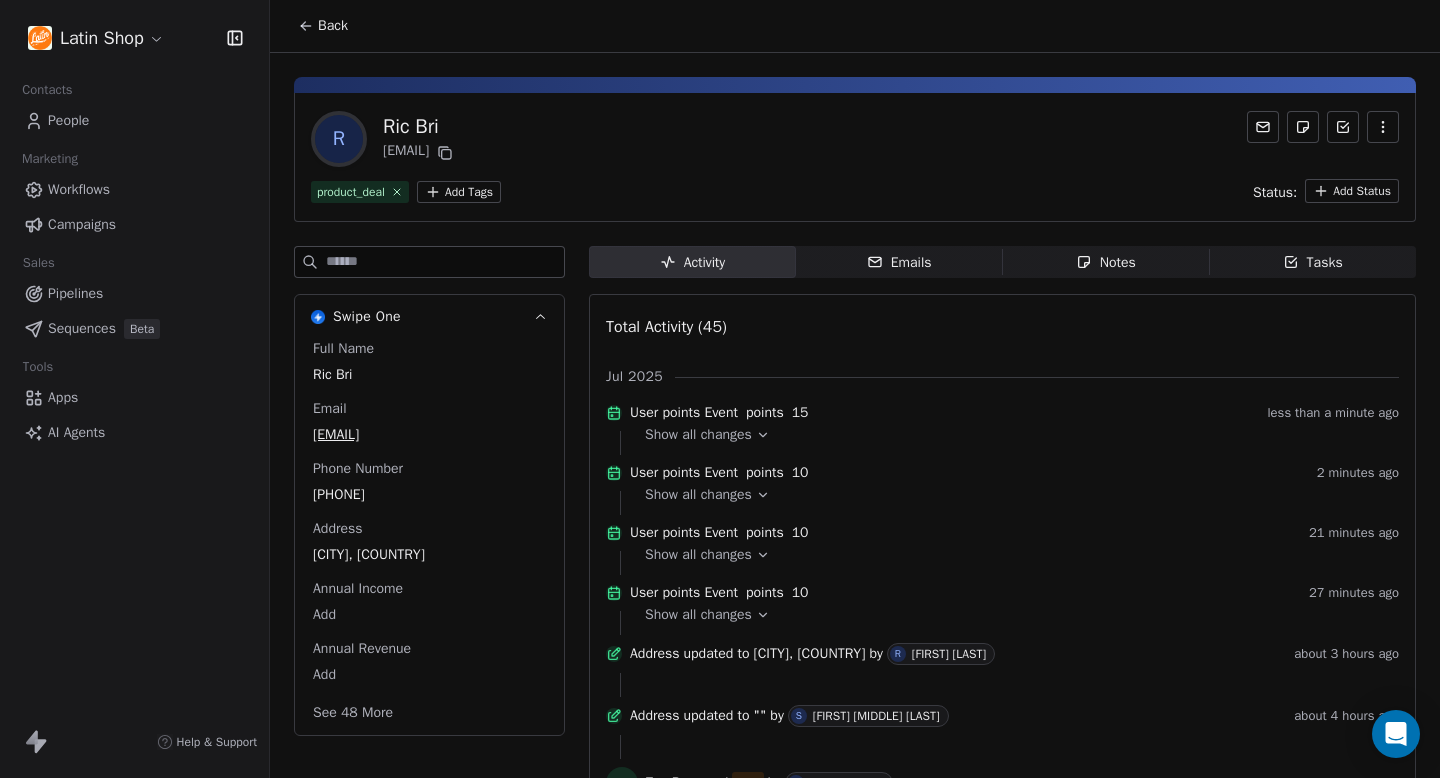 click on "Back" at bounding box center [333, 26] 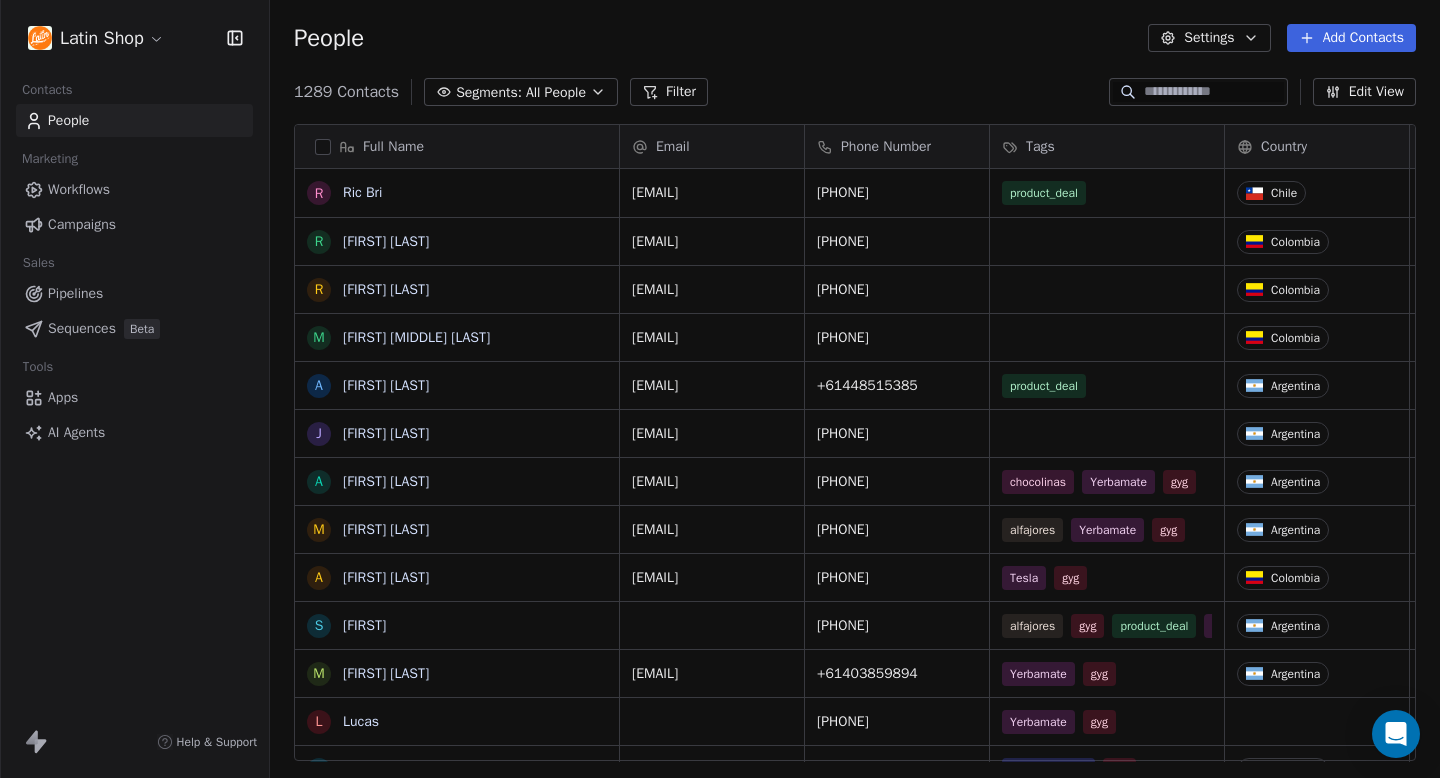 scroll, scrollTop: 1, scrollLeft: 1, axis: both 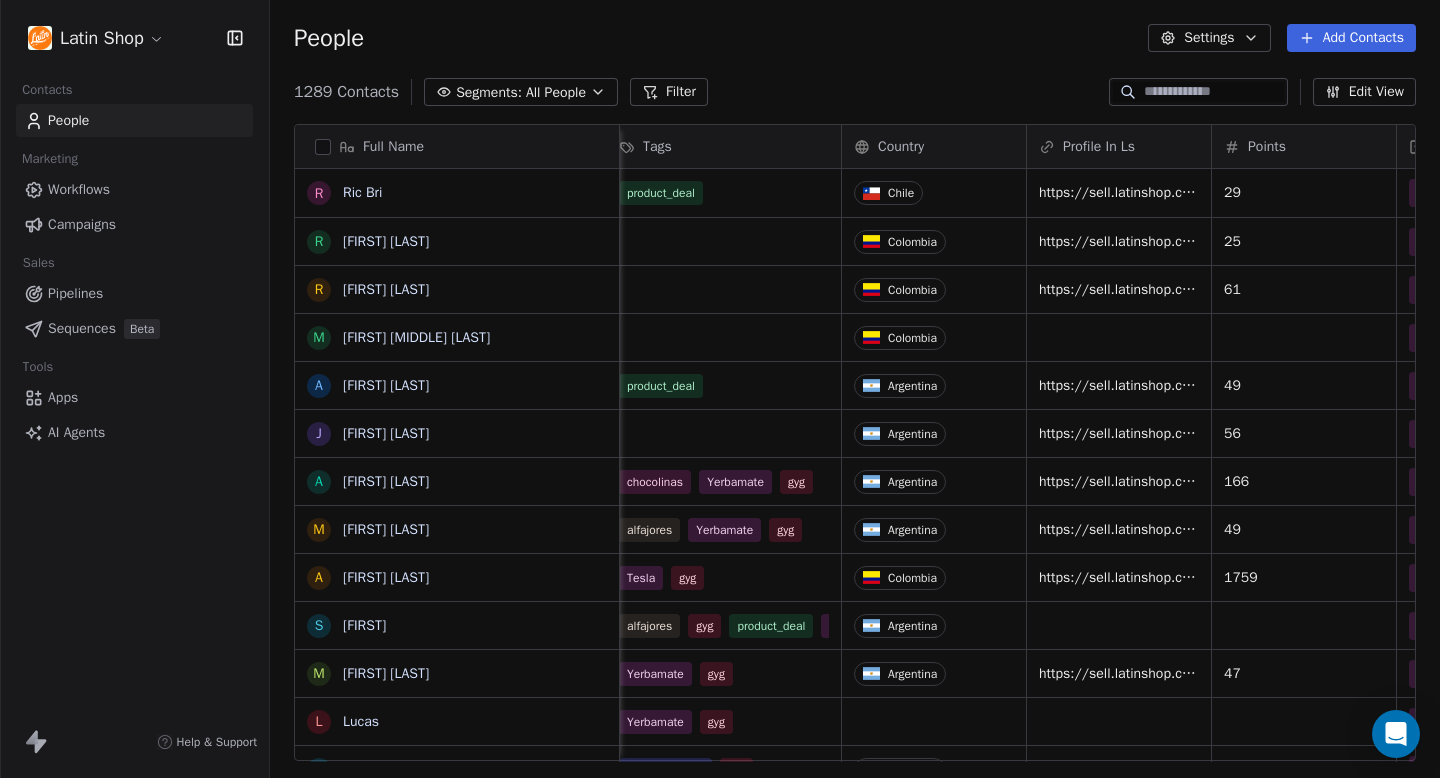 click on "1289 Contacts Segments: All People Filter  Edit View" at bounding box center (855, 92) 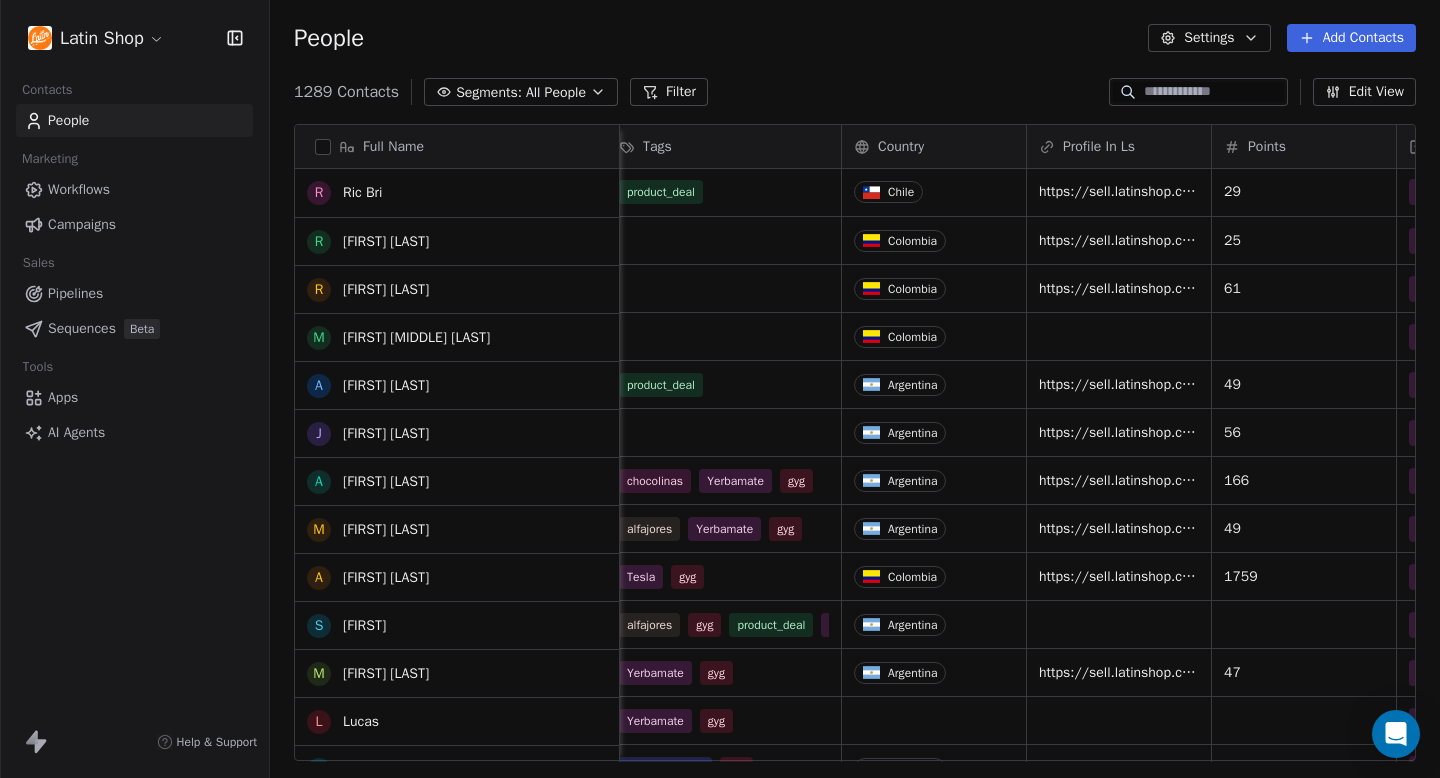 scroll, scrollTop: 1, scrollLeft: 0, axis: vertical 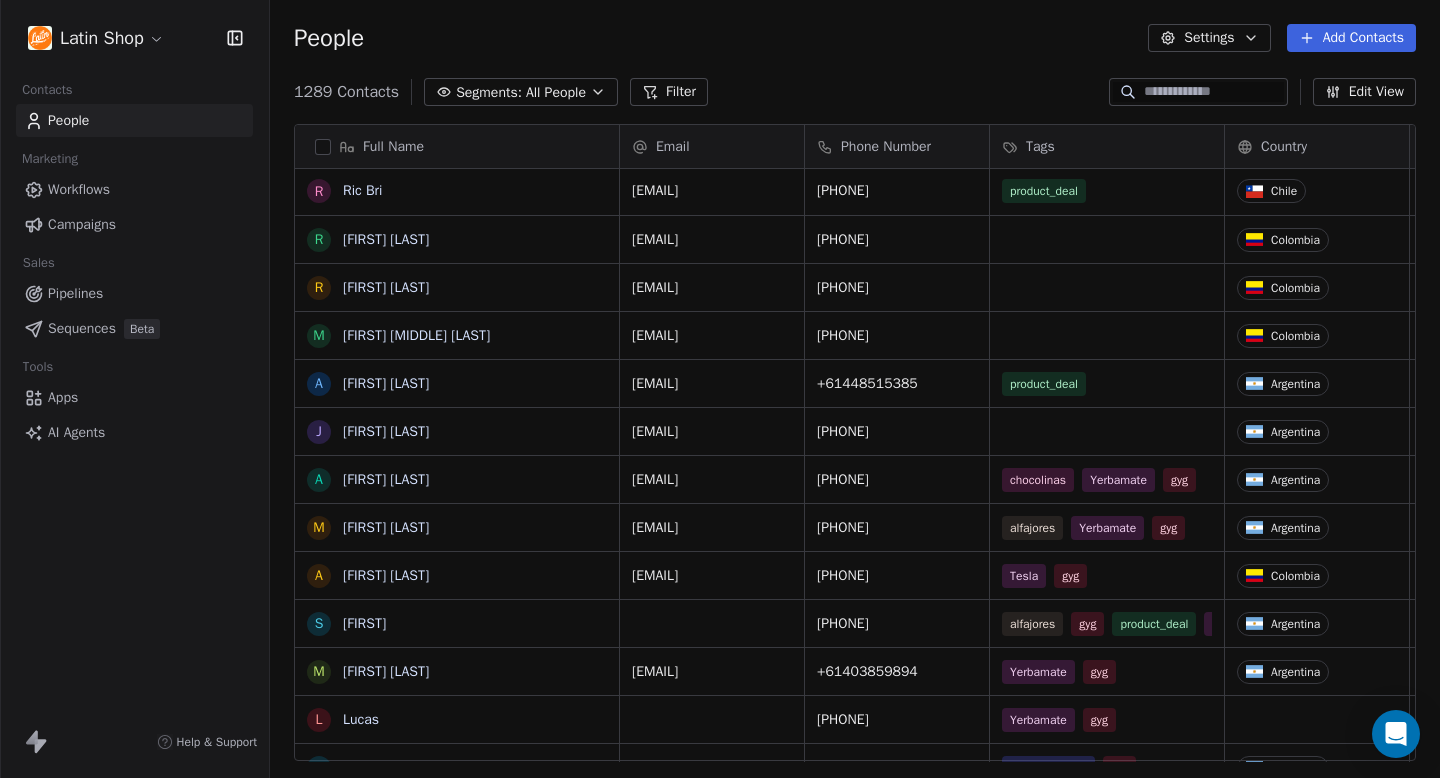 click on "Workflows" at bounding box center (134, 189) 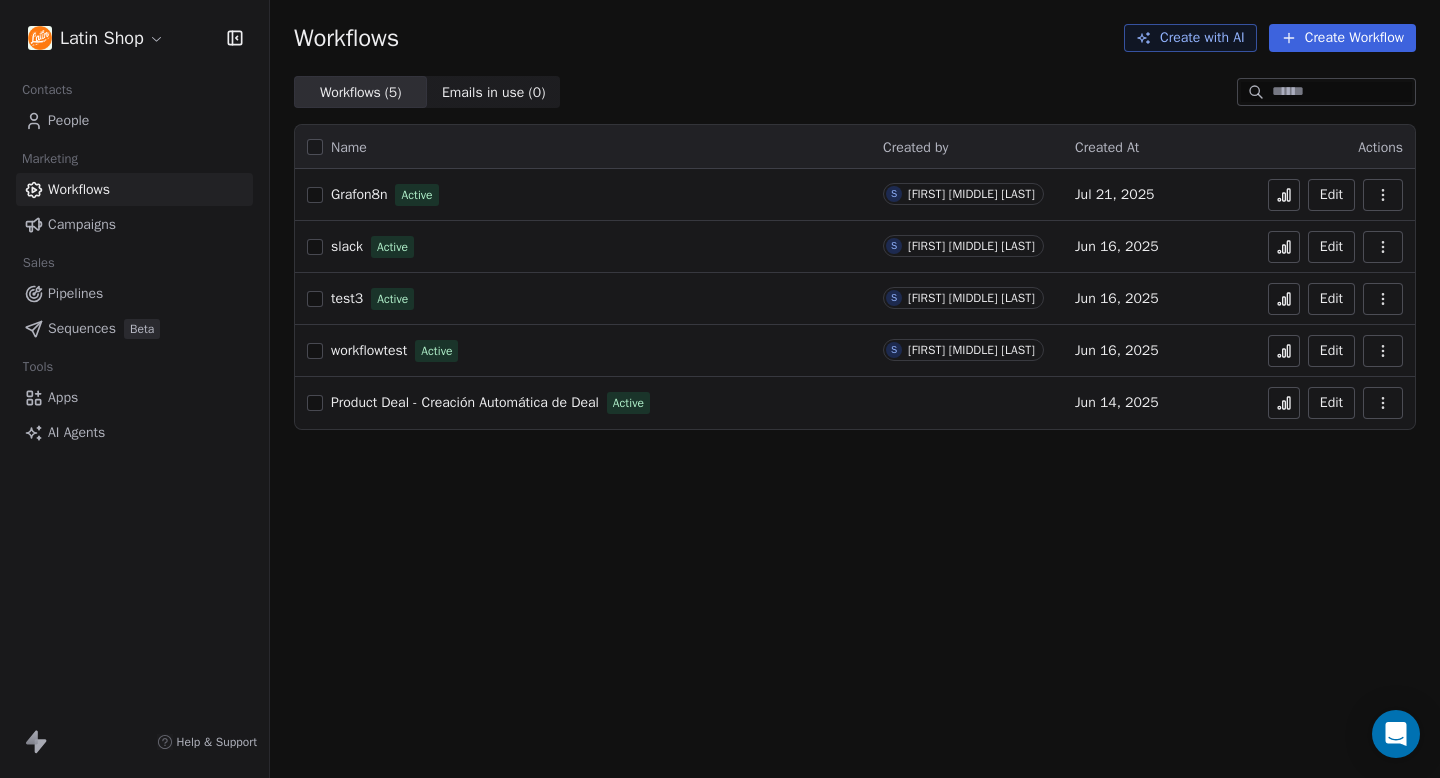 click on "test3" at bounding box center [347, 298] 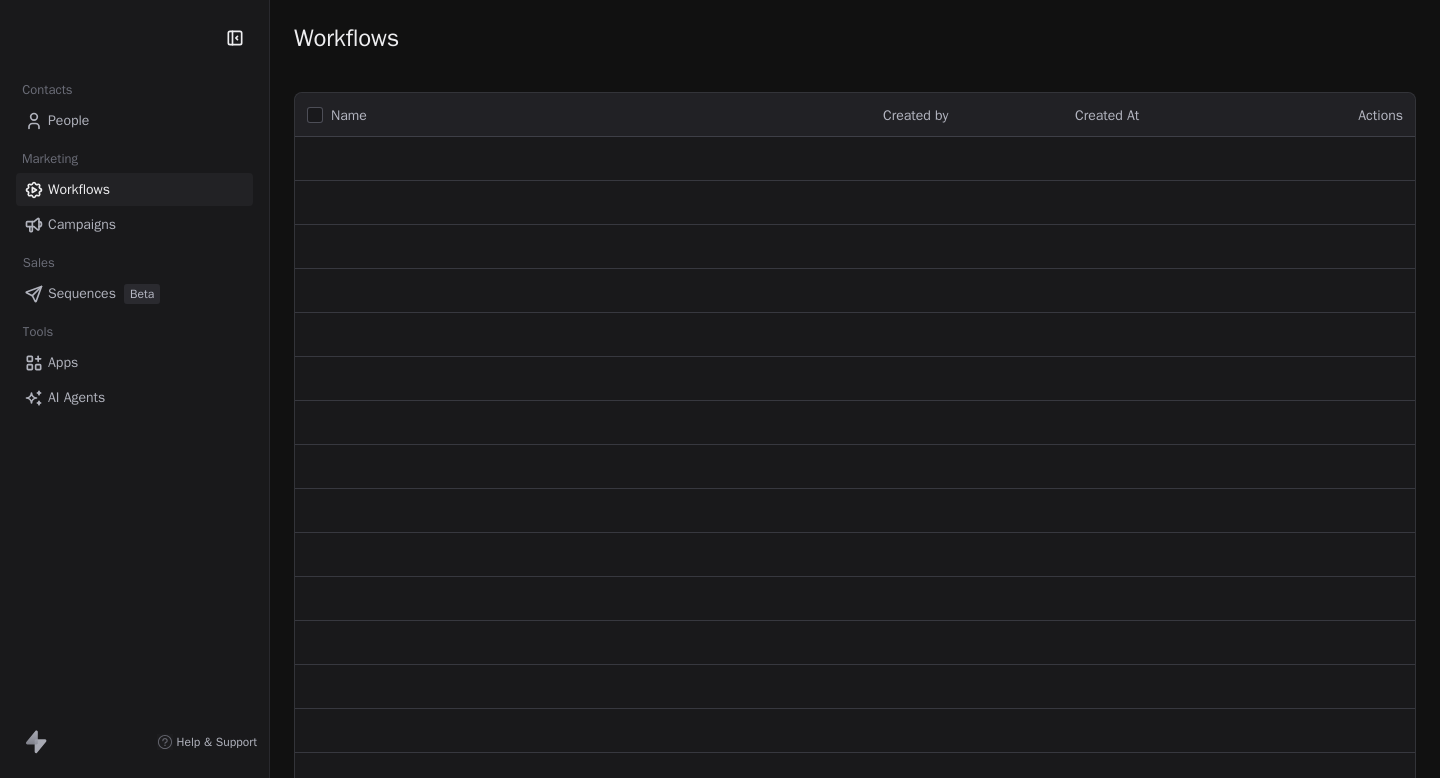 scroll, scrollTop: 0, scrollLeft: 0, axis: both 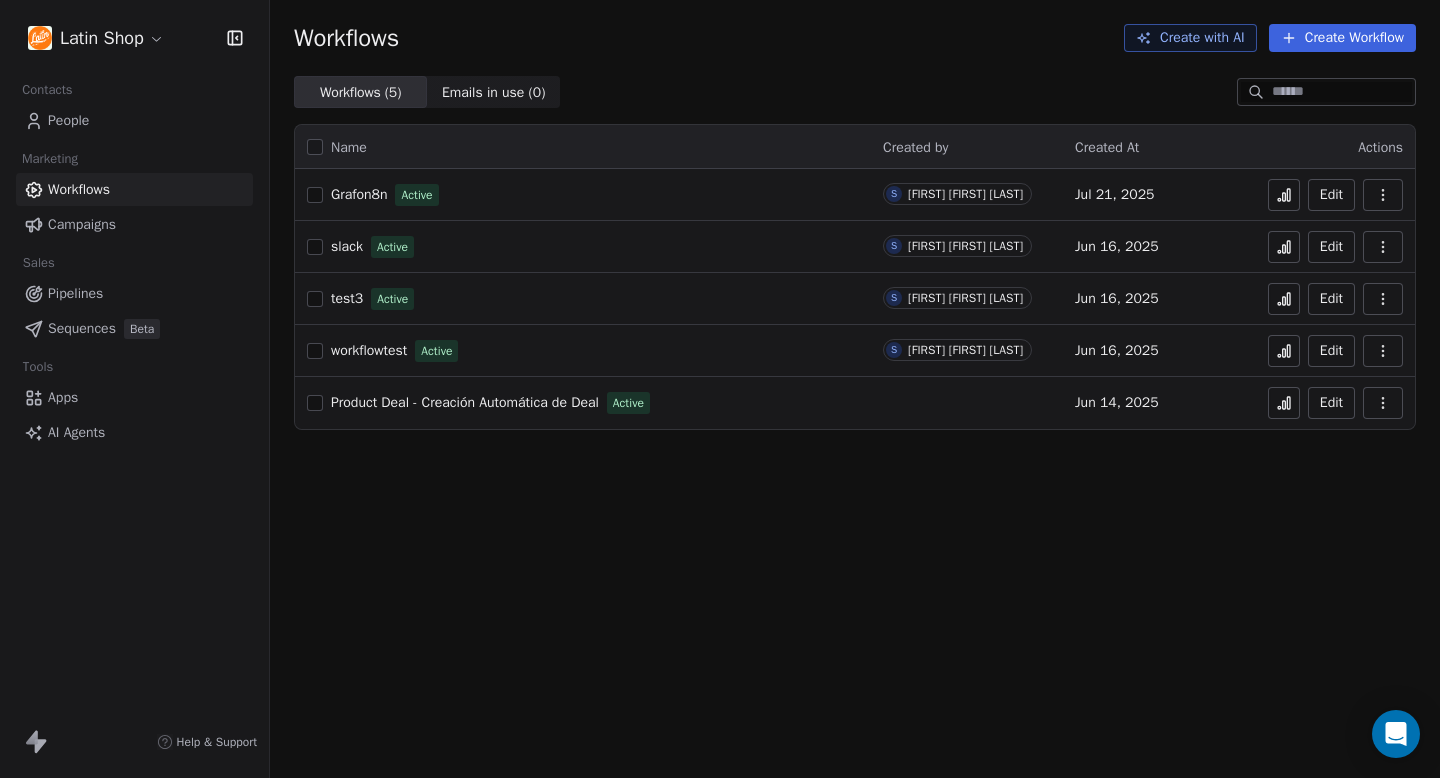 click on "People" at bounding box center (68, 120) 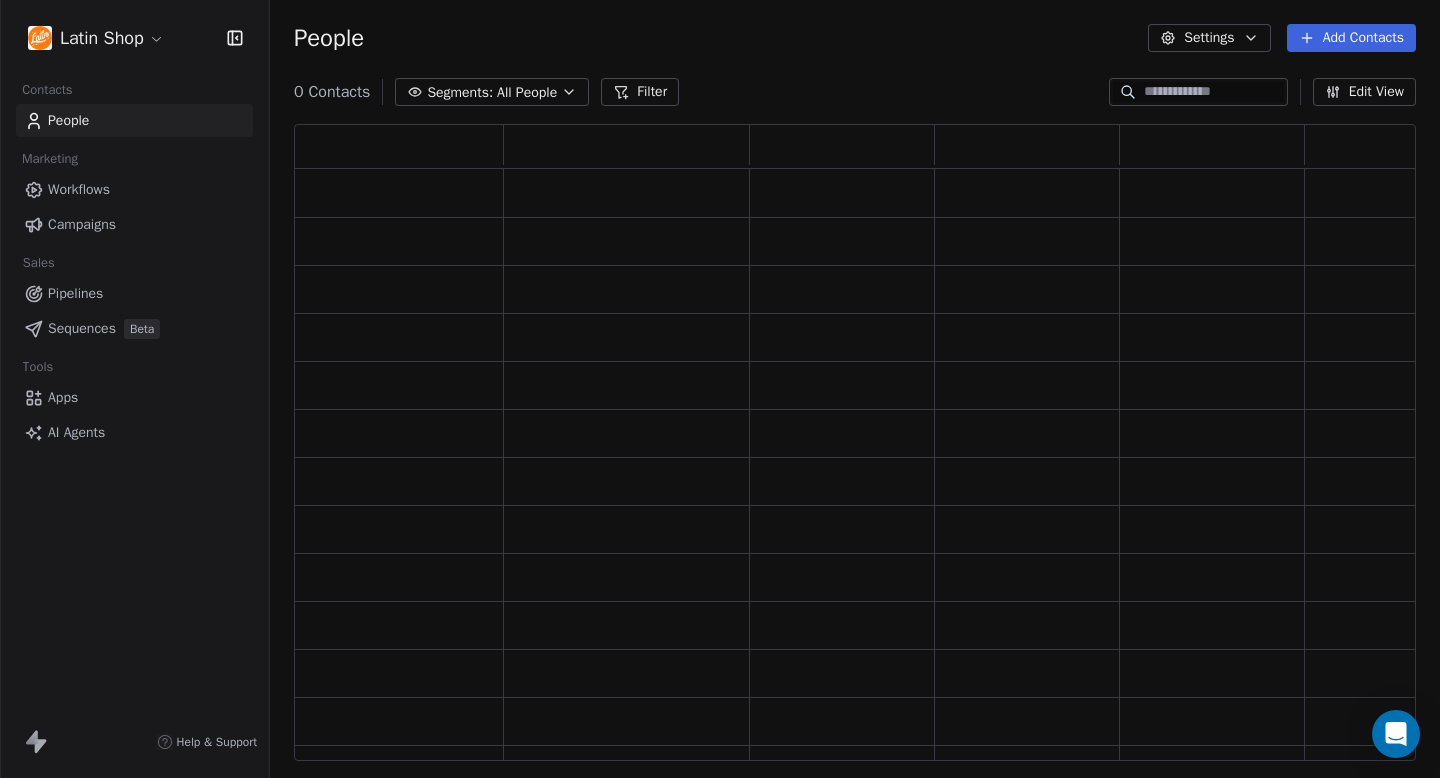 scroll, scrollTop: 1, scrollLeft: 1, axis: both 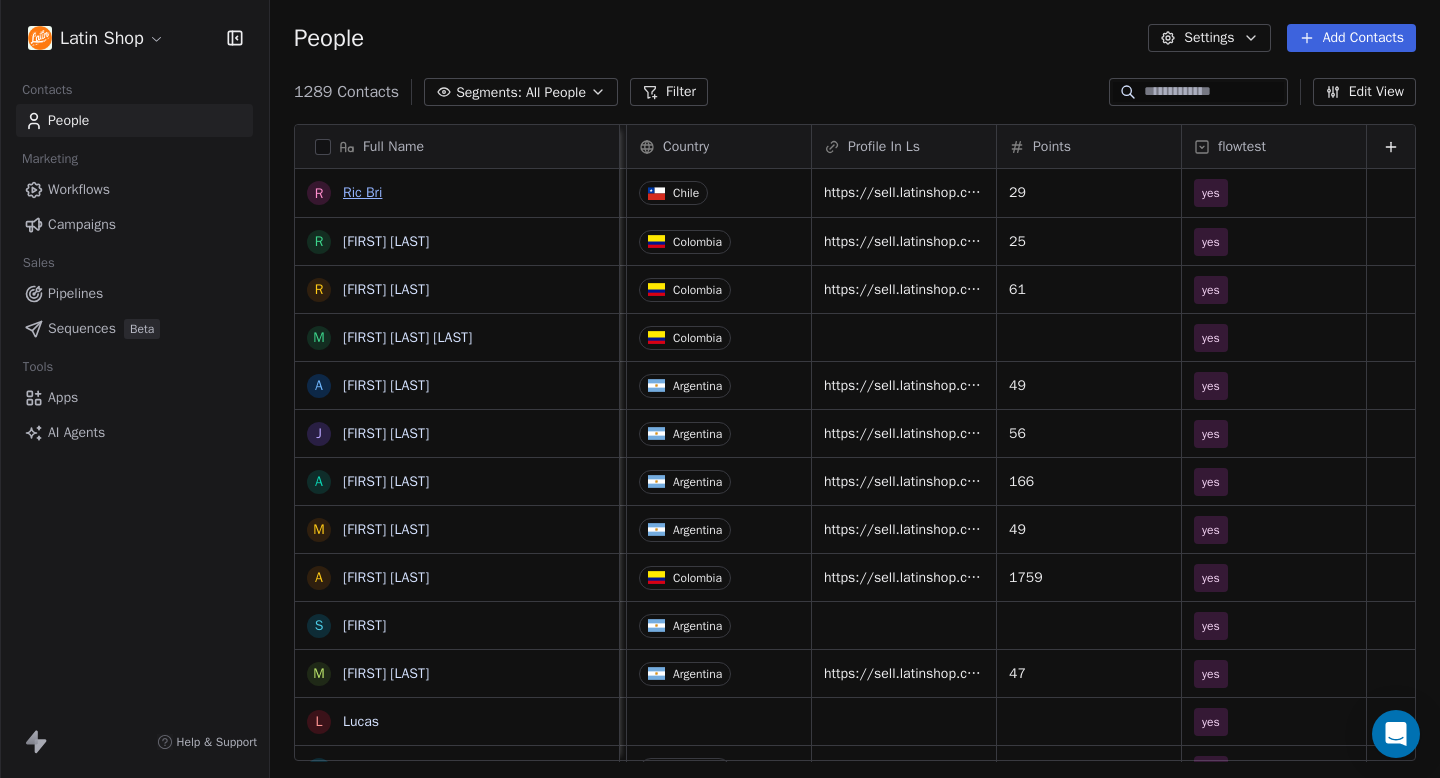 click on "Ric Bri" at bounding box center (362, 192) 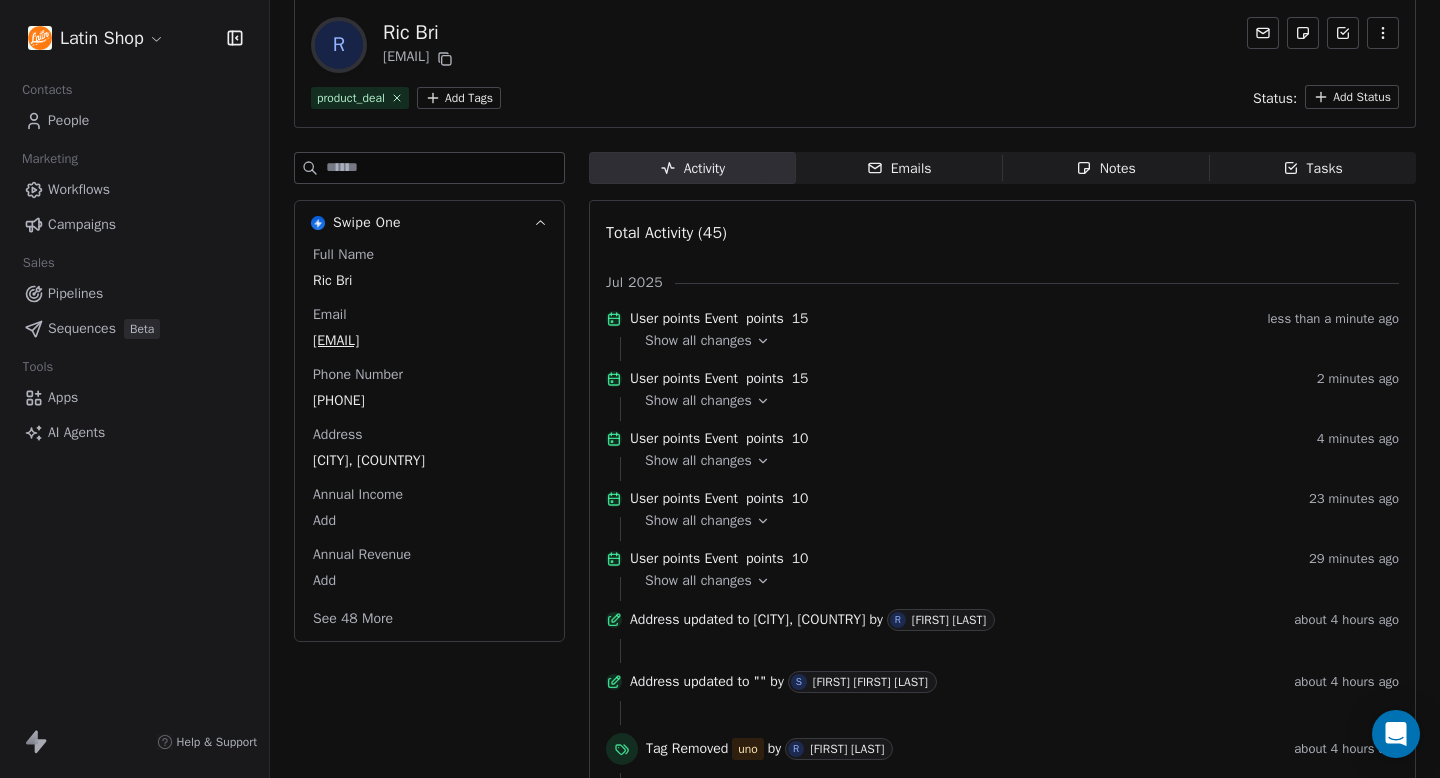 scroll, scrollTop: 95, scrollLeft: 0, axis: vertical 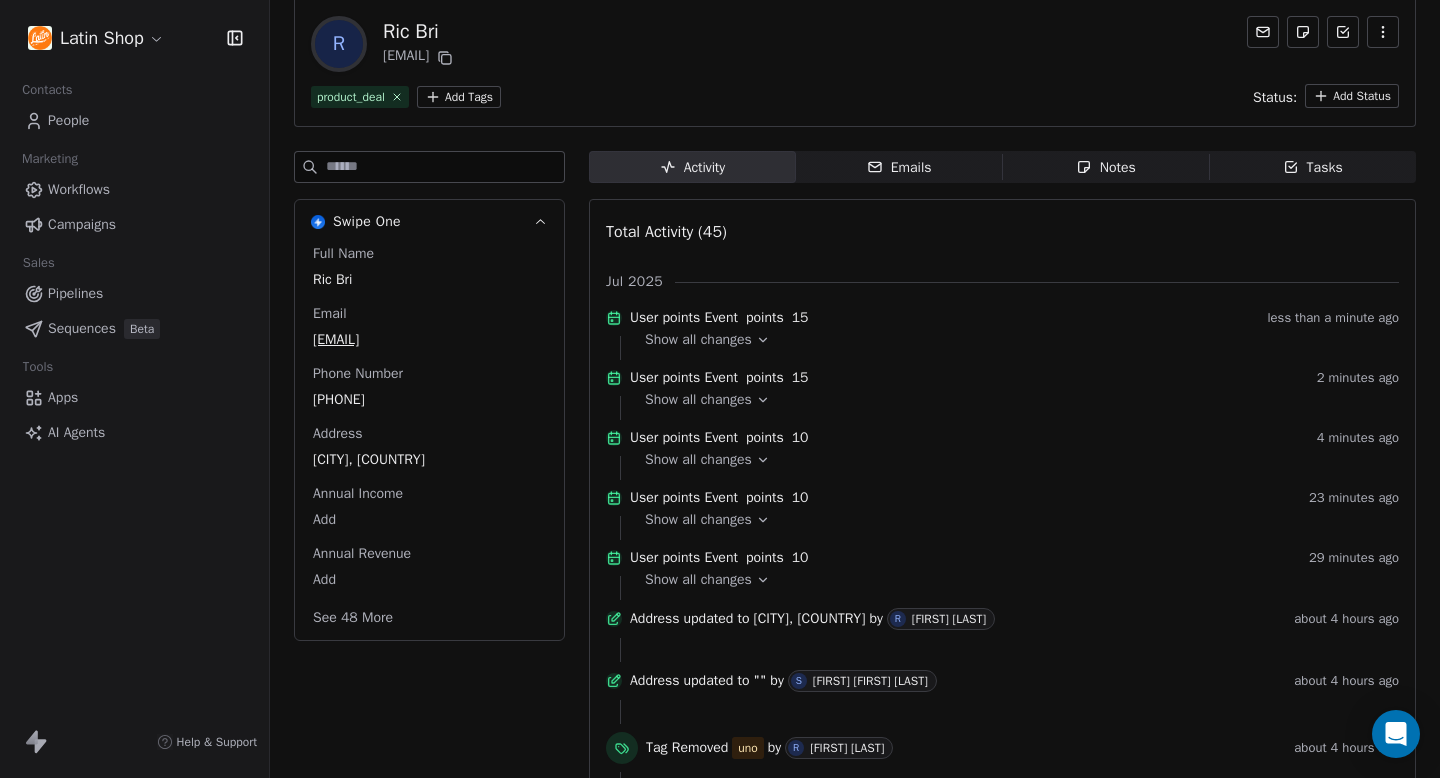 click on "Show all changes" at bounding box center (698, 340) 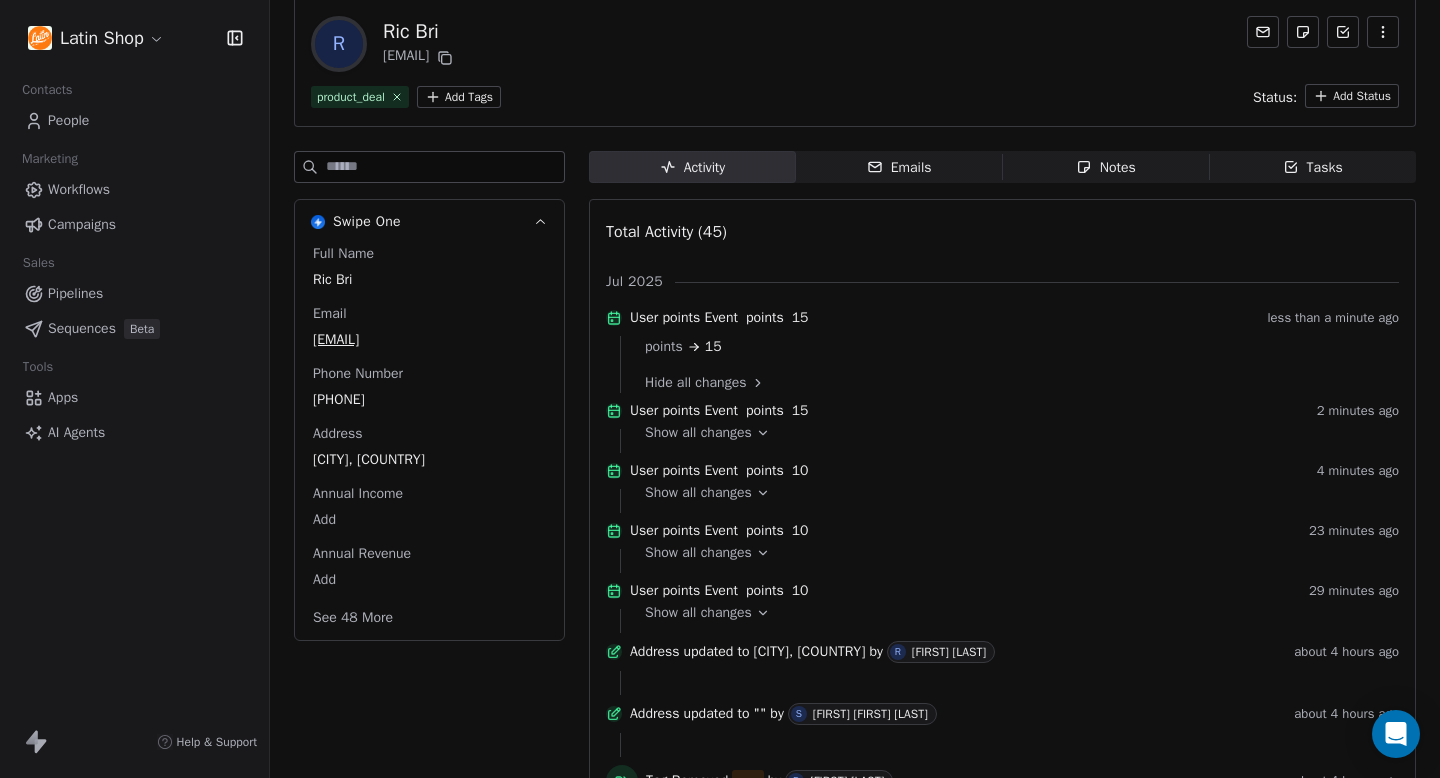 click at bounding box center [445, 167] 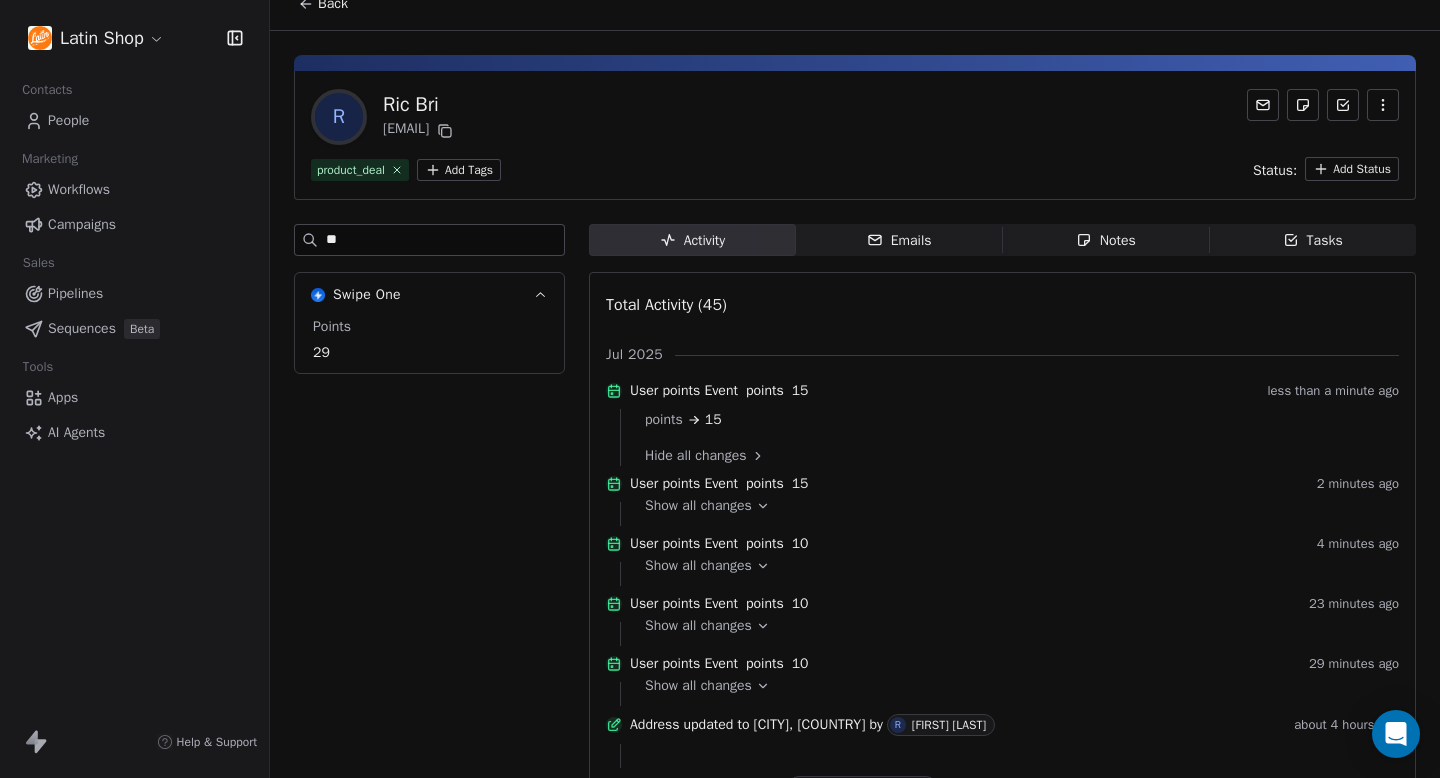 scroll, scrollTop: 0, scrollLeft: 0, axis: both 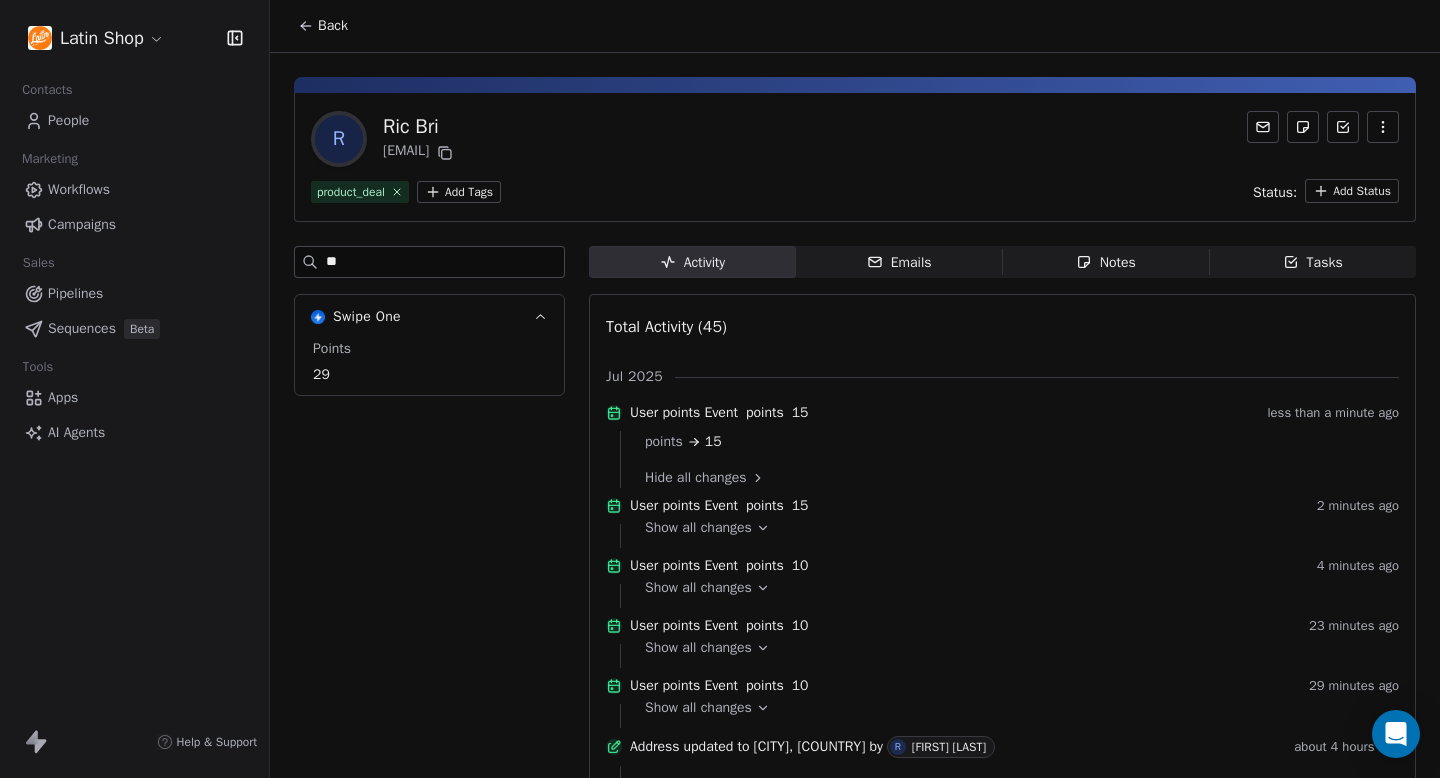 type on "**" 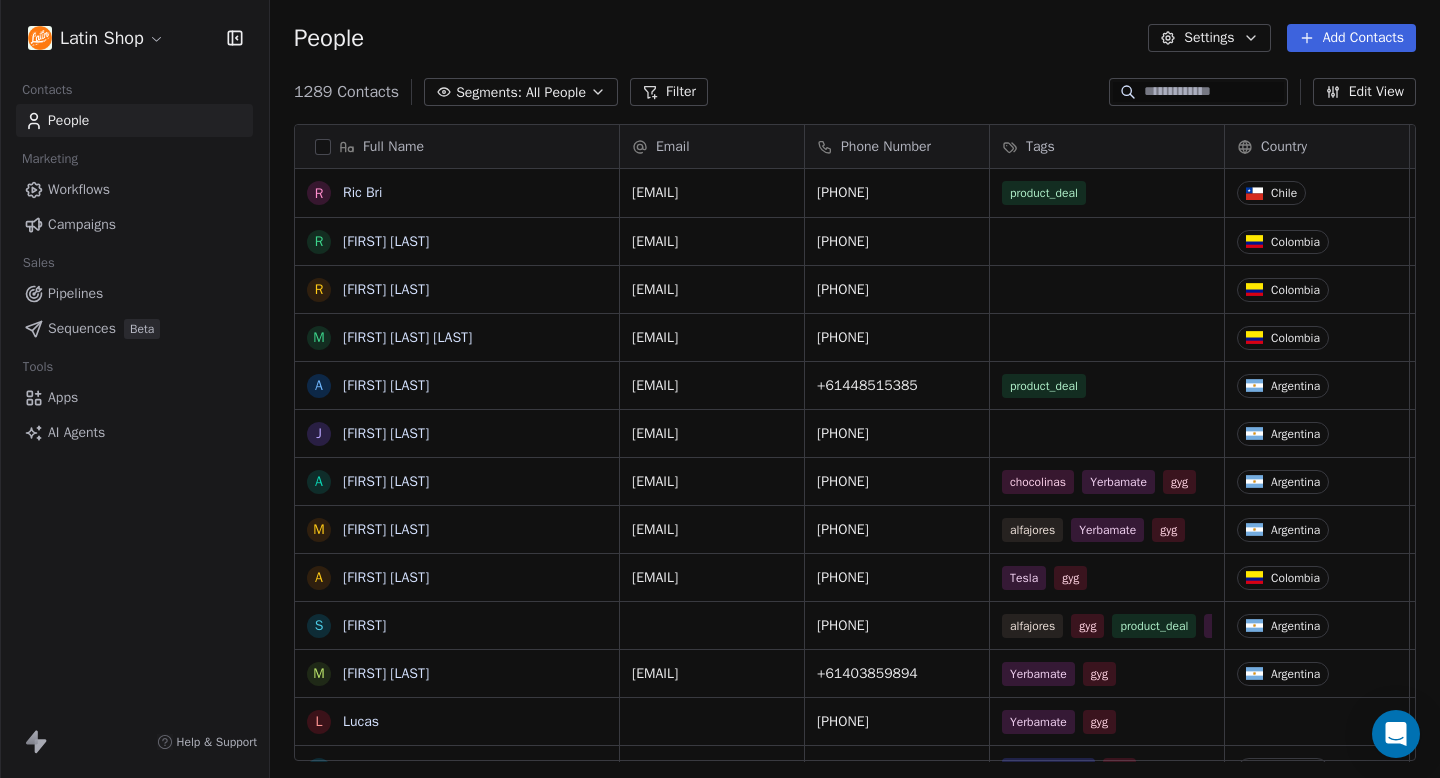 scroll, scrollTop: 1, scrollLeft: 1, axis: both 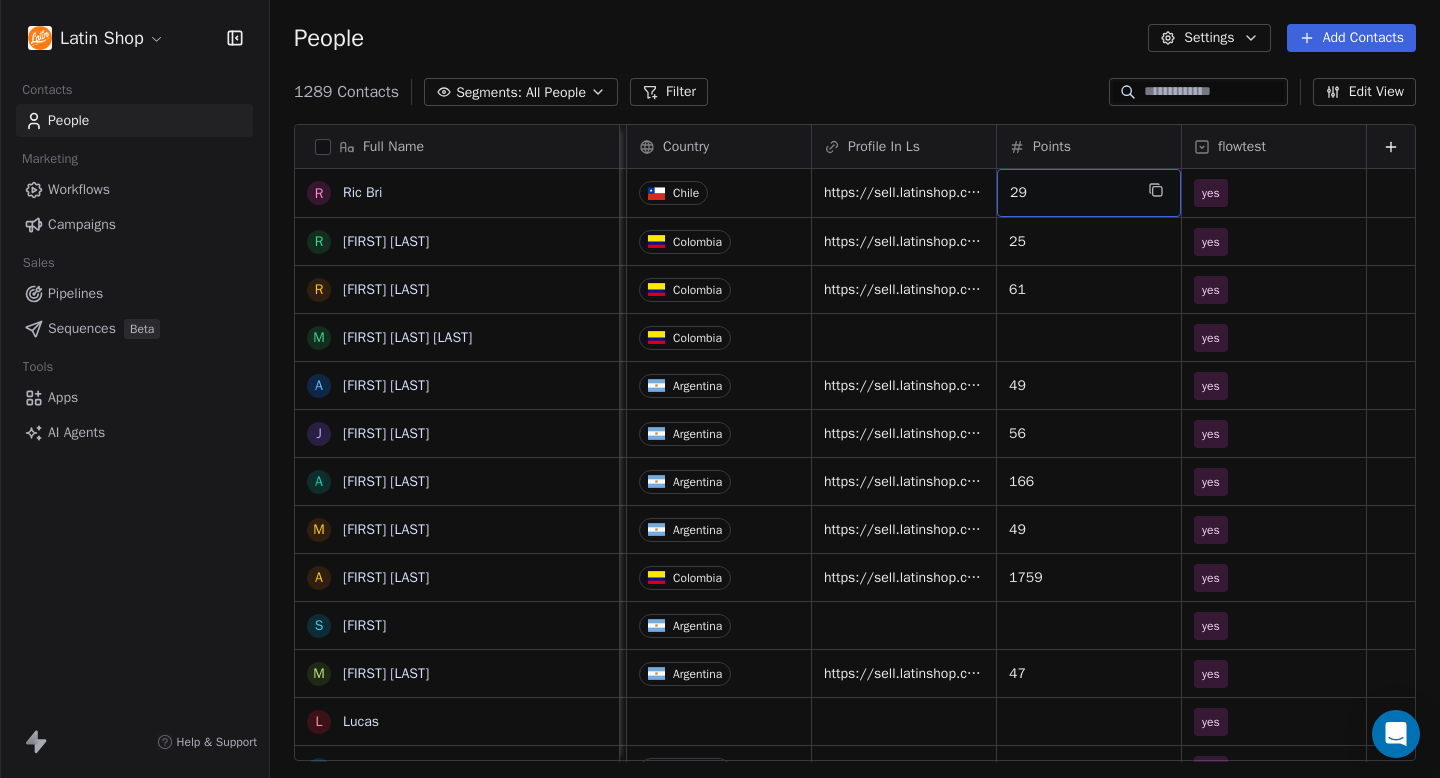 drag, startPoint x: 1036, startPoint y: 192, endPoint x: 1003, endPoint y: 192, distance: 33 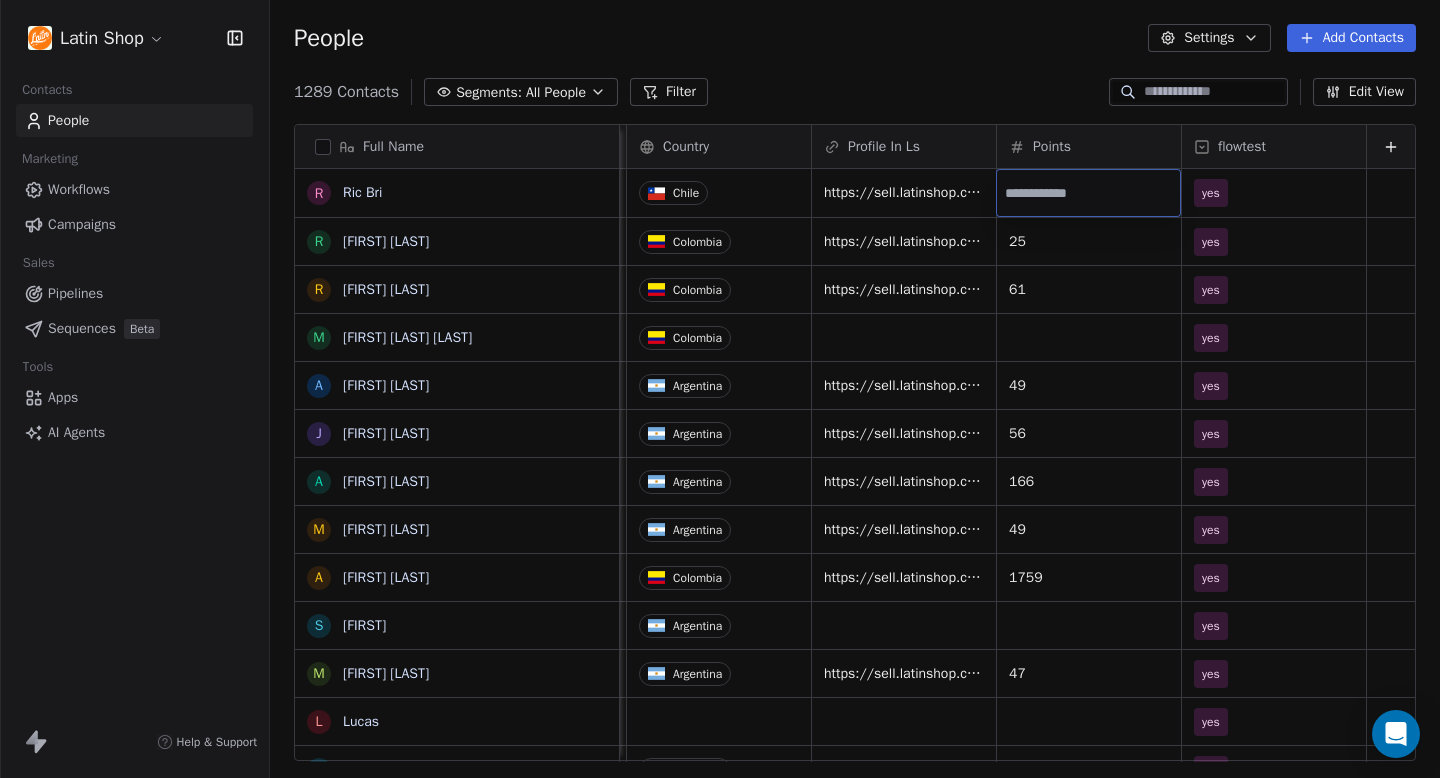 type on "*" 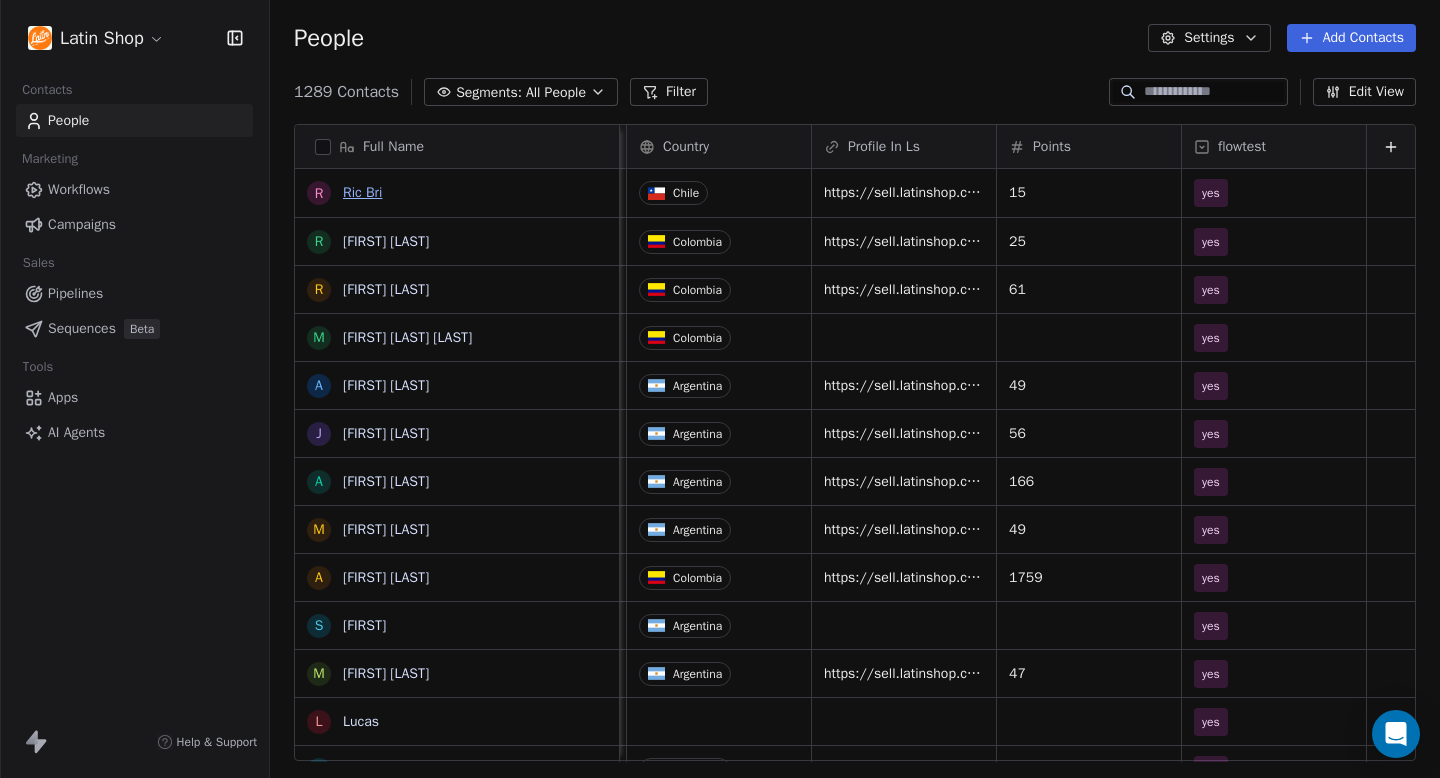 click on "Ric Bri" at bounding box center [362, 192] 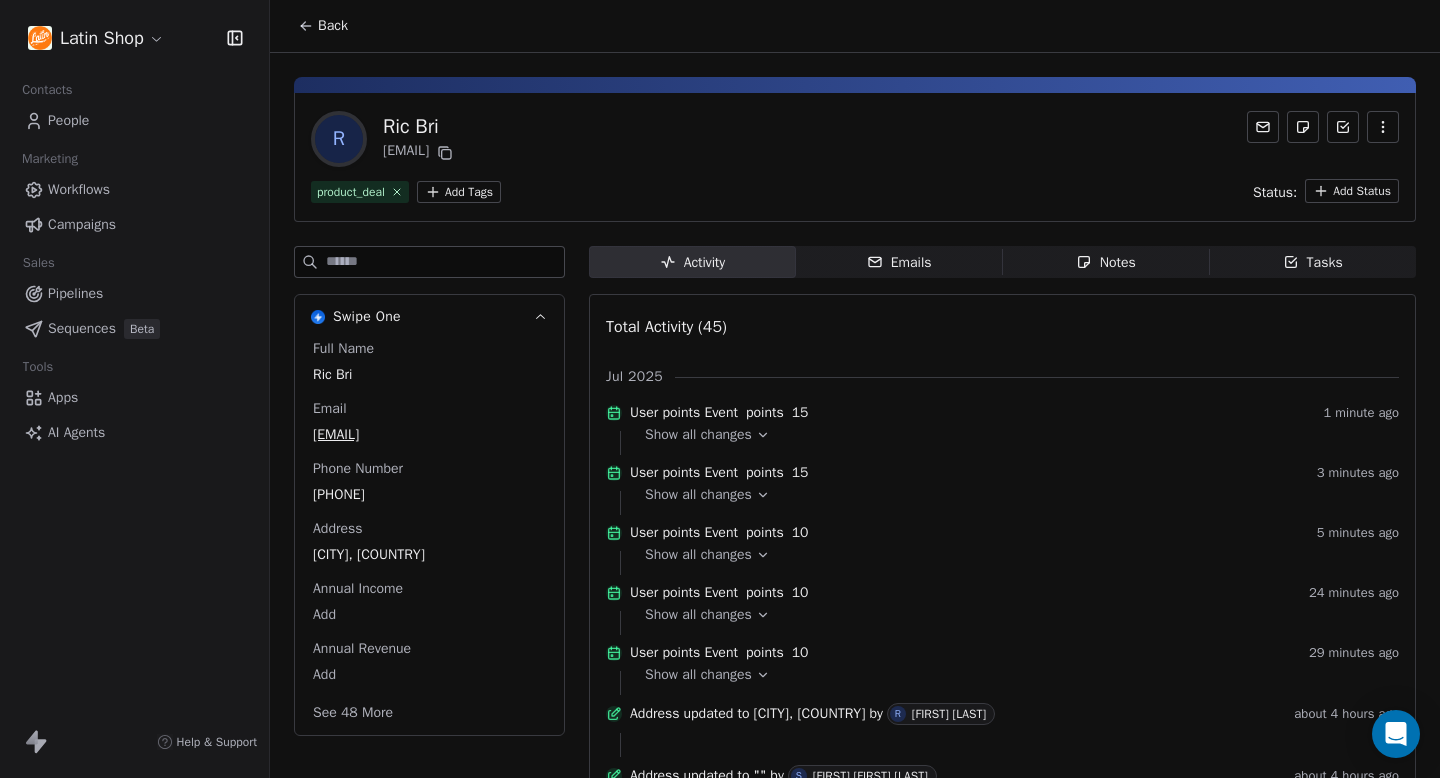 click at bounding box center [445, 262] 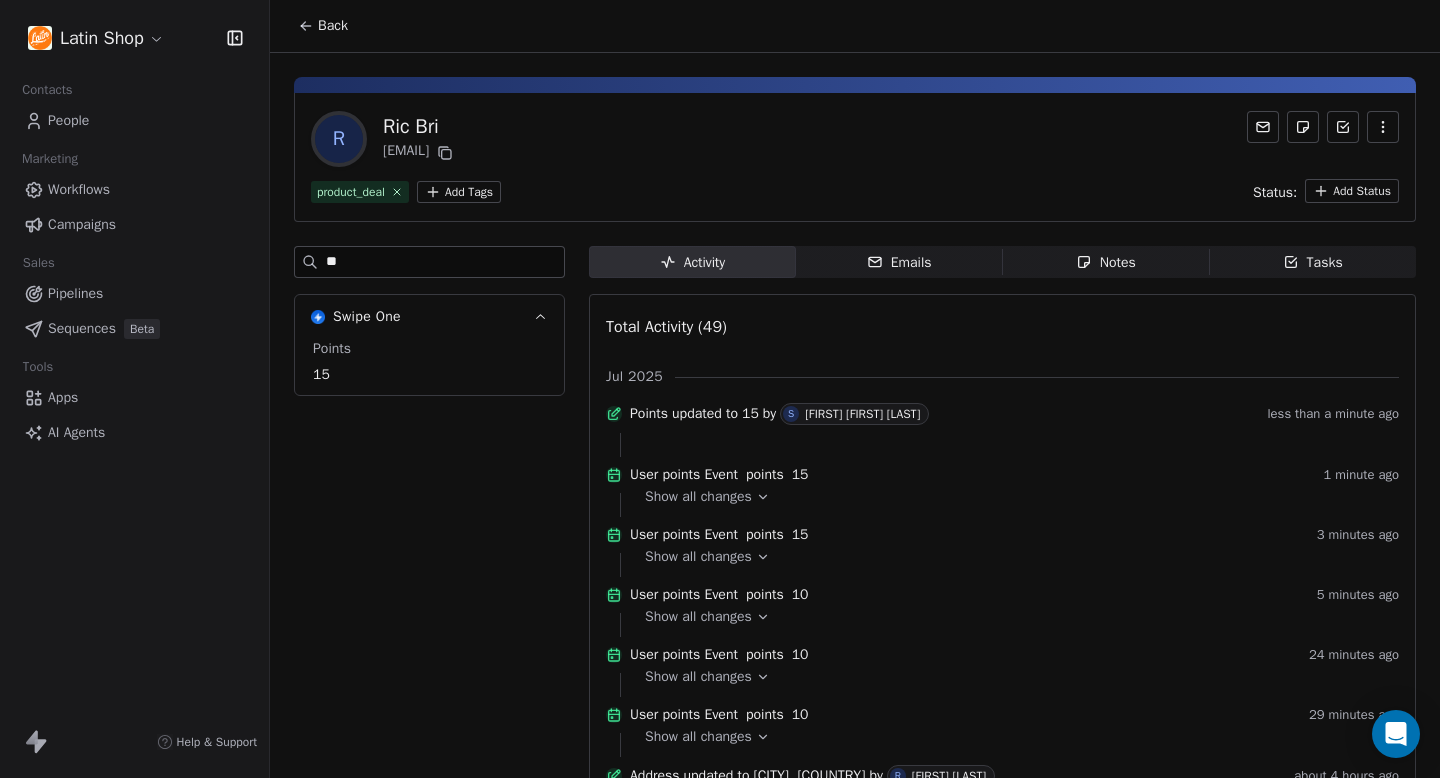 type on "**" 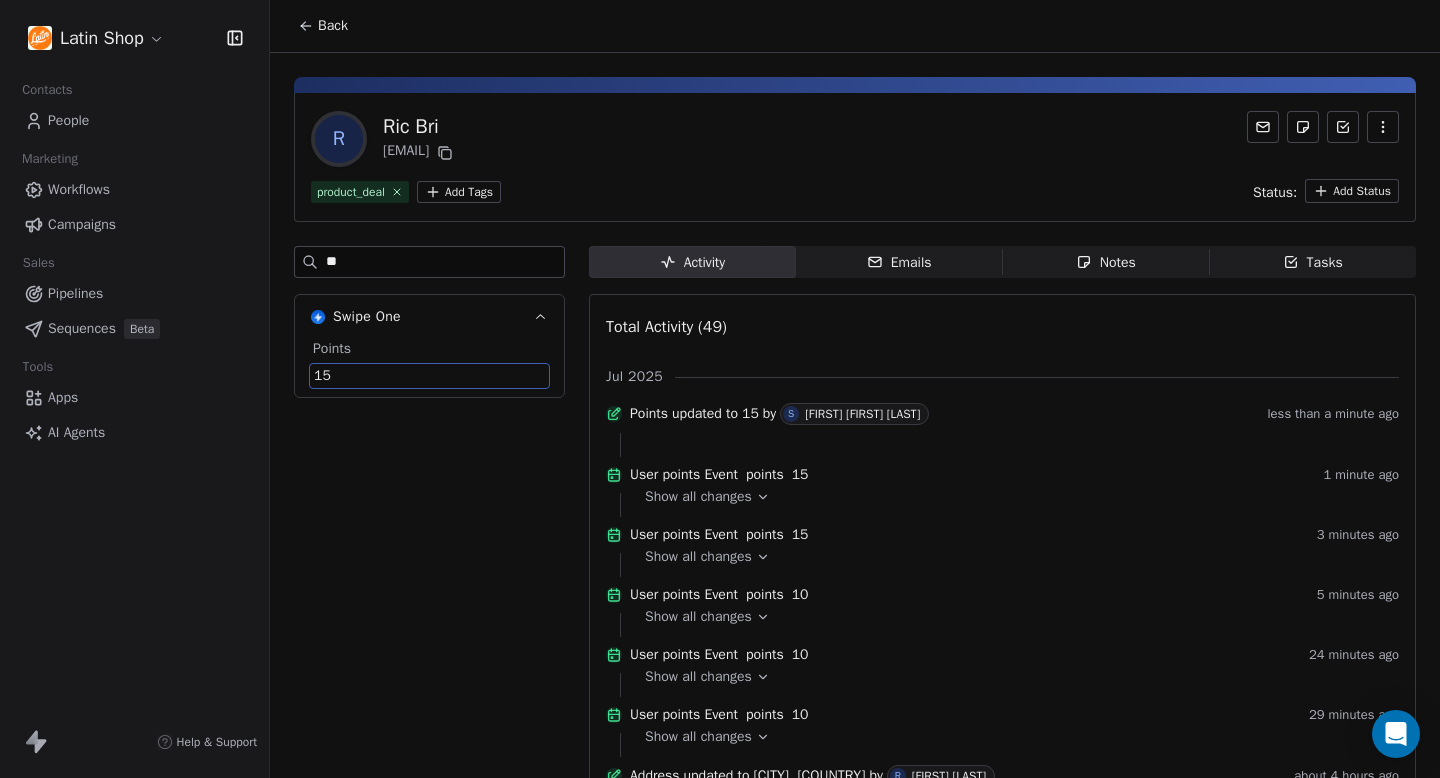 click on "15" at bounding box center (429, 376) 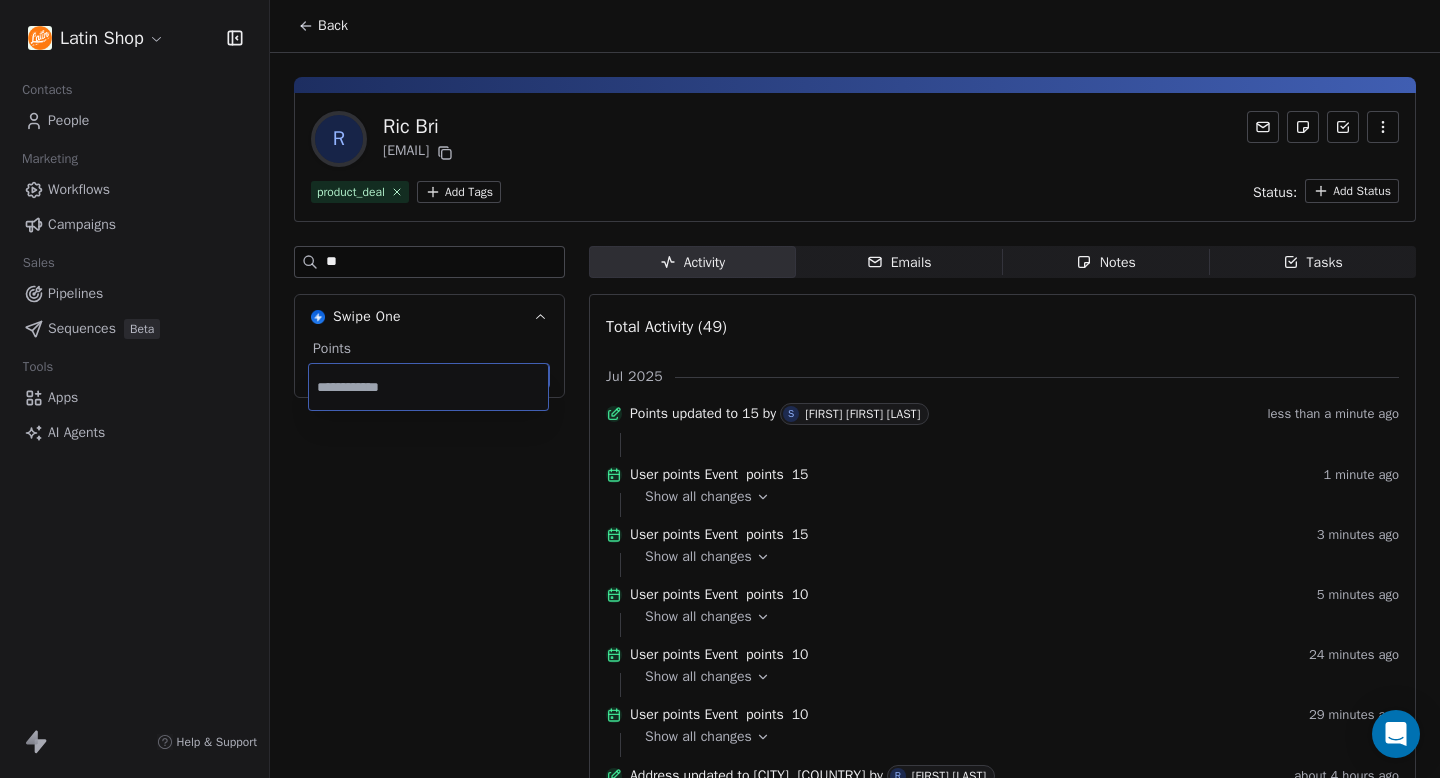 type on "*" 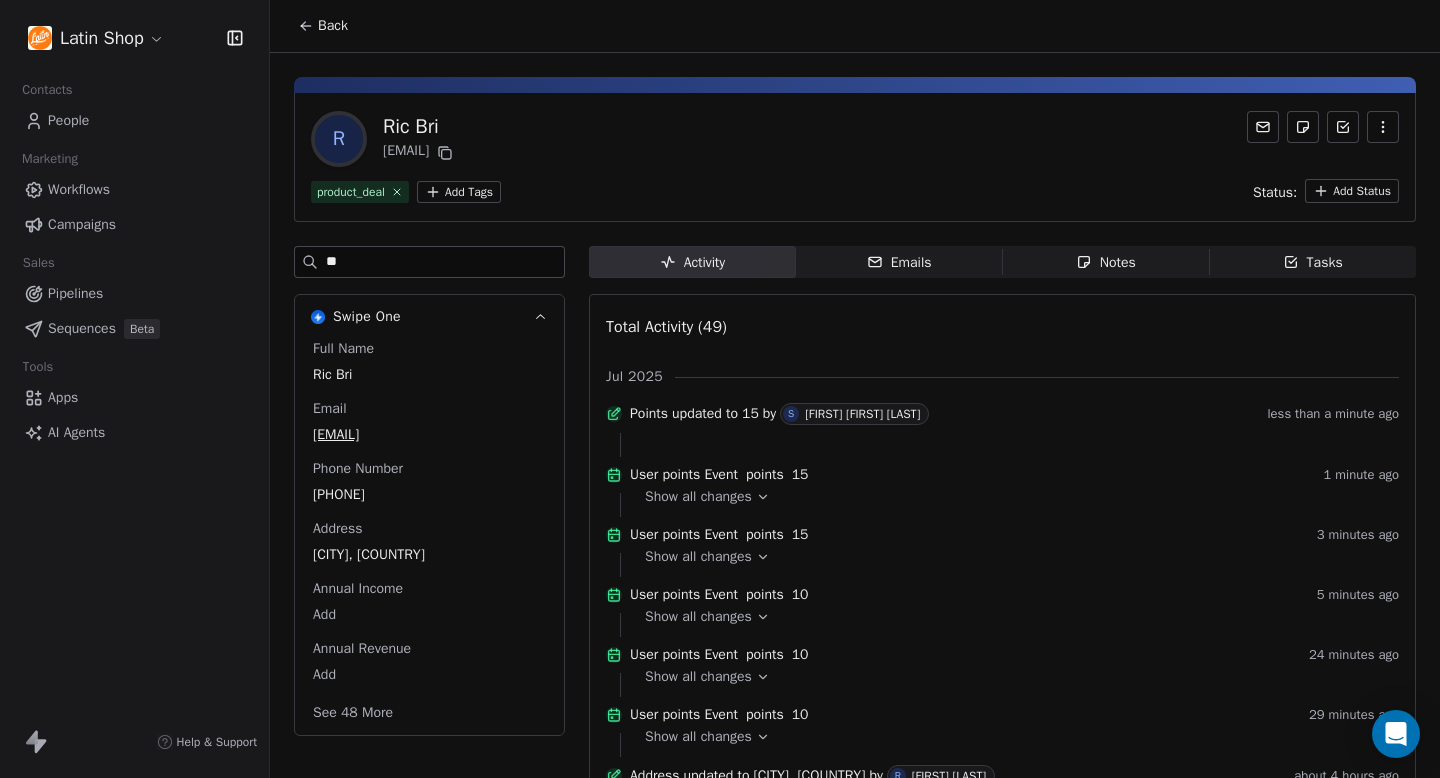 click on "Latin Shop Contacts People Marketing Workflows Campaigns Sales Pipelines Sequences Beta Tools Apps AI Agents Help & Support Back R Ric Bri ricardo.brito+test115@gmail.com product_deal  Add Tags Status:   Add Status ** Swipe One Full Name Ric Bri Email ricardo.brito+test115@gmail.com Phone Number 043504058 Address Brisbane, Australia Annual Income Add Annual Revenue Add See   48   More   Activity Activity Emails Emails   Notes   Notes Tasks Tasks Total Activity (49) Jul 2025 Points updated to 15 by S Susan Camila Pava Garcia   less than a minute ago User points Event points   15   1 minute ago   Show all changes User points Event points   15   3 minutes ago   Show all changes User points Event points   10   5 minutes ago   Show all changes User points Event points   10   24 minutes ago   Show all changes User points Event points   10   29 minutes ago   Show all changes Address updated to "Brisbane, Australia" by R Ricardo Brito   about 4 hours ago Address updated to "" by S Susan Camila Pava Garcia   uno by" at bounding box center [720, 389] 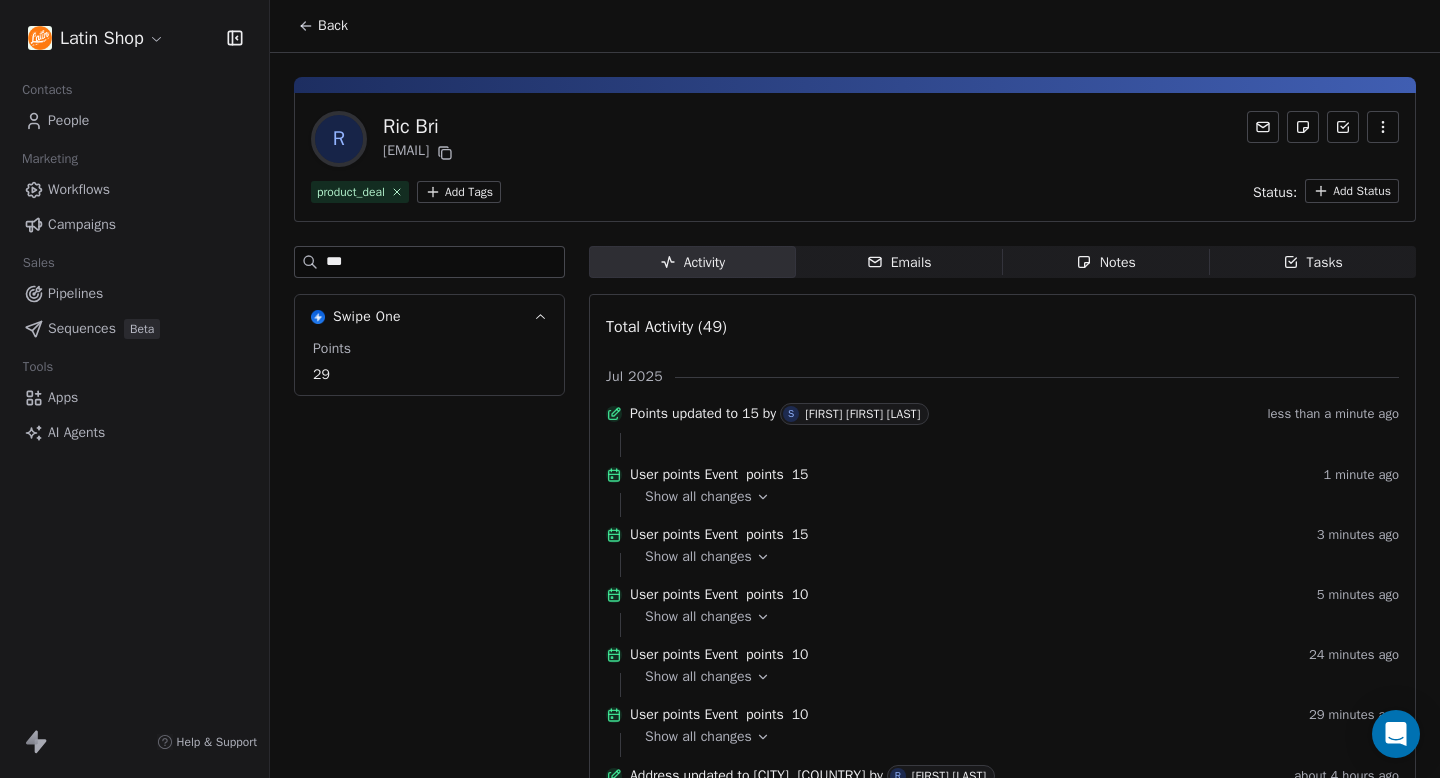 type on "***" 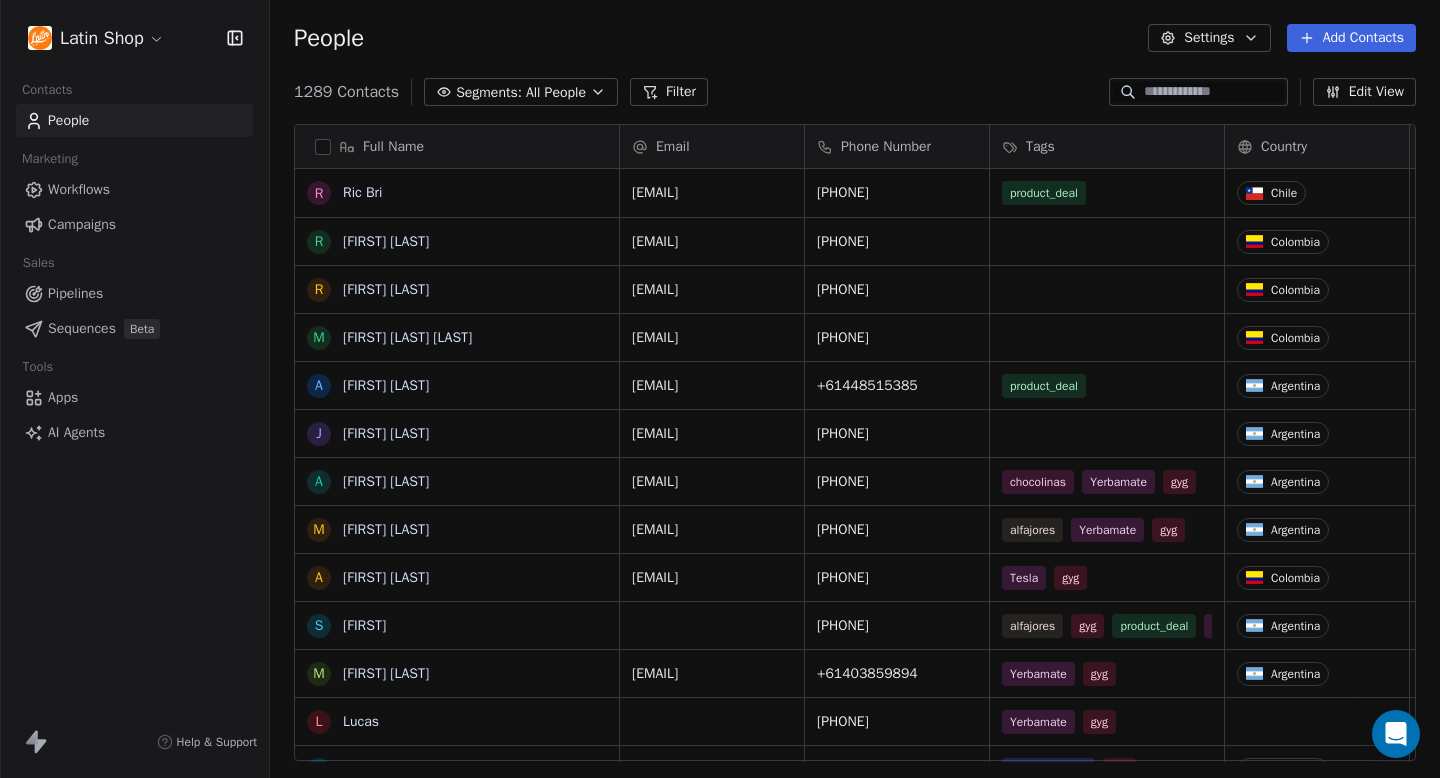 scroll, scrollTop: 1, scrollLeft: 1, axis: both 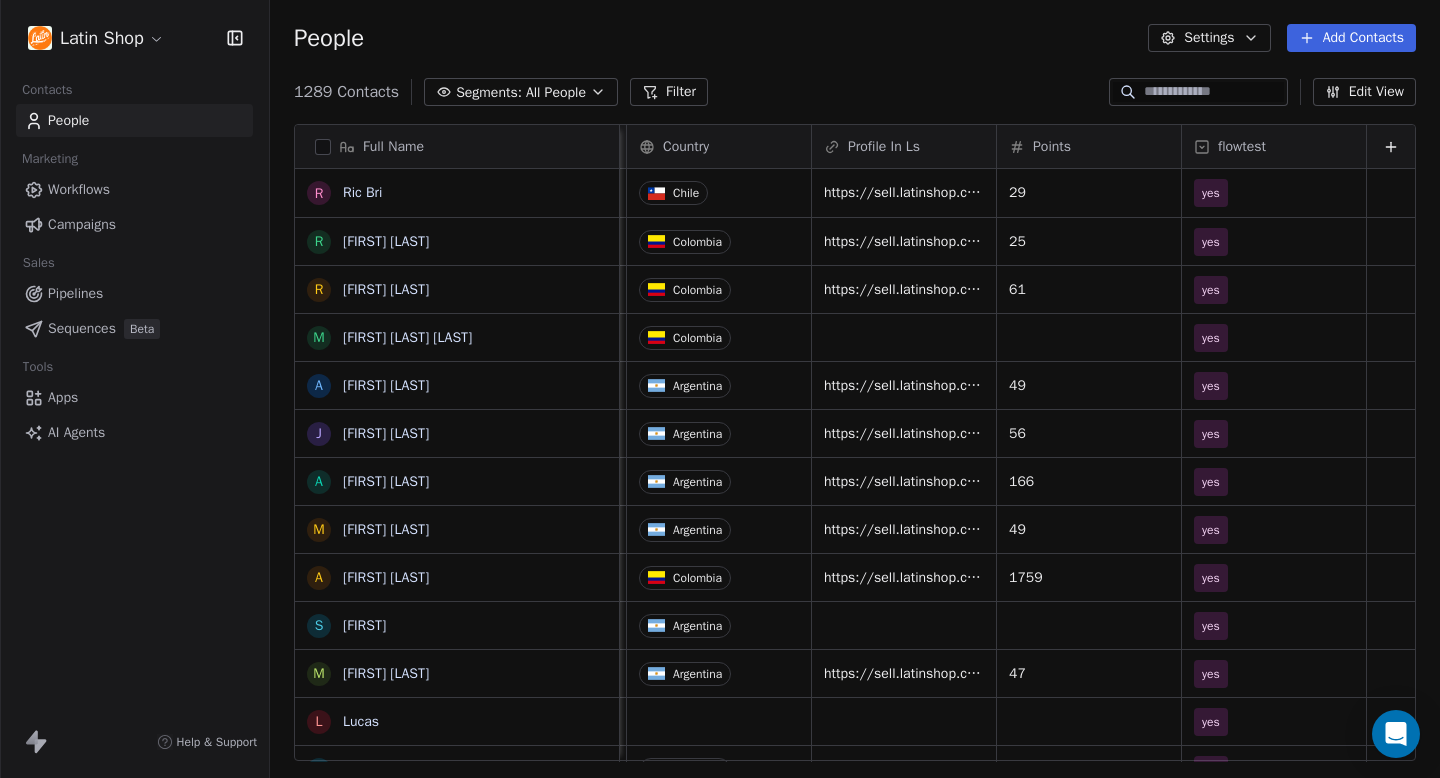 click on "Workflows" at bounding box center [79, 189] 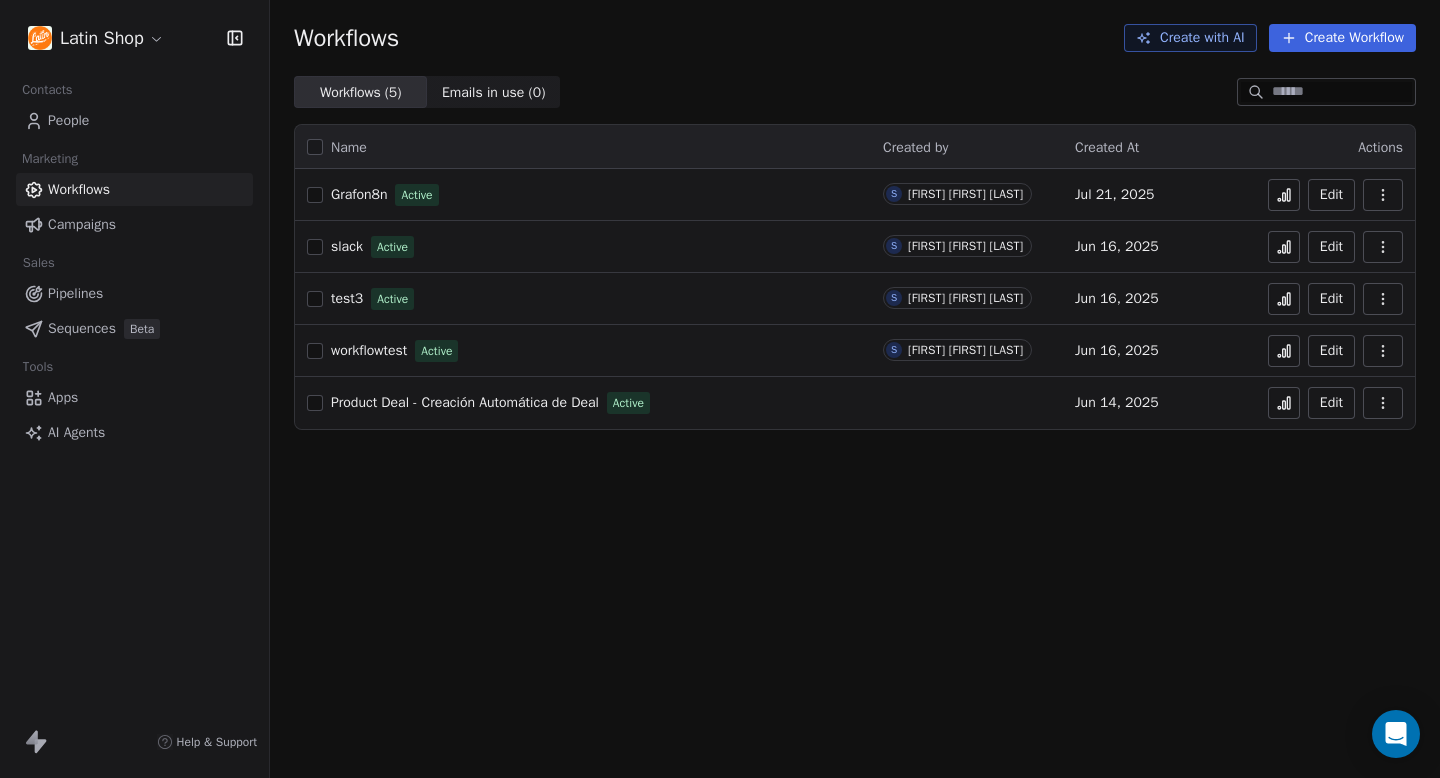 click on "test3" at bounding box center [347, 298] 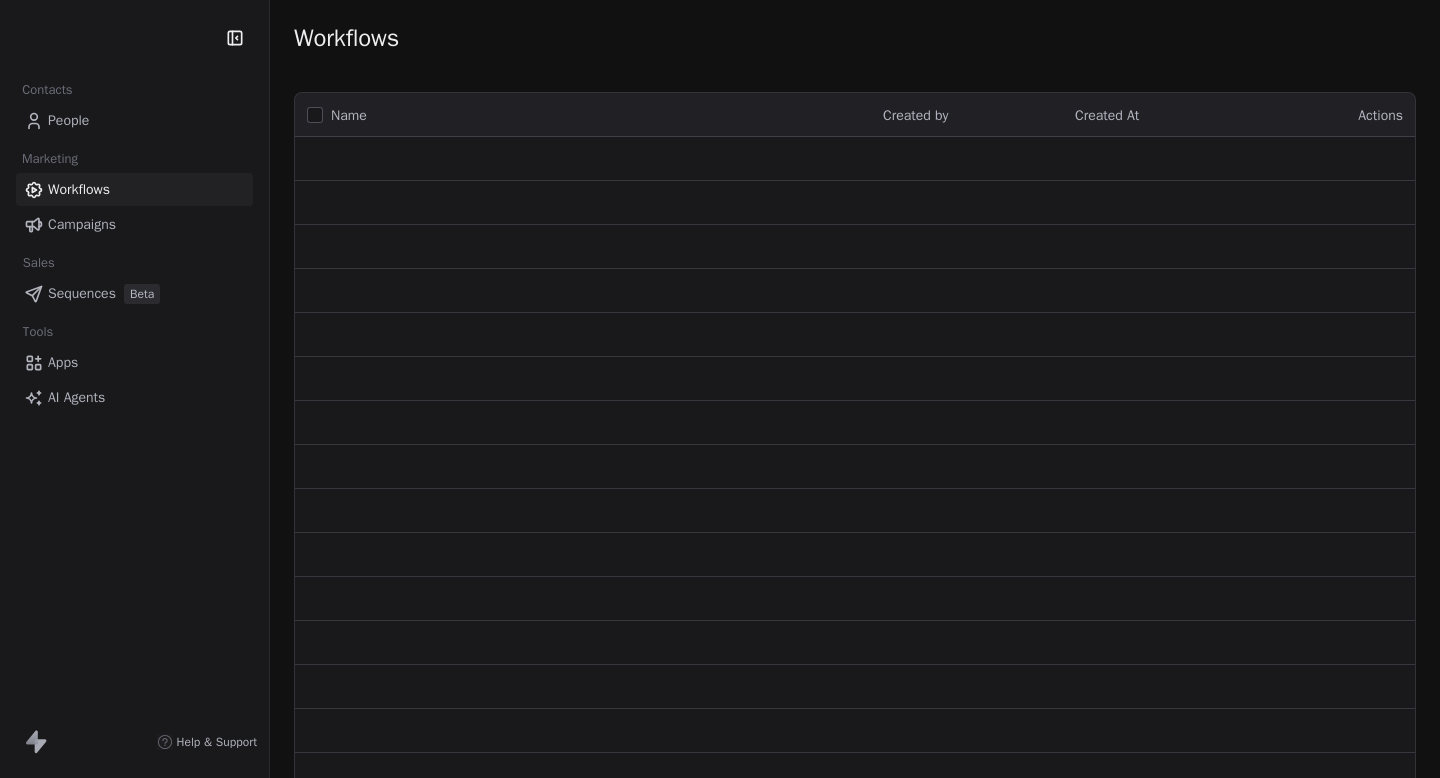 scroll, scrollTop: 0, scrollLeft: 0, axis: both 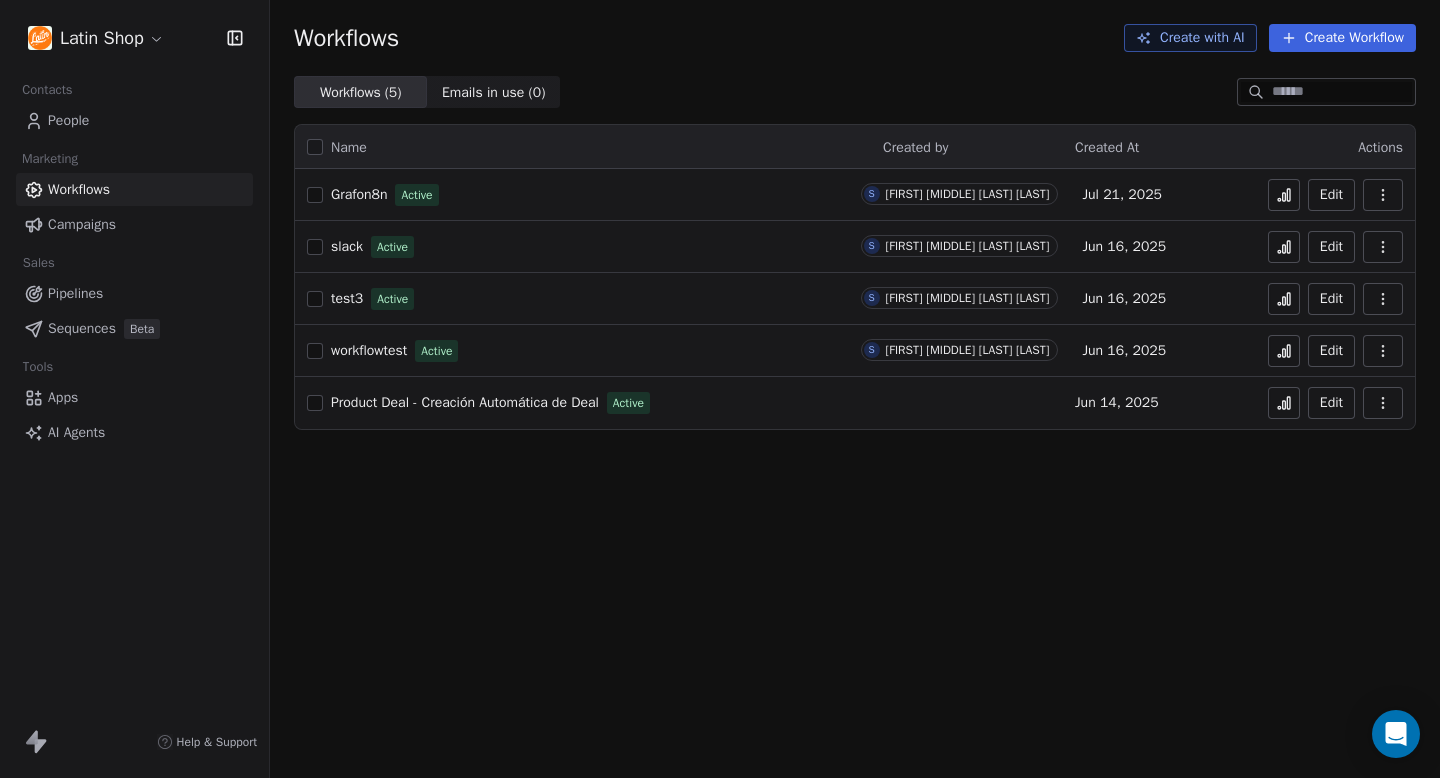 click at bounding box center [315, 299] 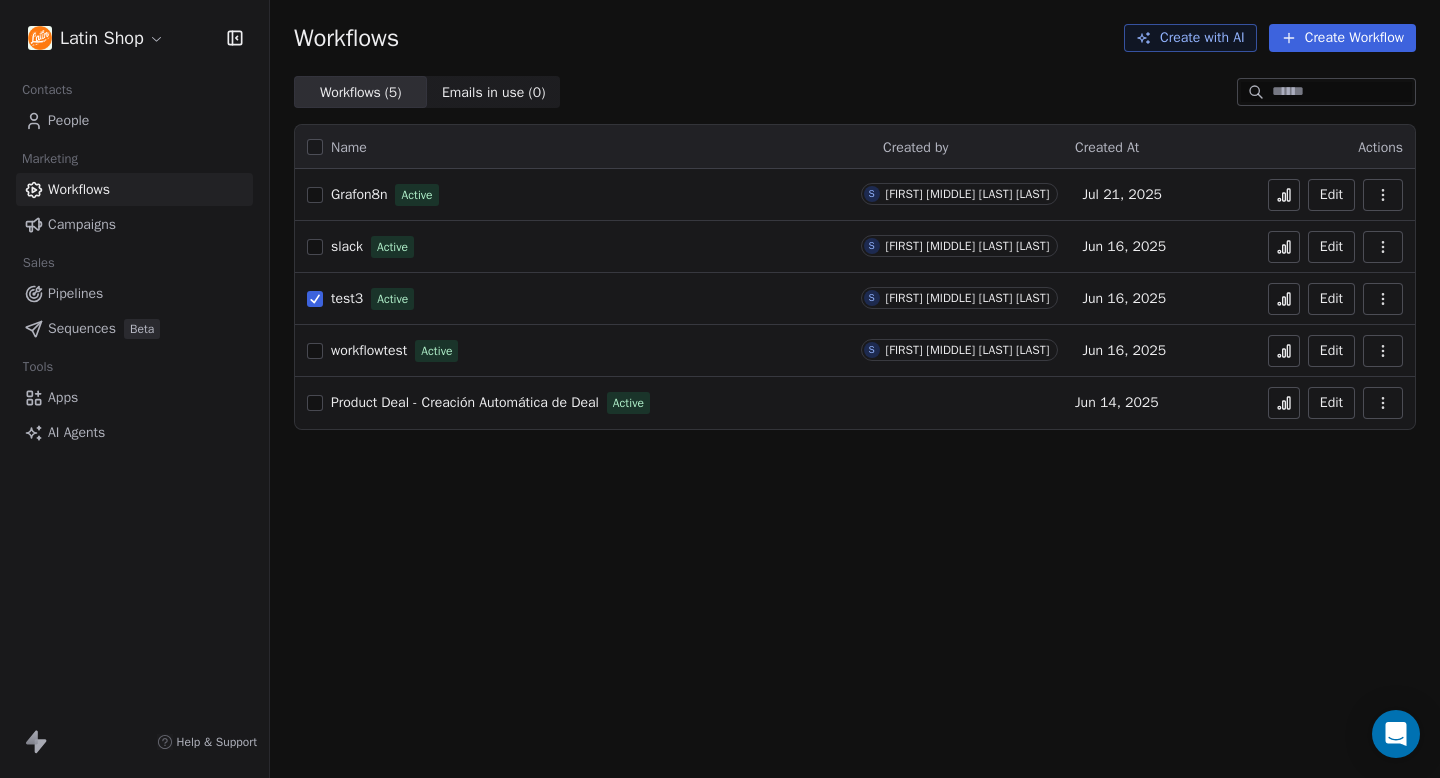 click 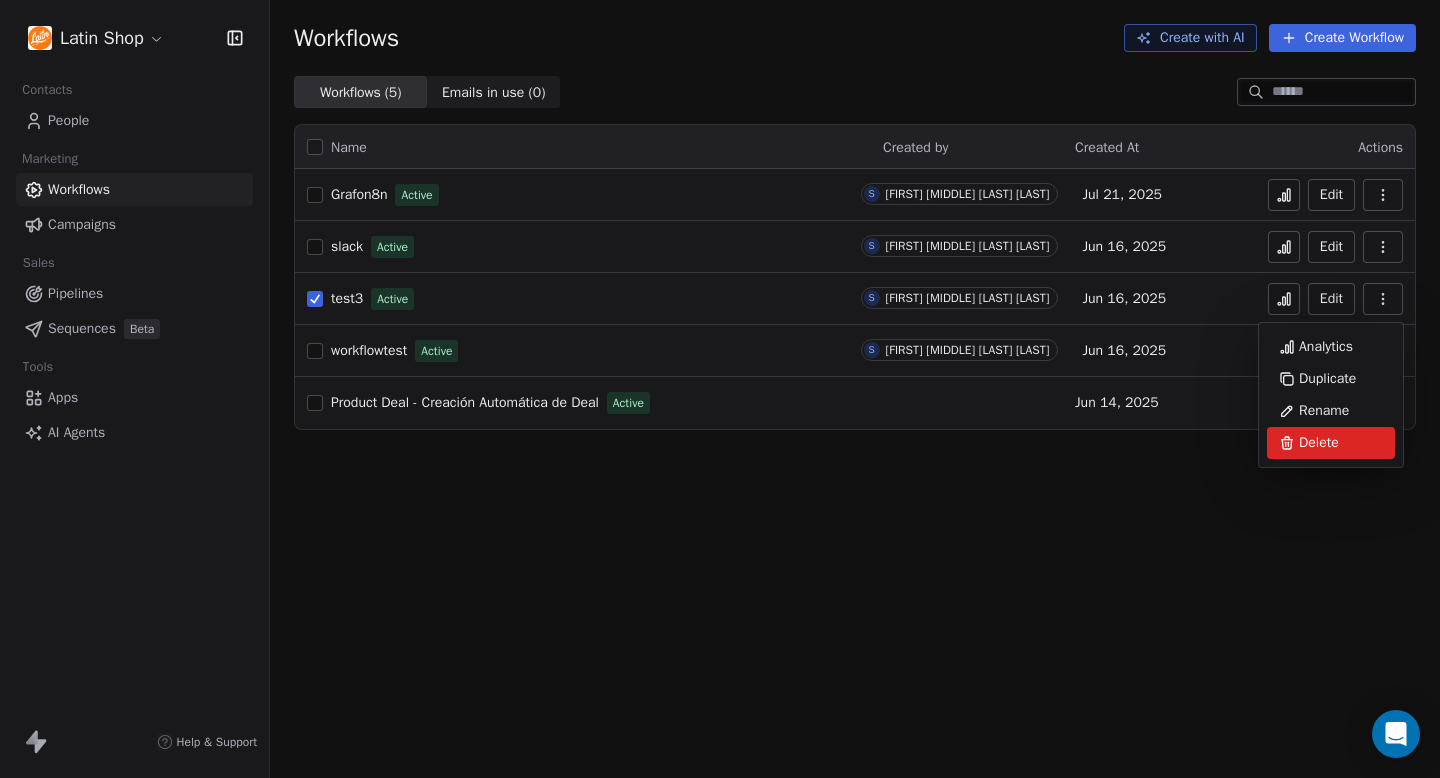 click on "Delete" at bounding box center [1331, 443] 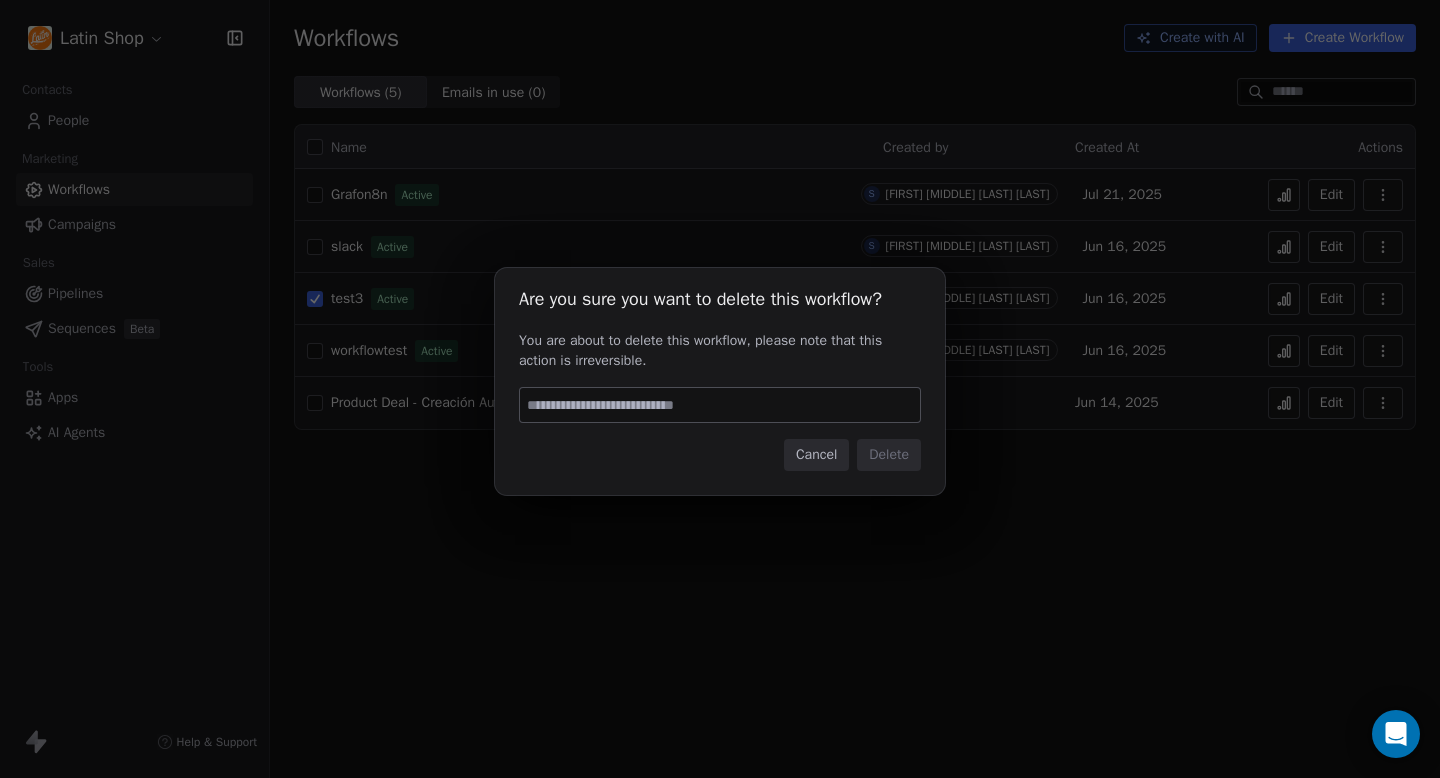 type on "*" 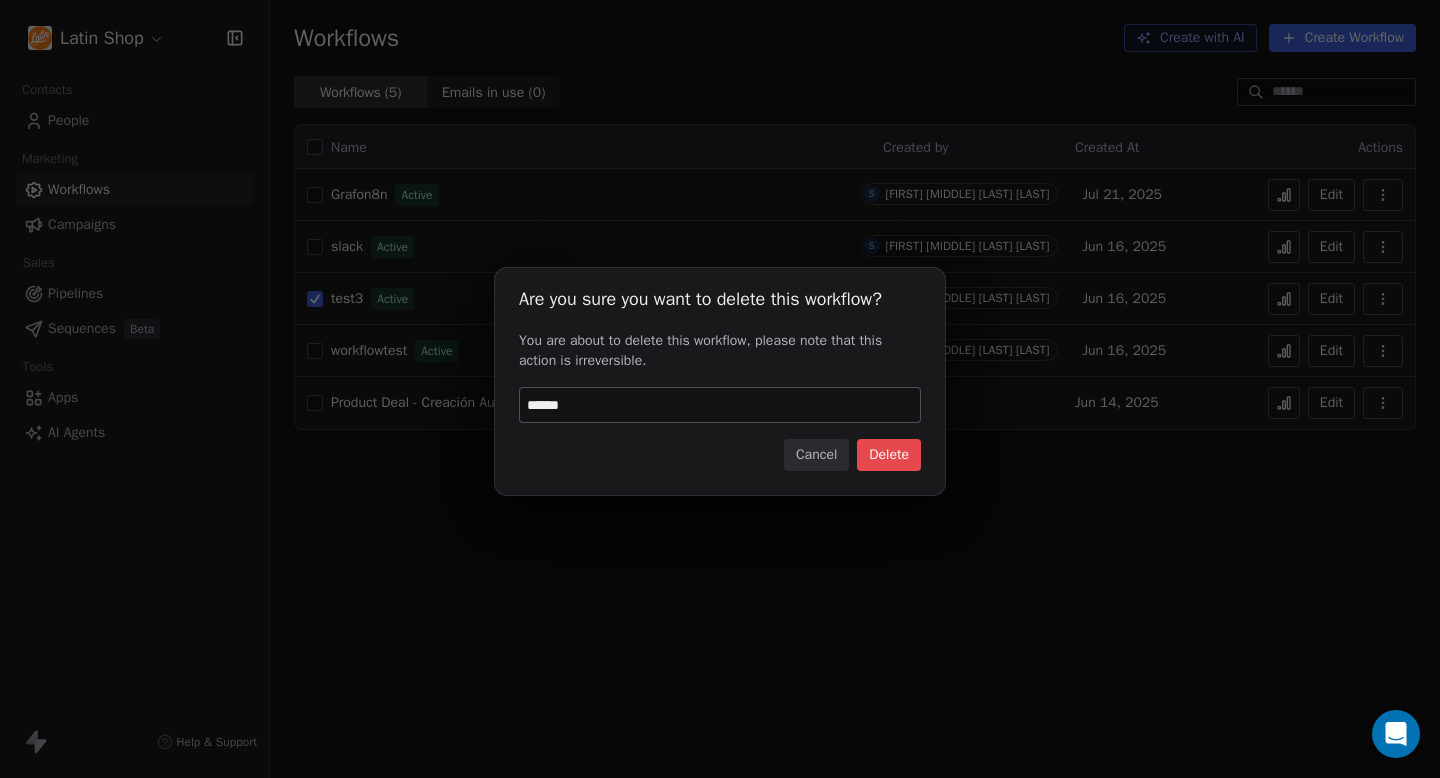 type on "******" 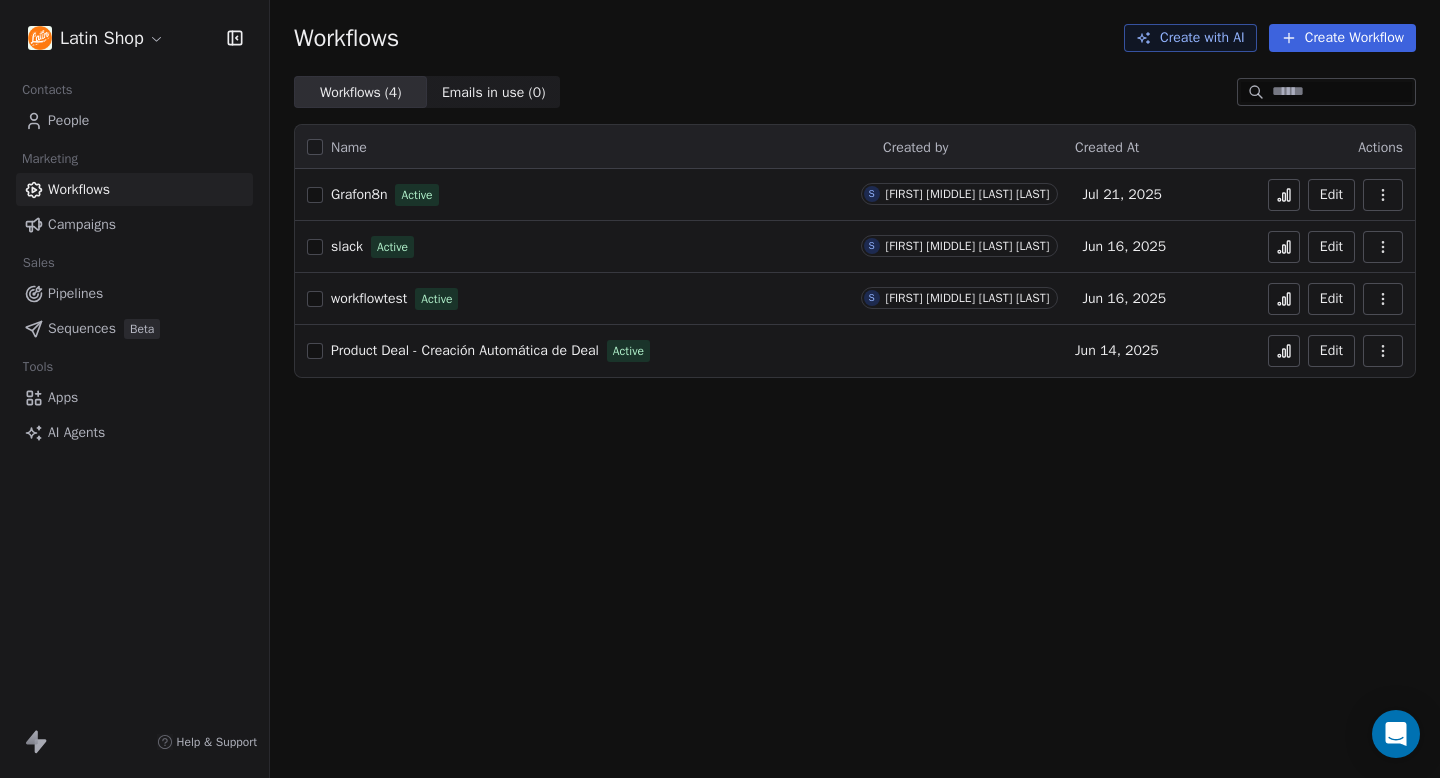 click on "Create Workflow" at bounding box center (1342, 38) 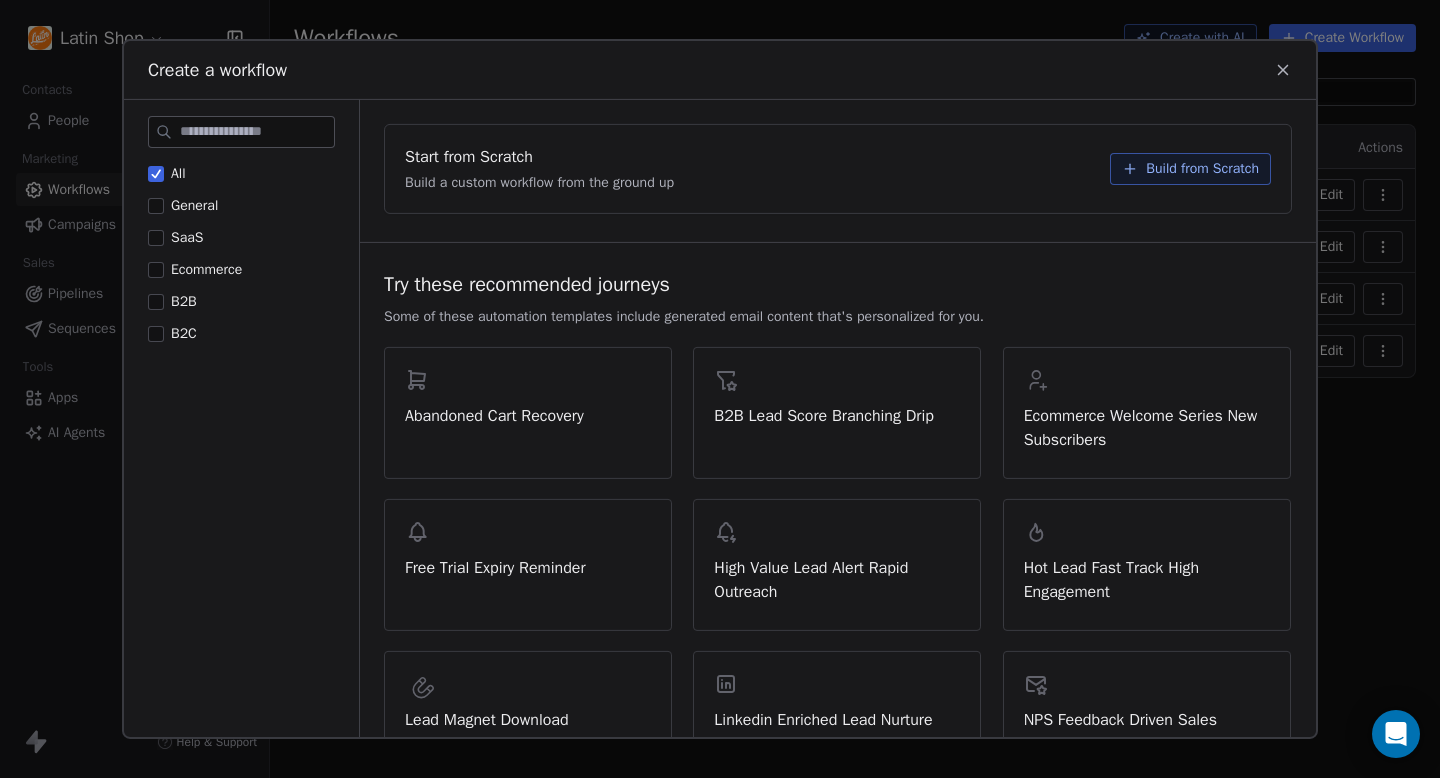 click on "Build from Scratch" at bounding box center [1202, 169] 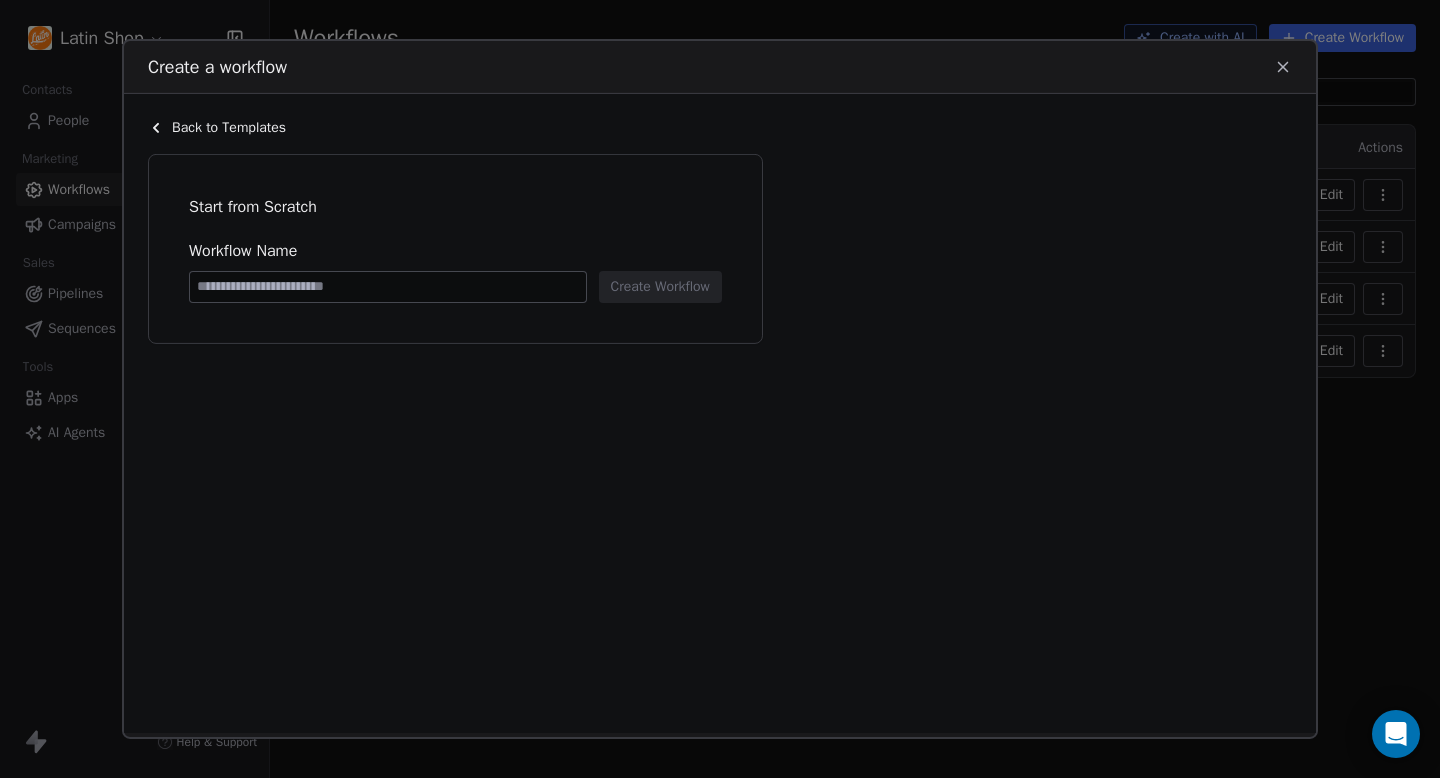click at bounding box center (388, 287) 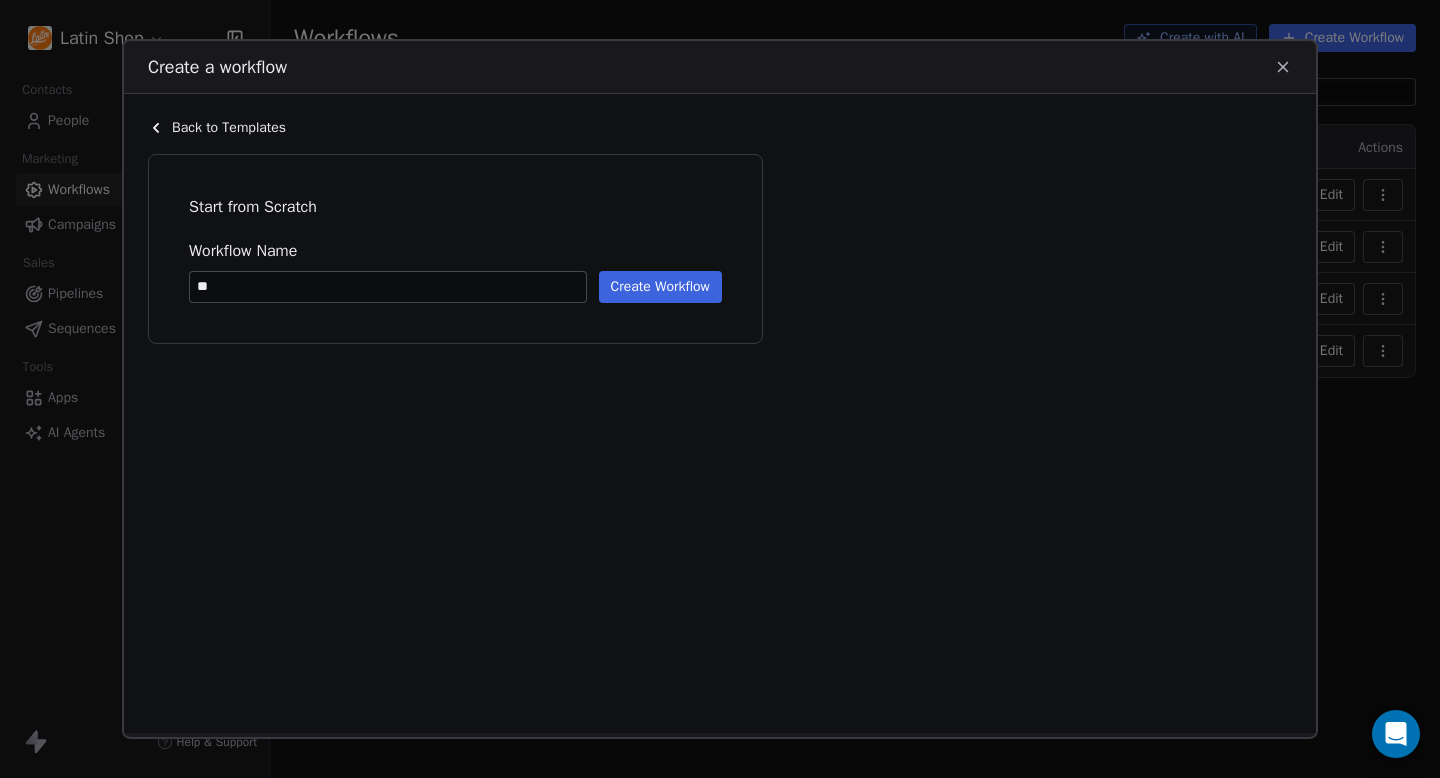 type on "*" 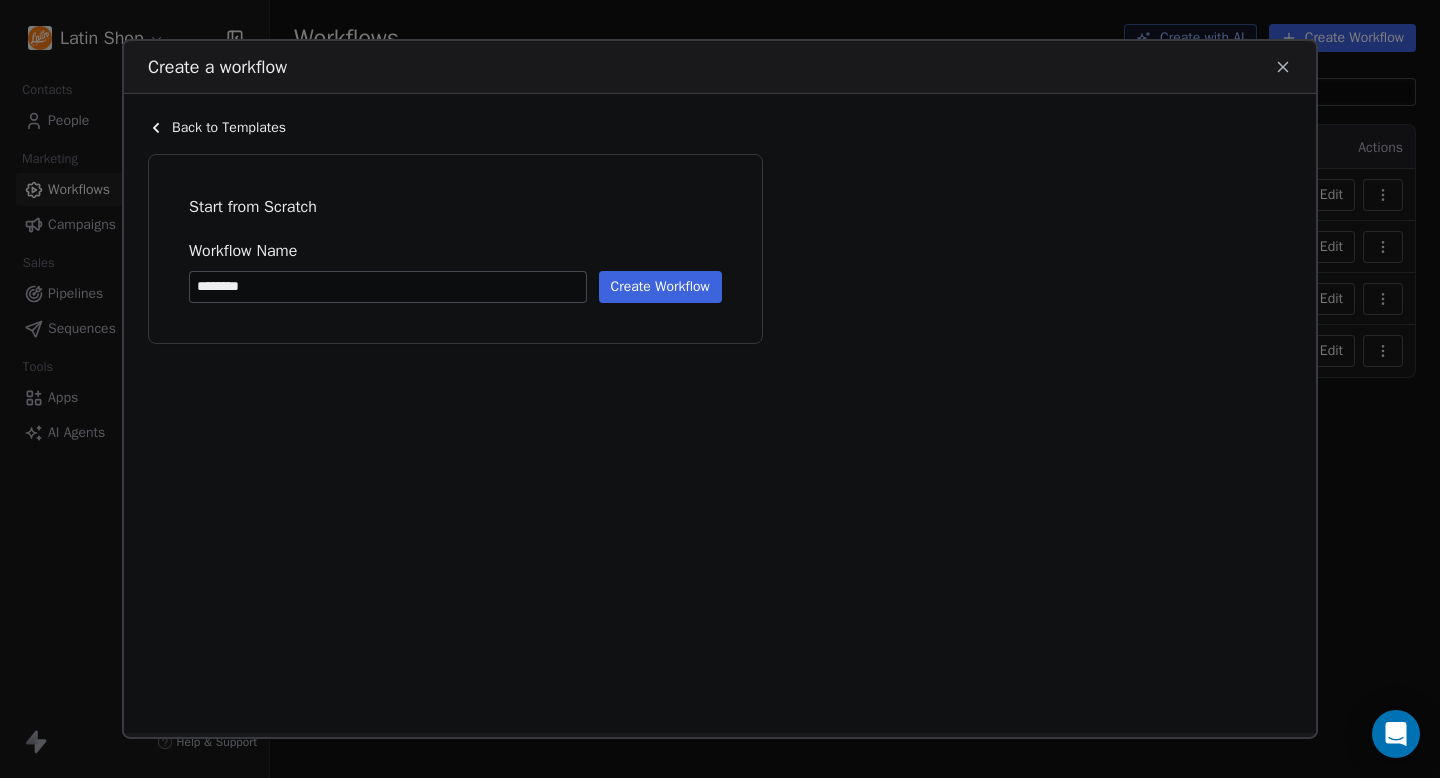 click on "********" at bounding box center [388, 287] 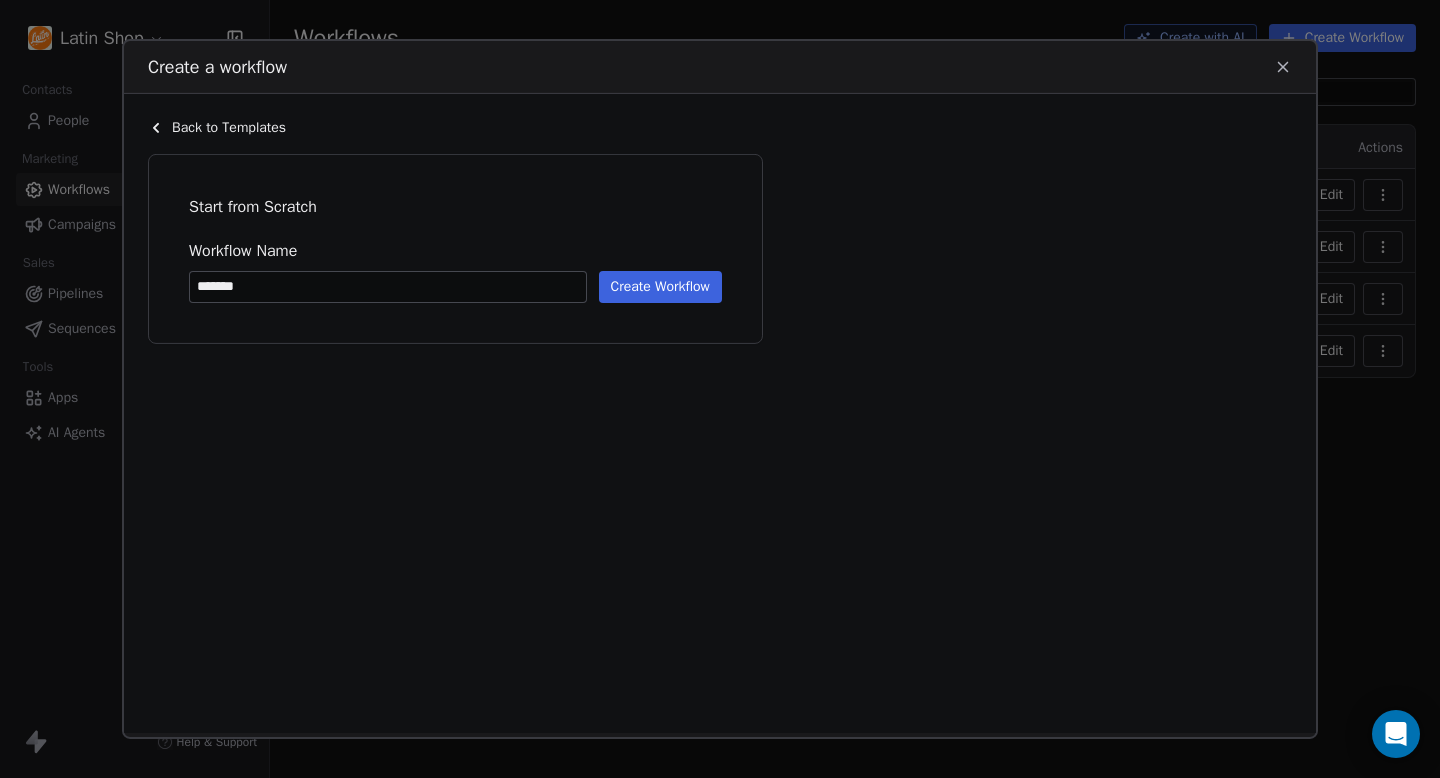 type on "*******" 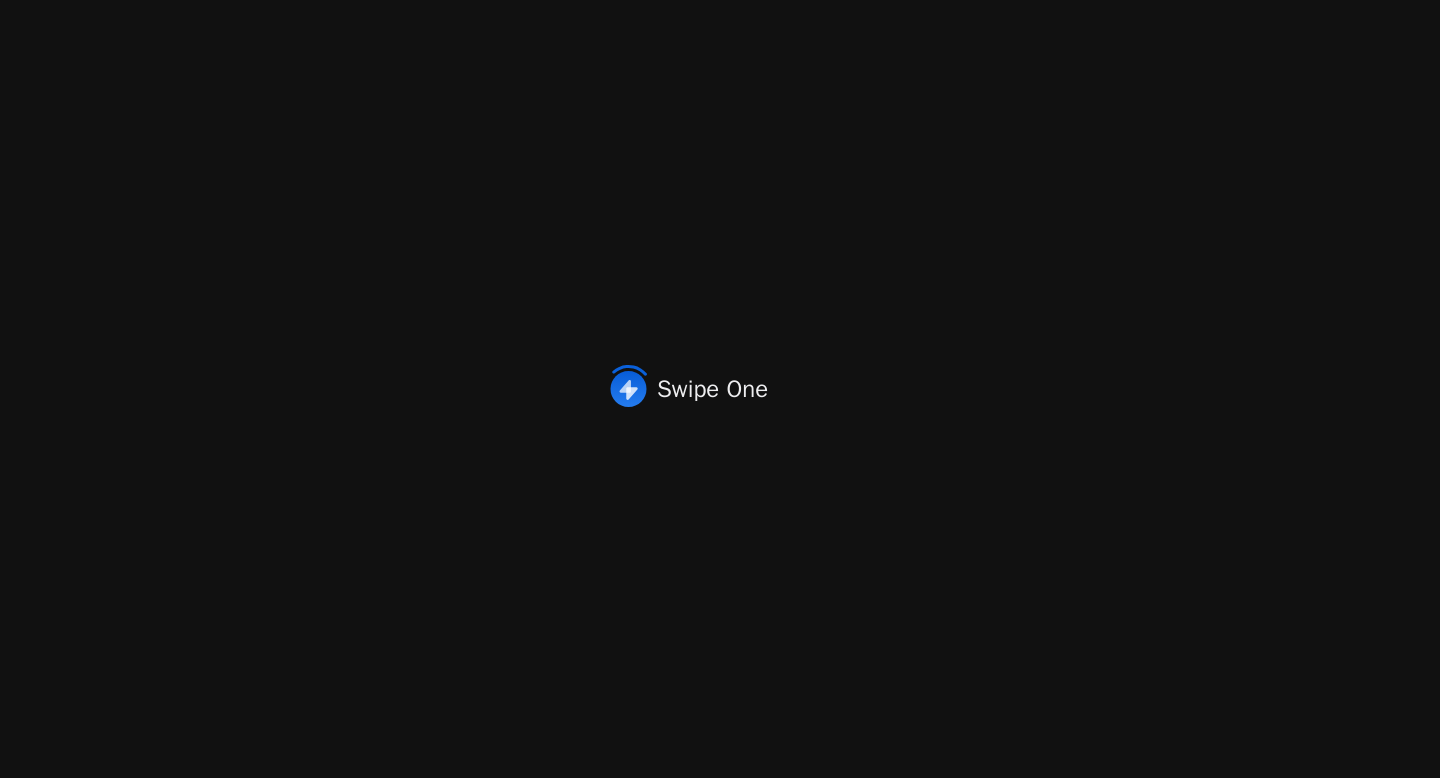 scroll, scrollTop: 0, scrollLeft: 0, axis: both 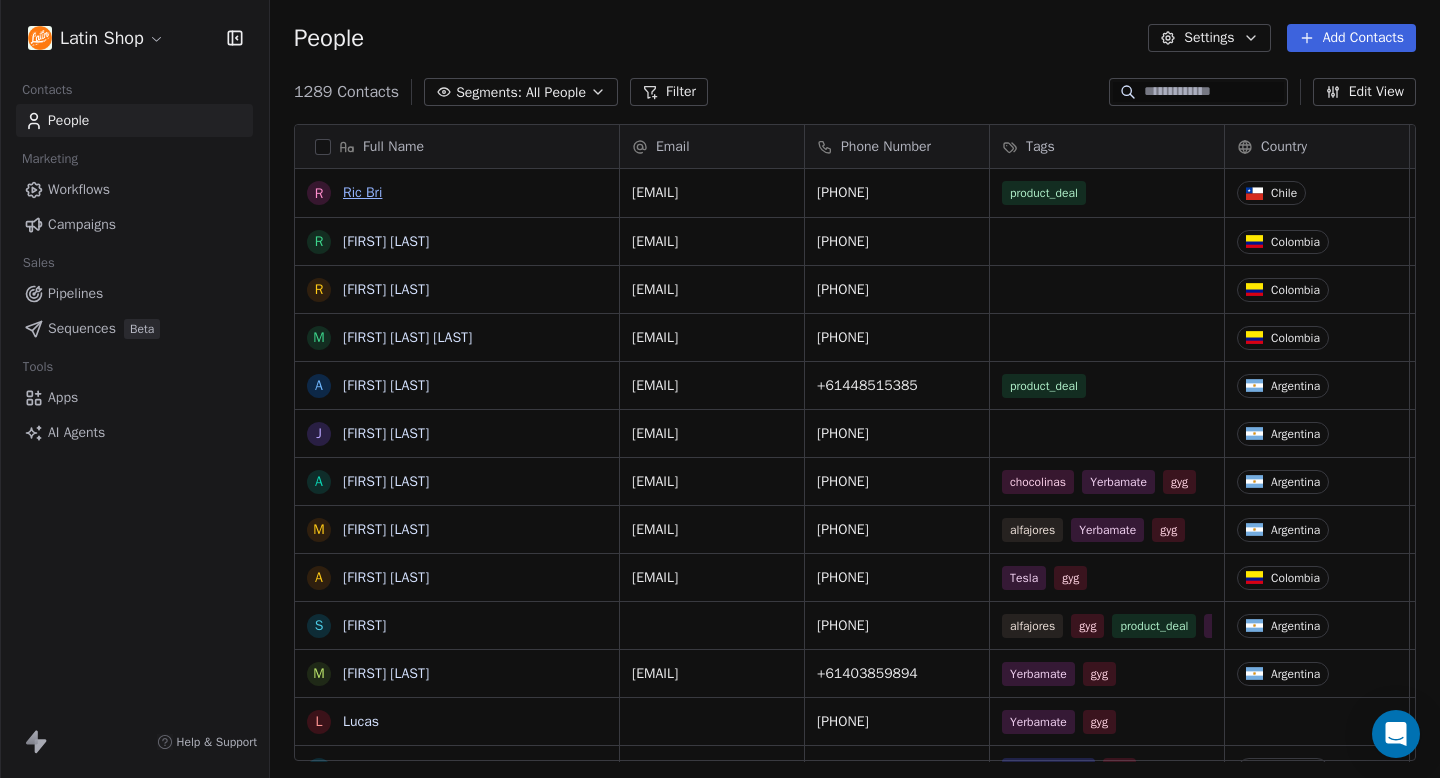 click on "Ric Bri" at bounding box center [362, 192] 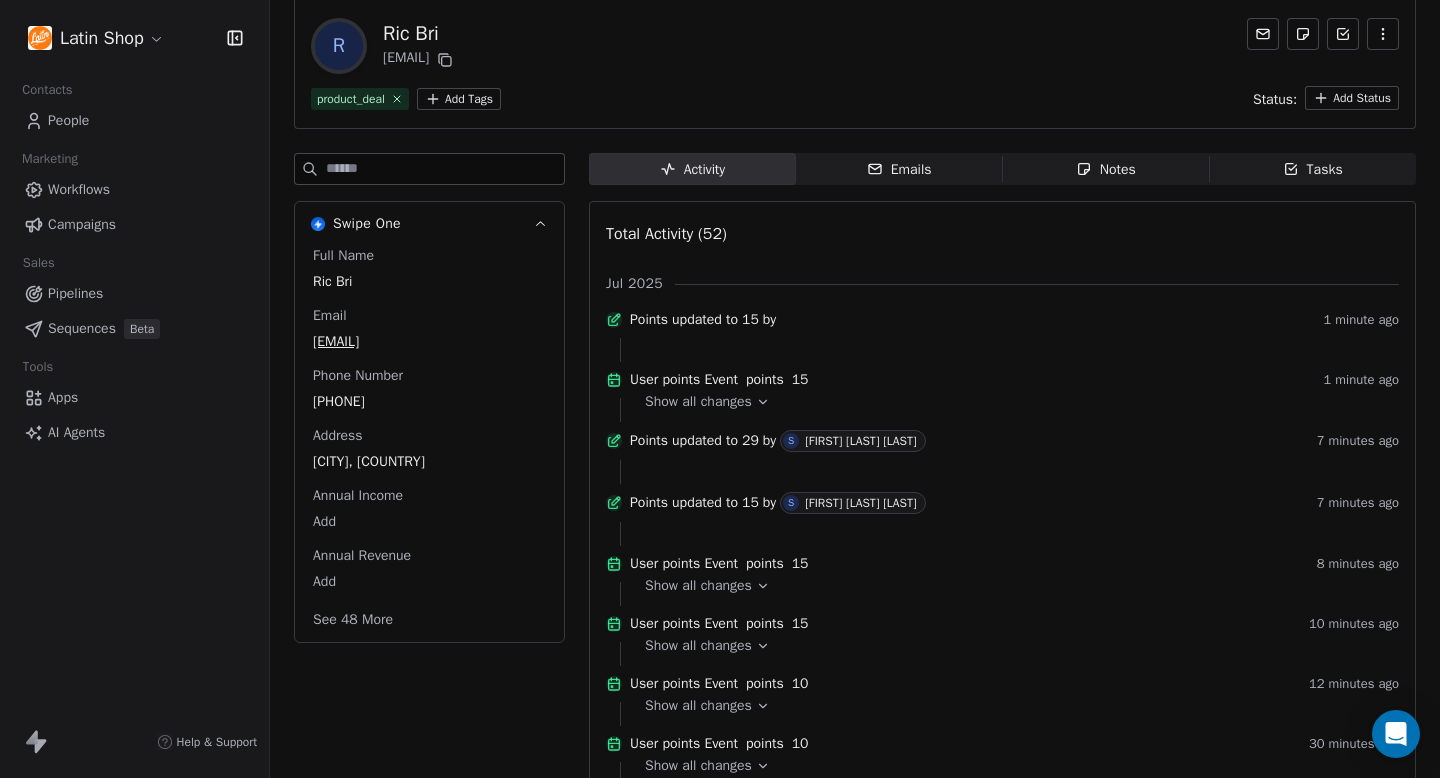 scroll, scrollTop: 128, scrollLeft: 0, axis: vertical 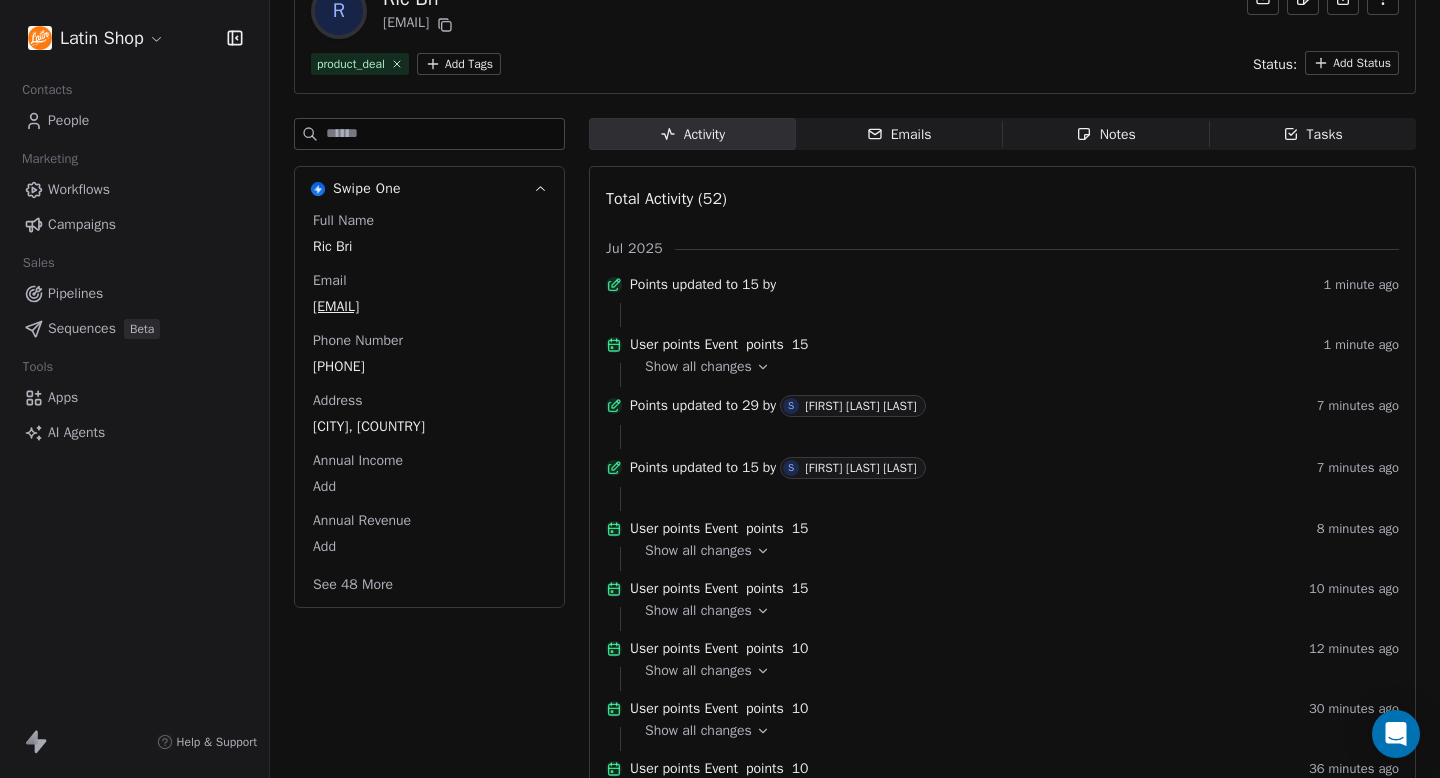click 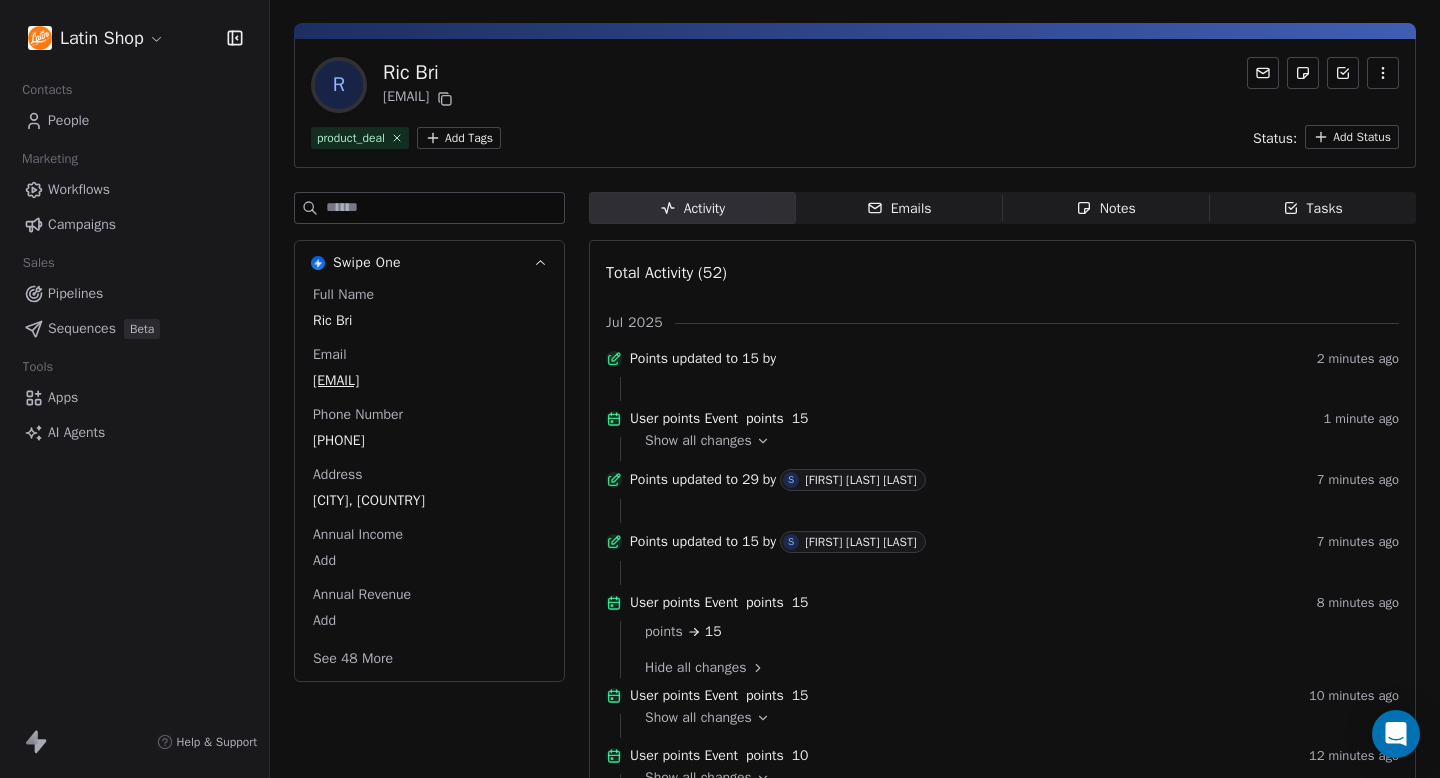 scroll, scrollTop: 38, scrollLeft: 0, axis: vertical 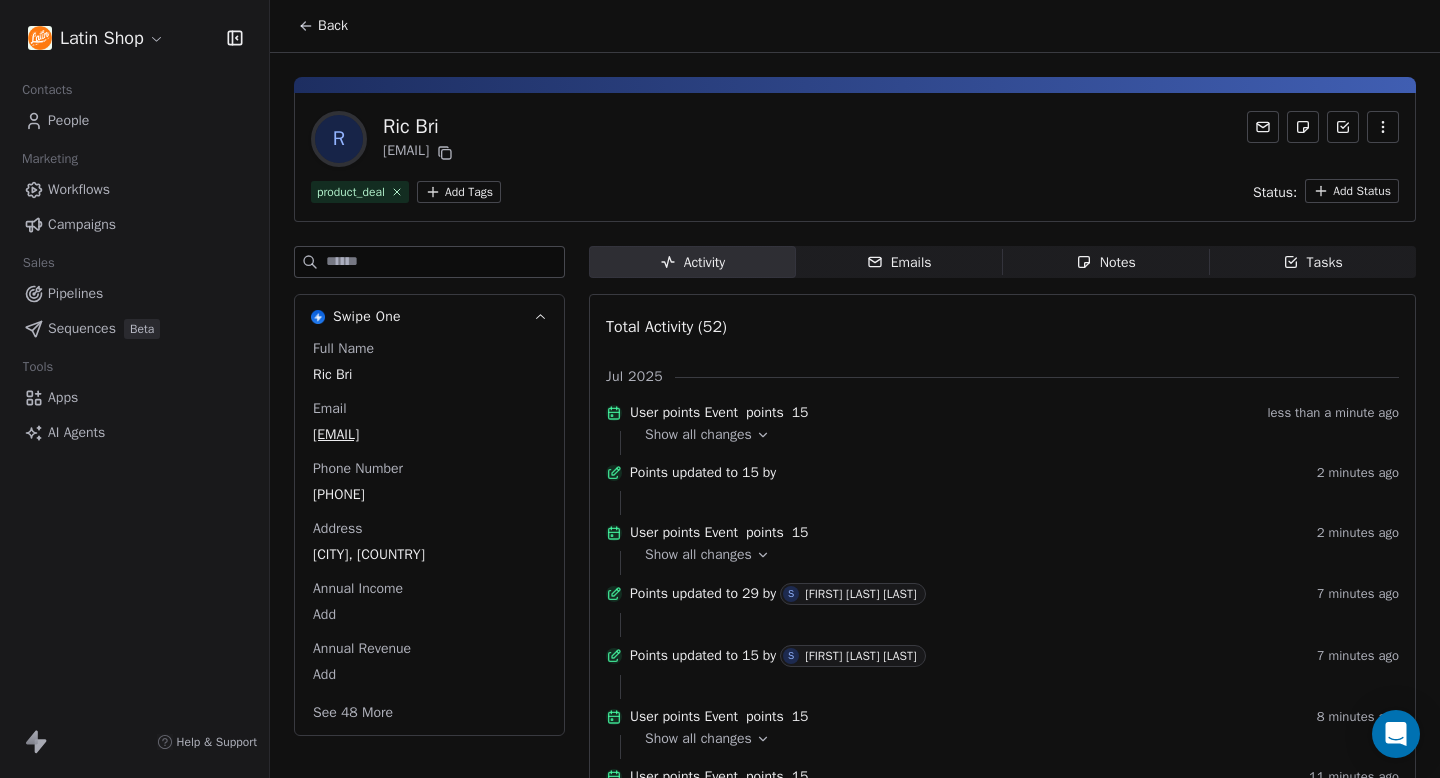 click on "Back" at bounding box center [333, 26] 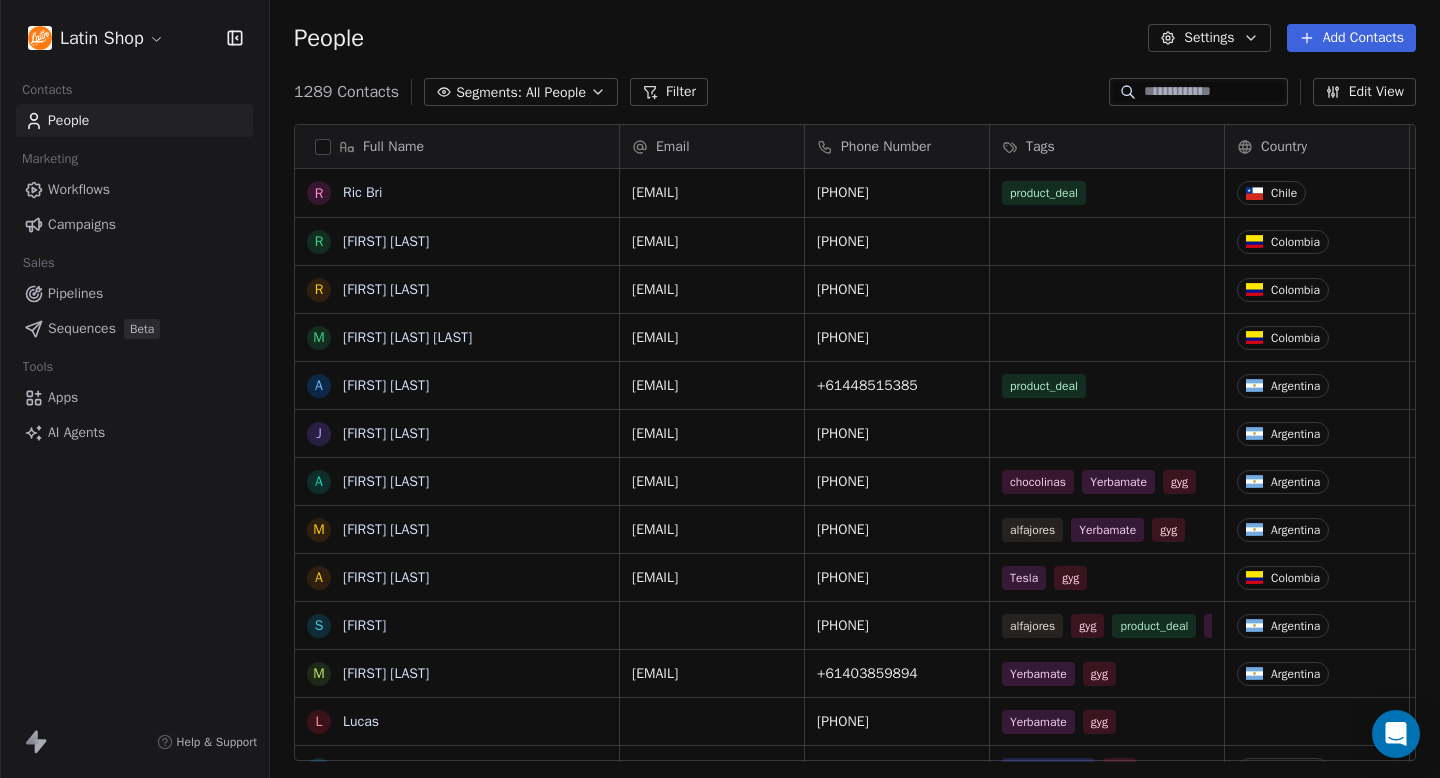 scroll, scrollTop: 1, scrollLeft: 1, axis: both 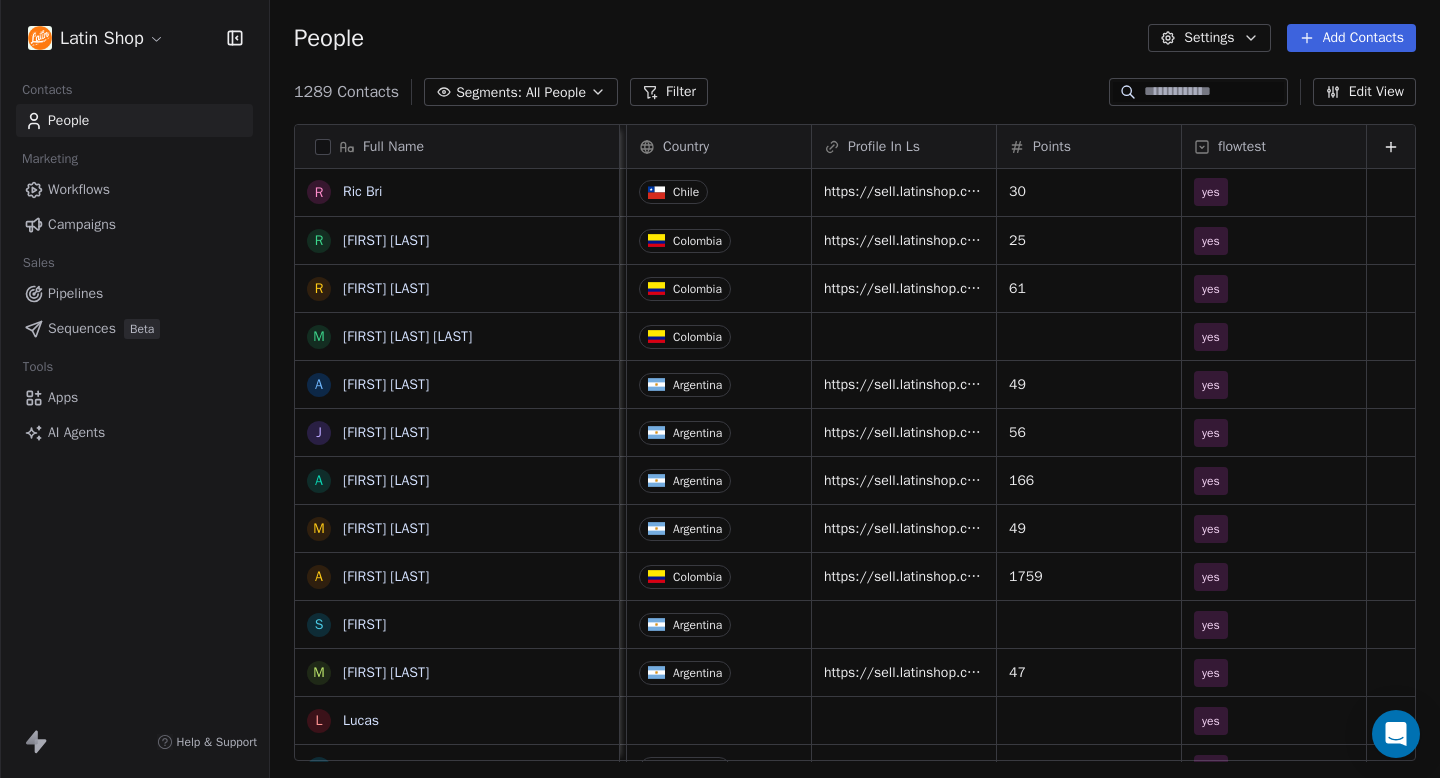 click on "Workflows" at bounding box center (79, 189) 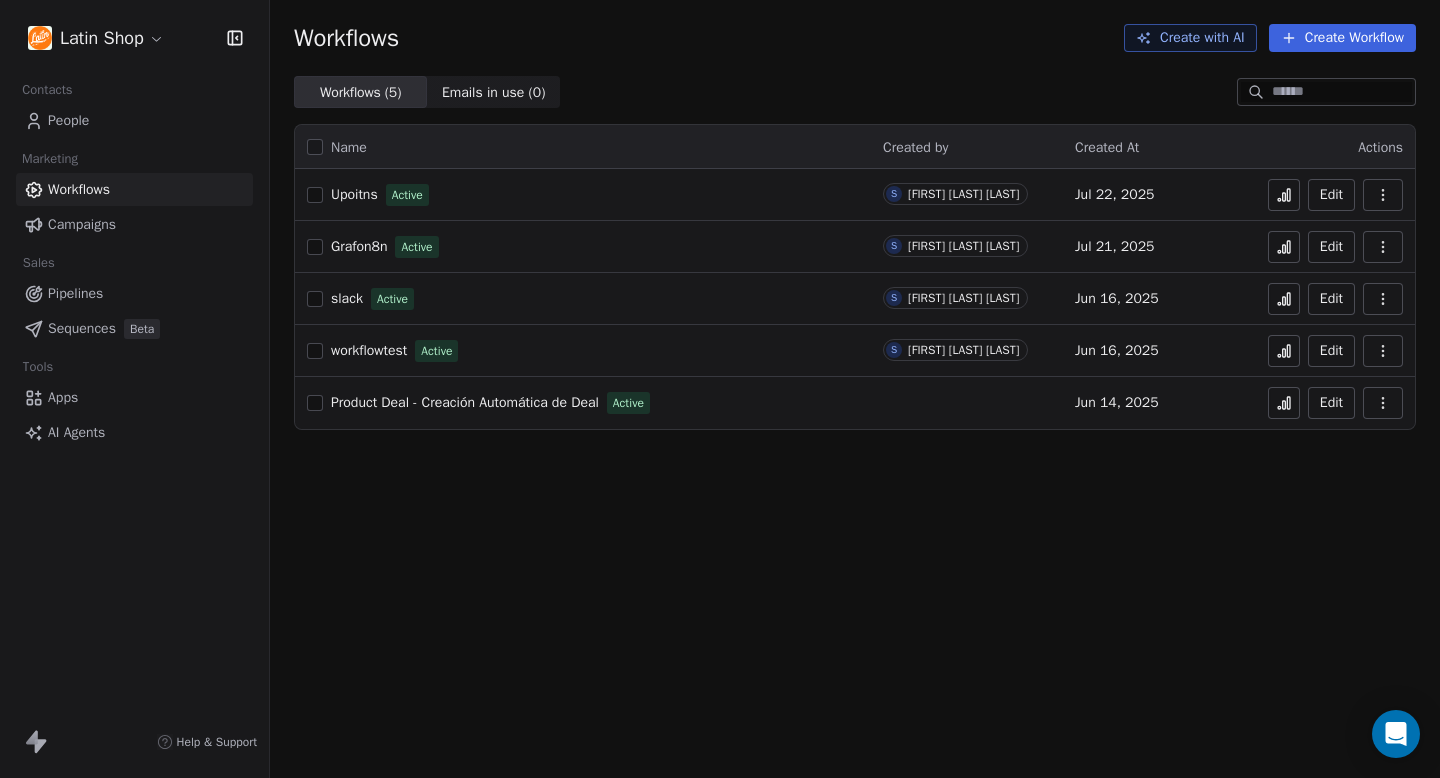 click on "Upoitns" at bounding box center [354, 194] 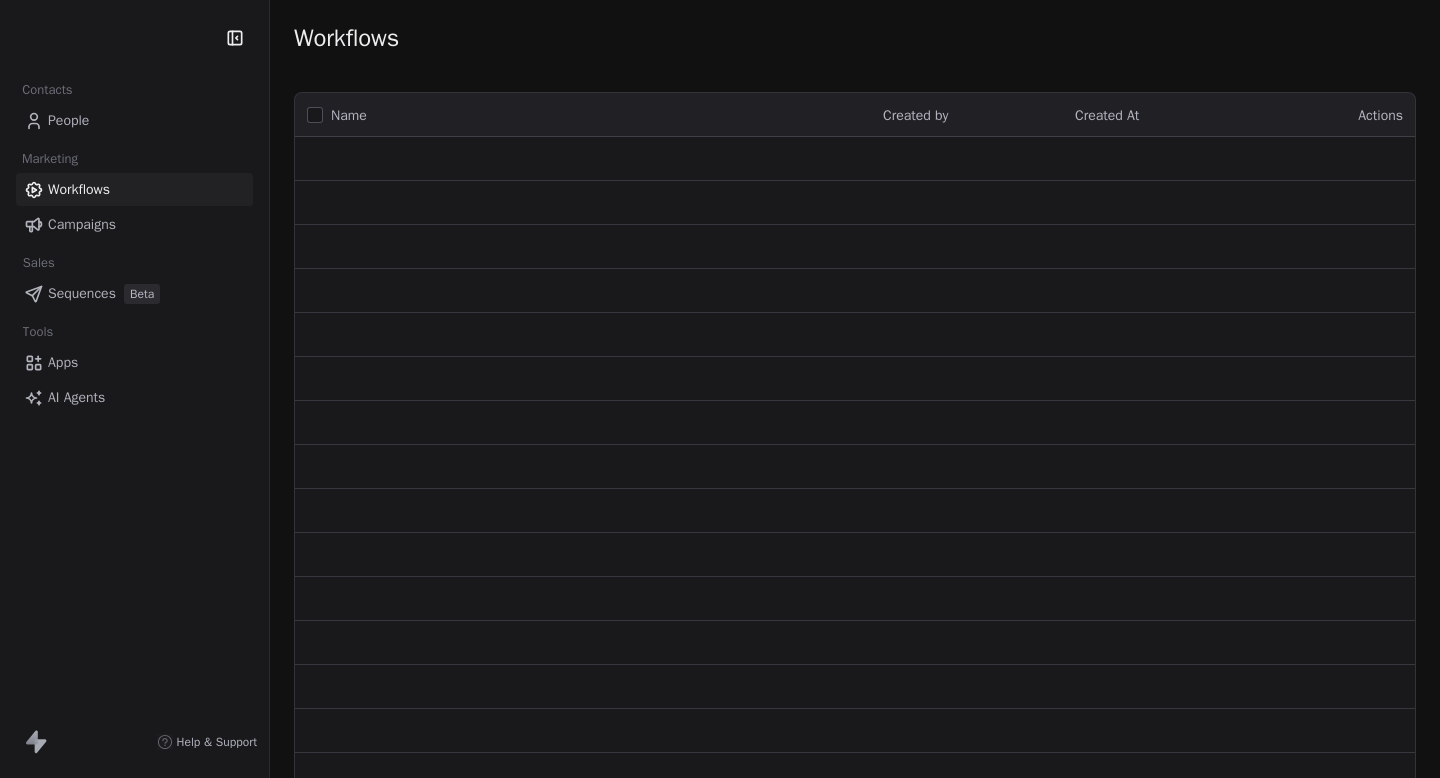 scroll, scrollTop: 0, scrollLeft: 0, axis: both 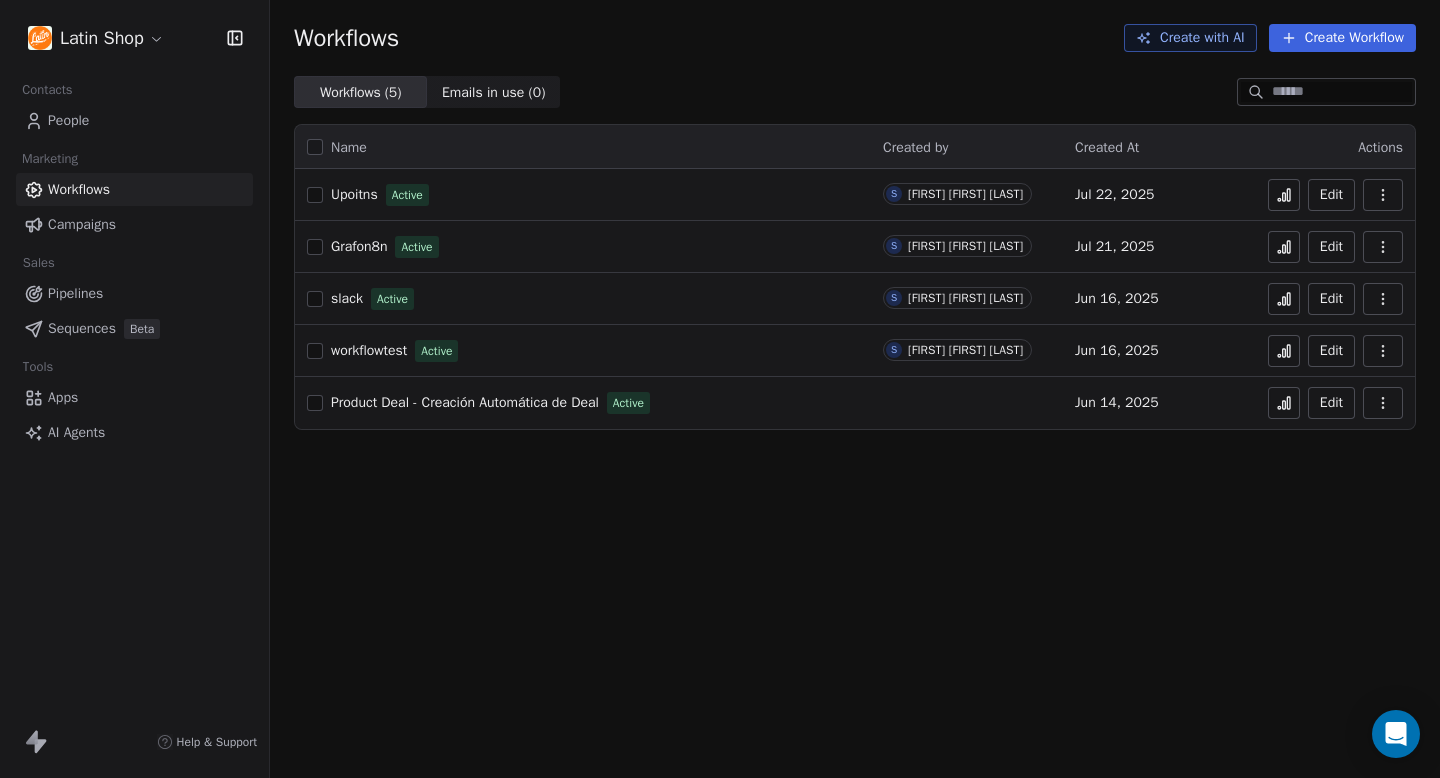 click on "People" at bounding box center [68, 120] 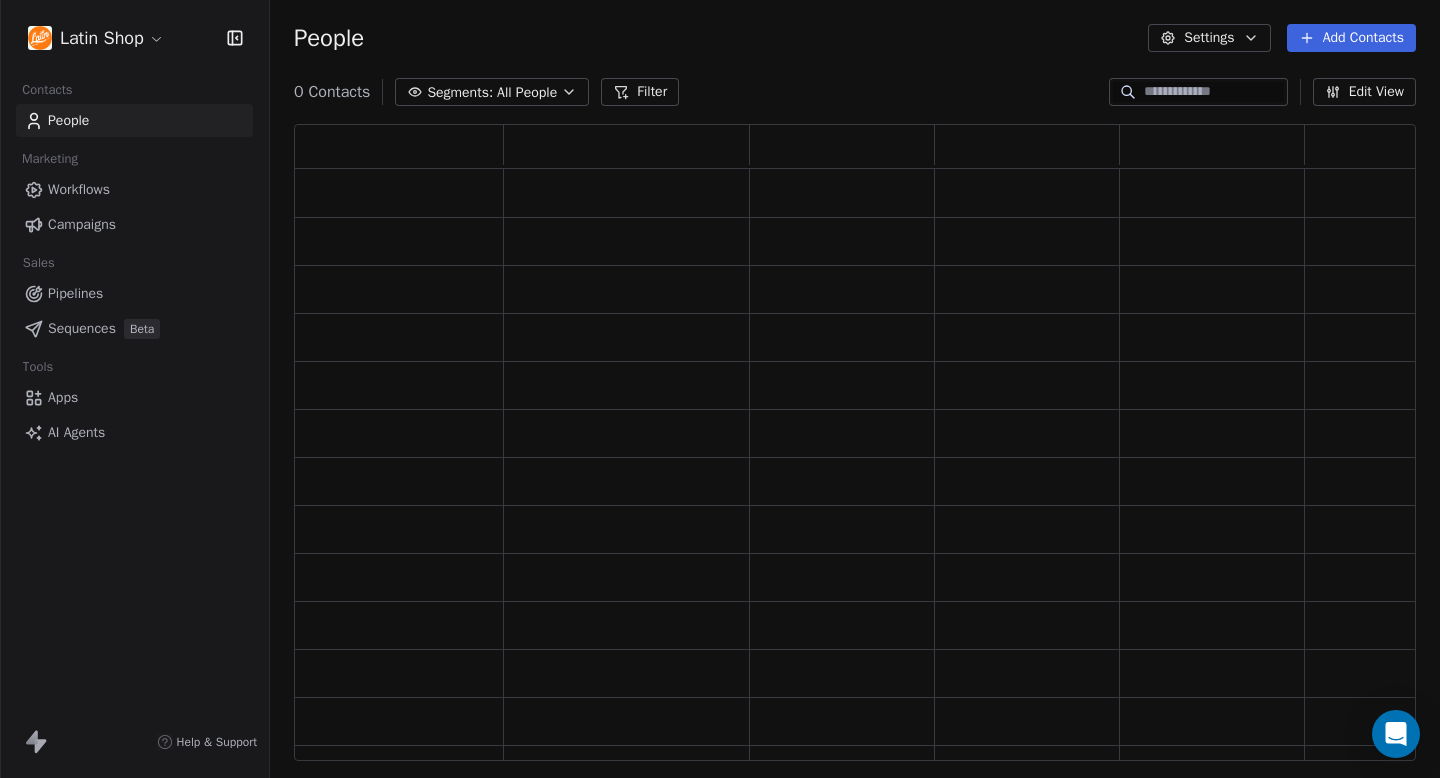 scroll, scrollTop: 1, scrollLeft: 1, axis: both 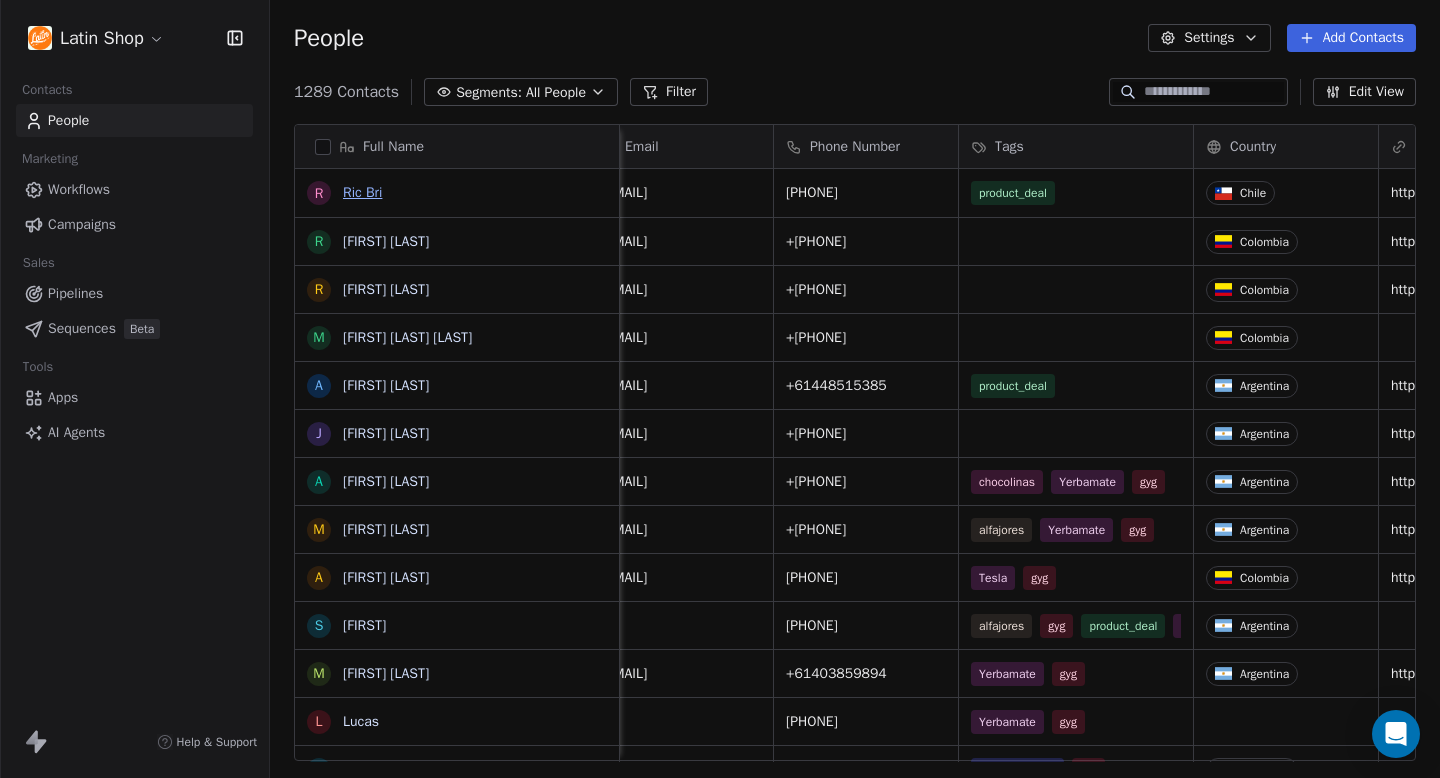 click on "Ric Bri" at bounding box center (362, 192) 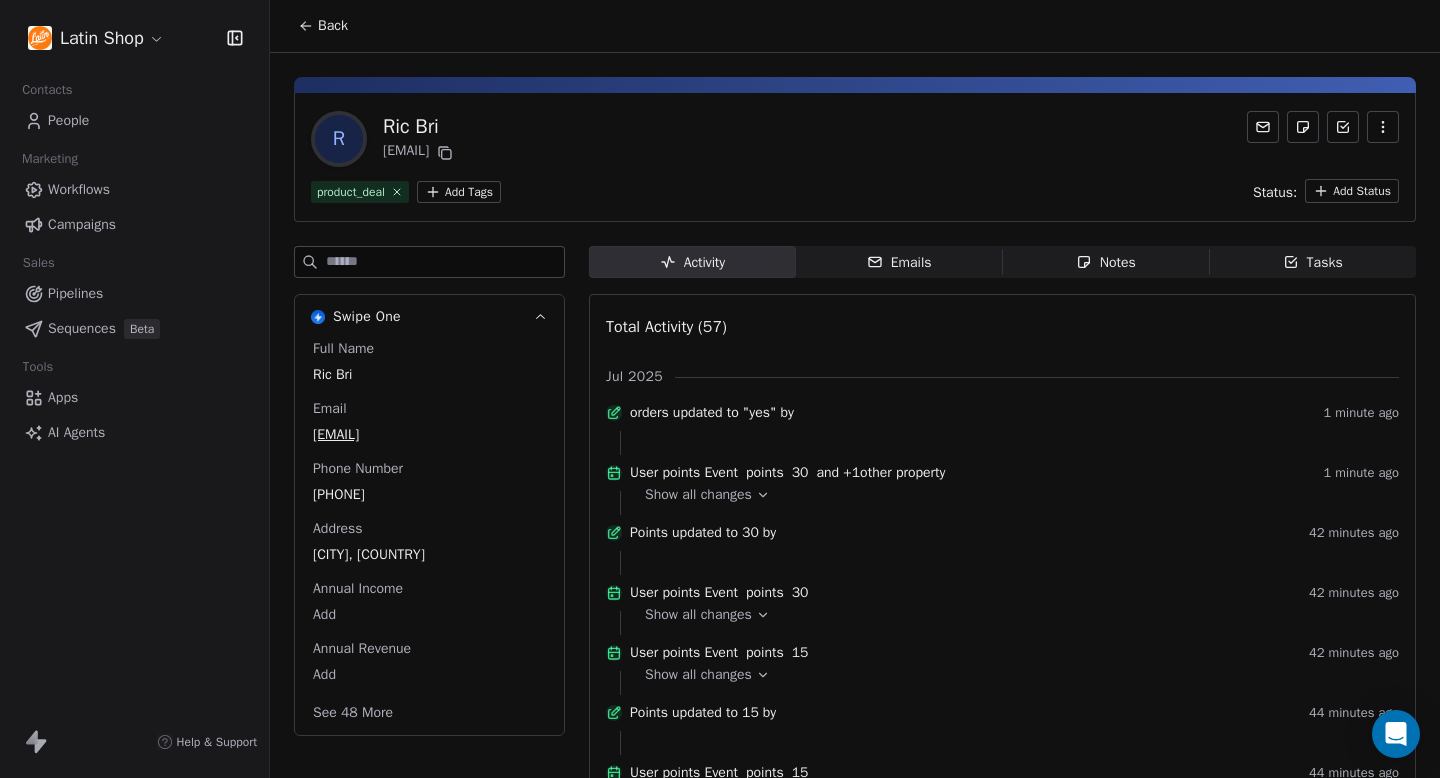 click 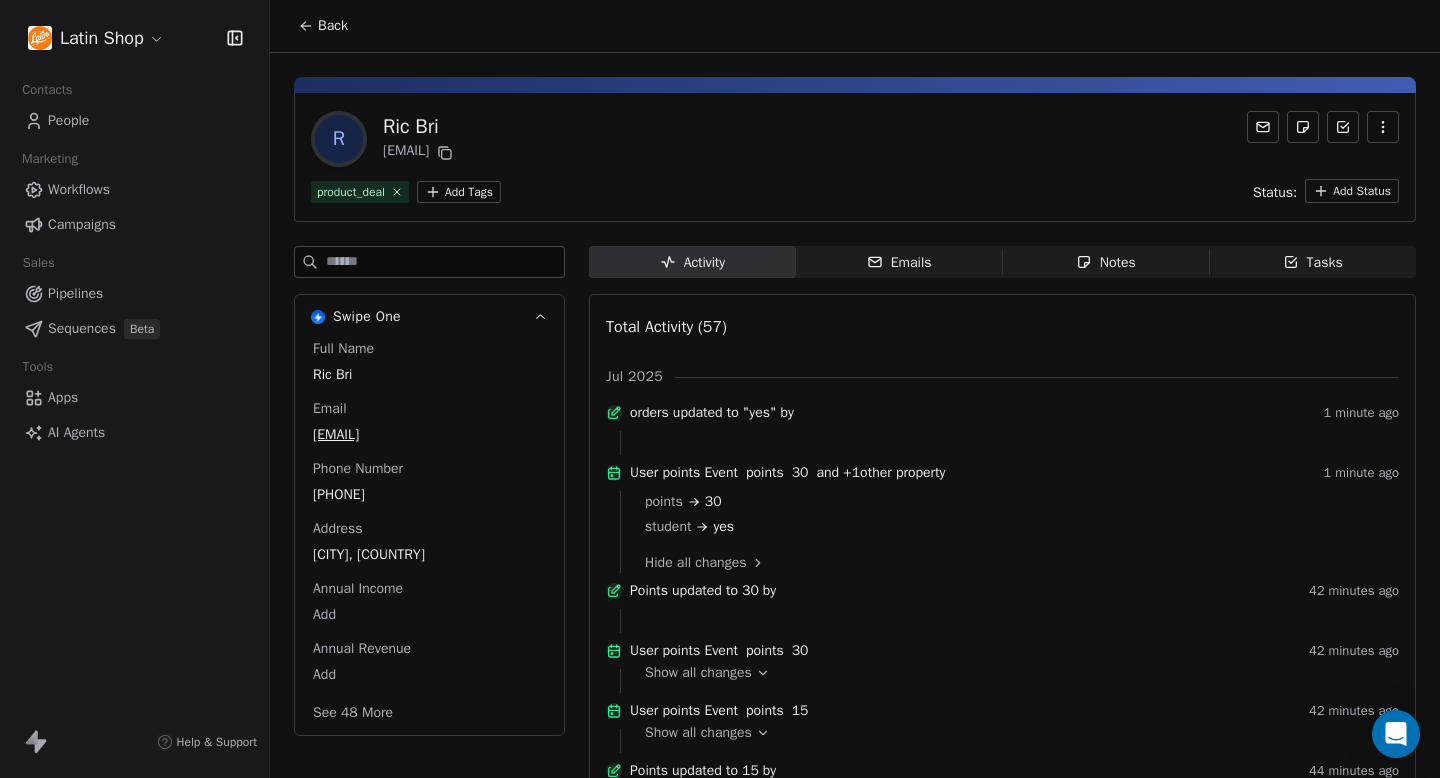 click at bounding box center (445, 262) 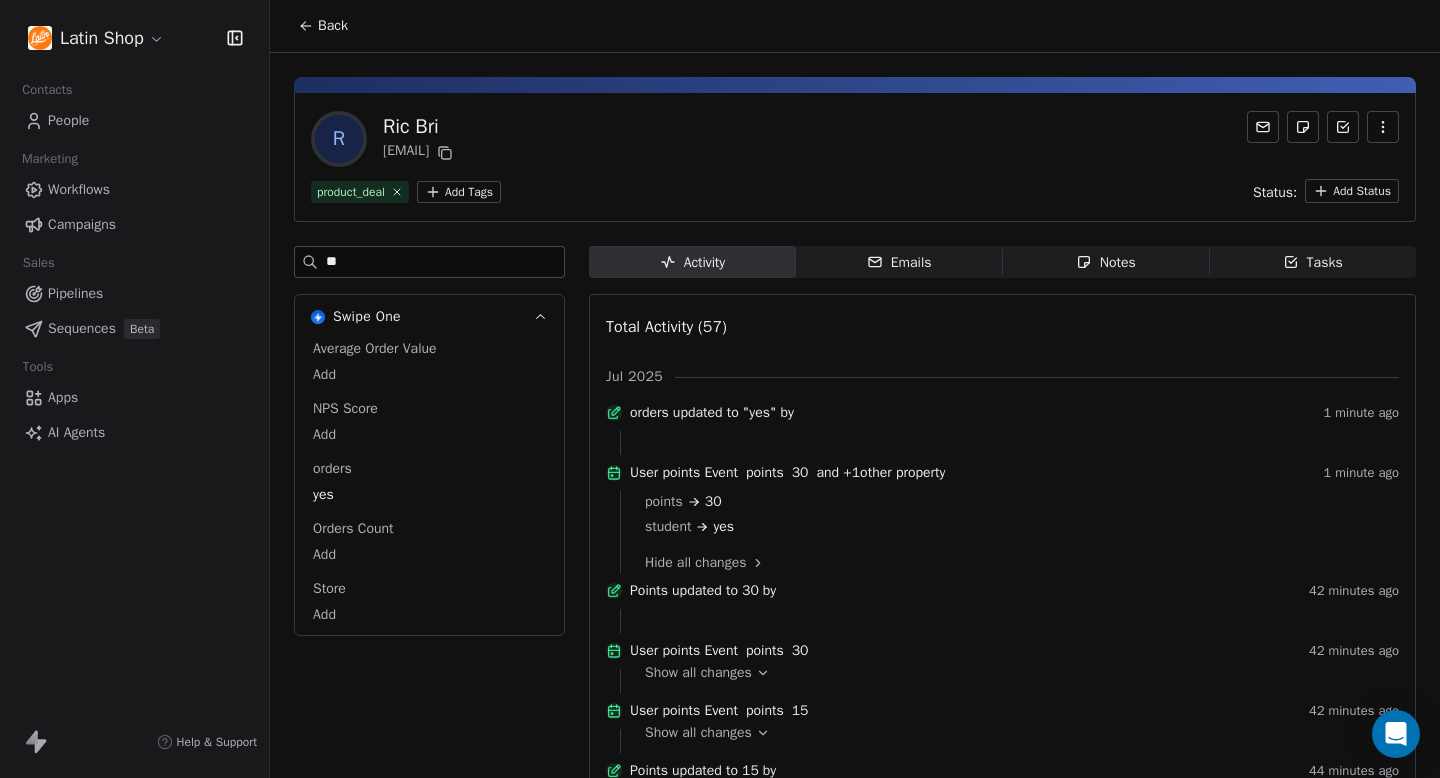 type on "**" 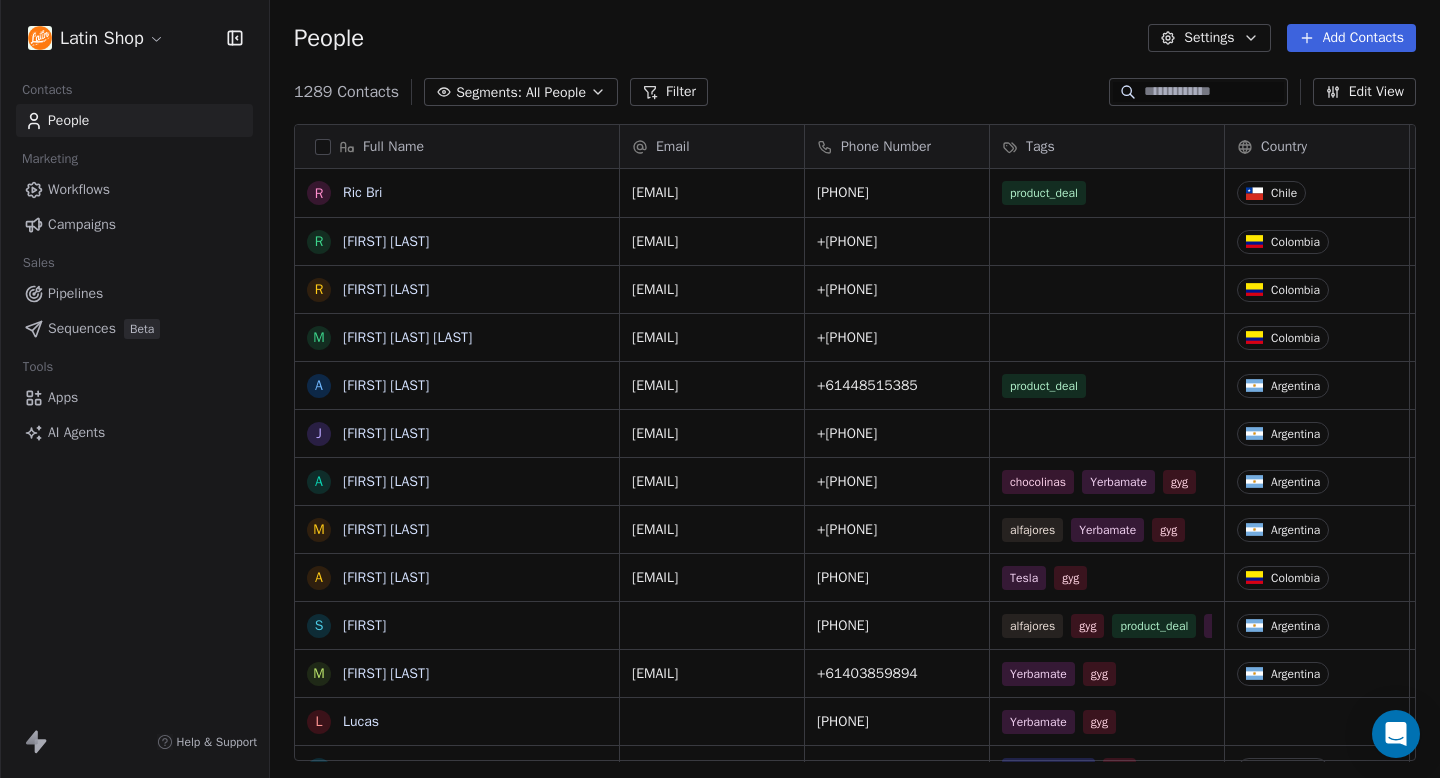 scroll, scrollTop: 1, scrollLeft: 1, axis: both 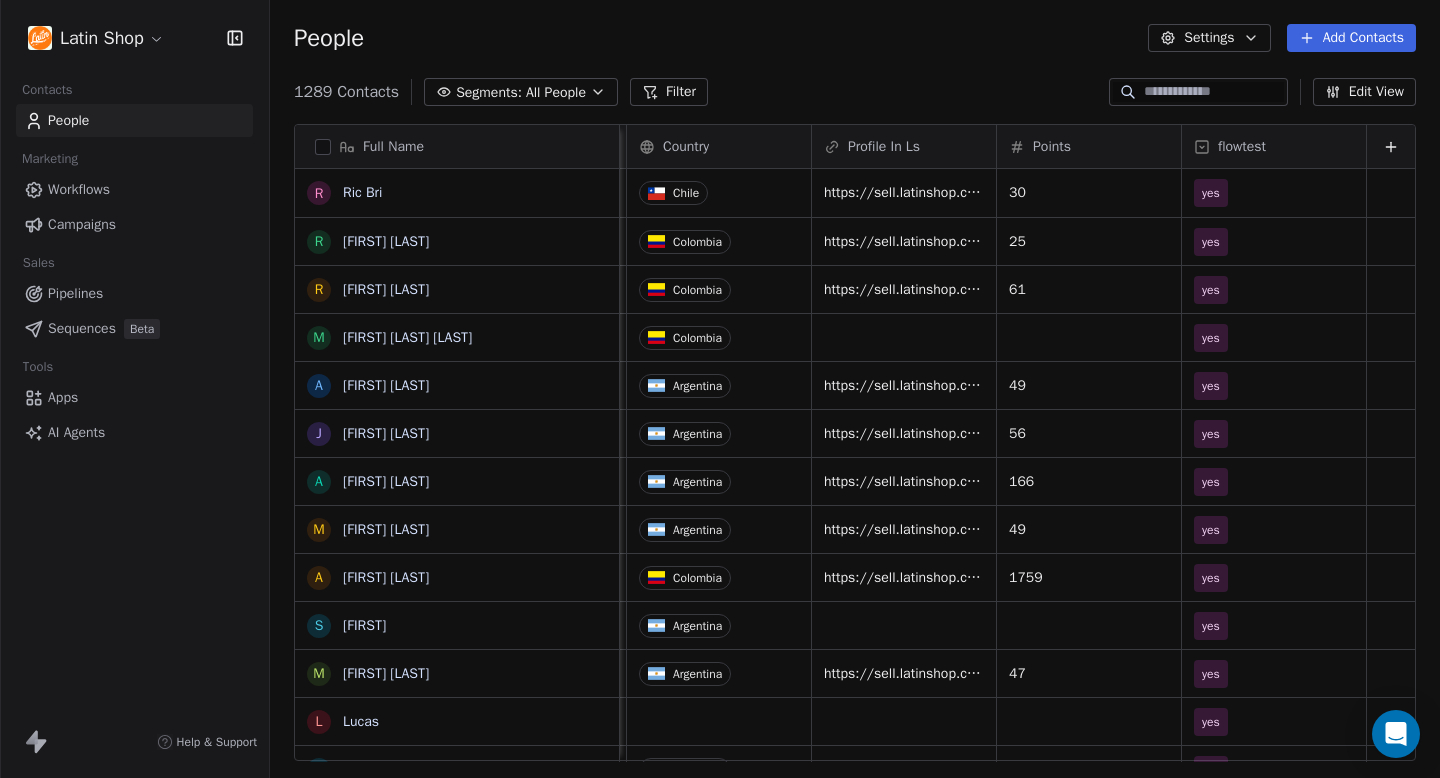 click 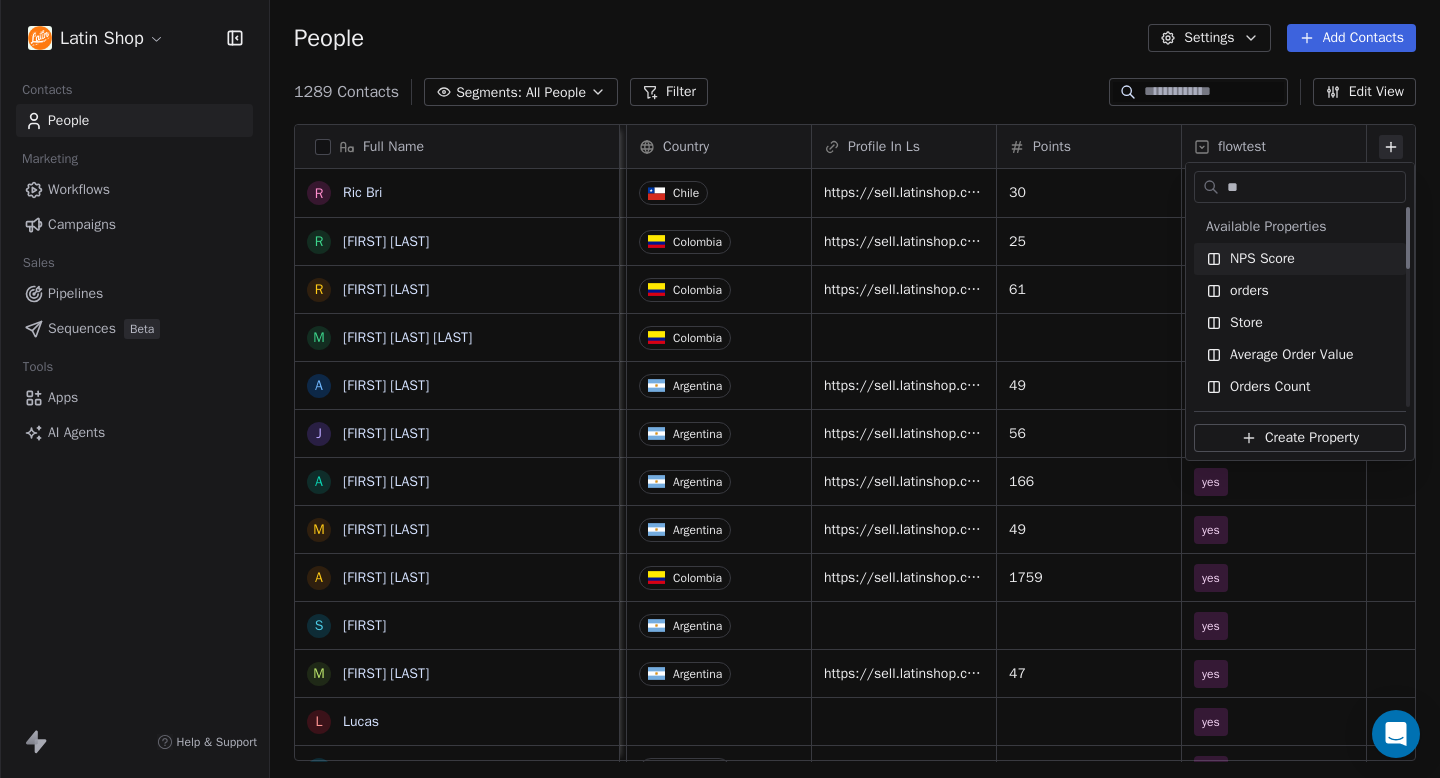 scroll, scrollTop: 0, scrollLeft: 0, axis: both 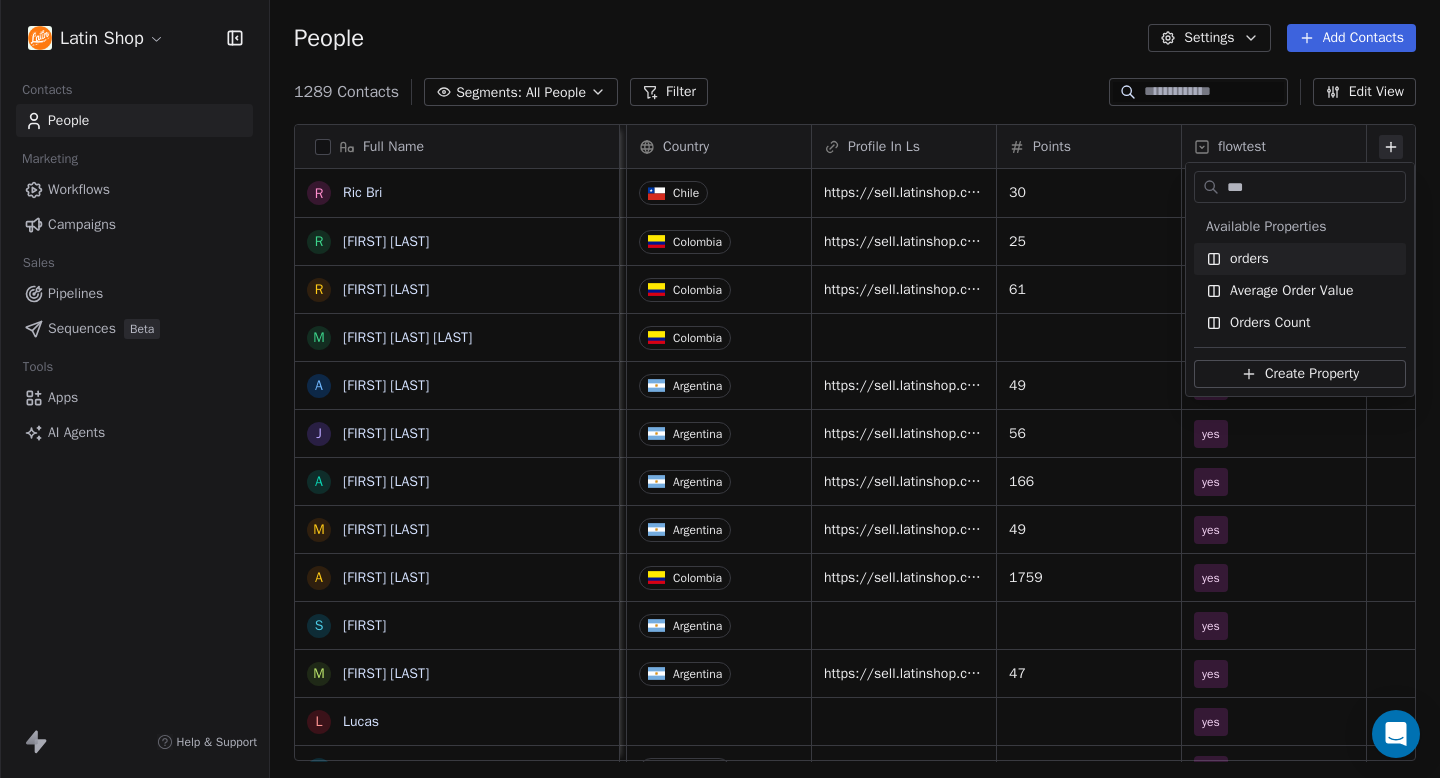 type on "***" 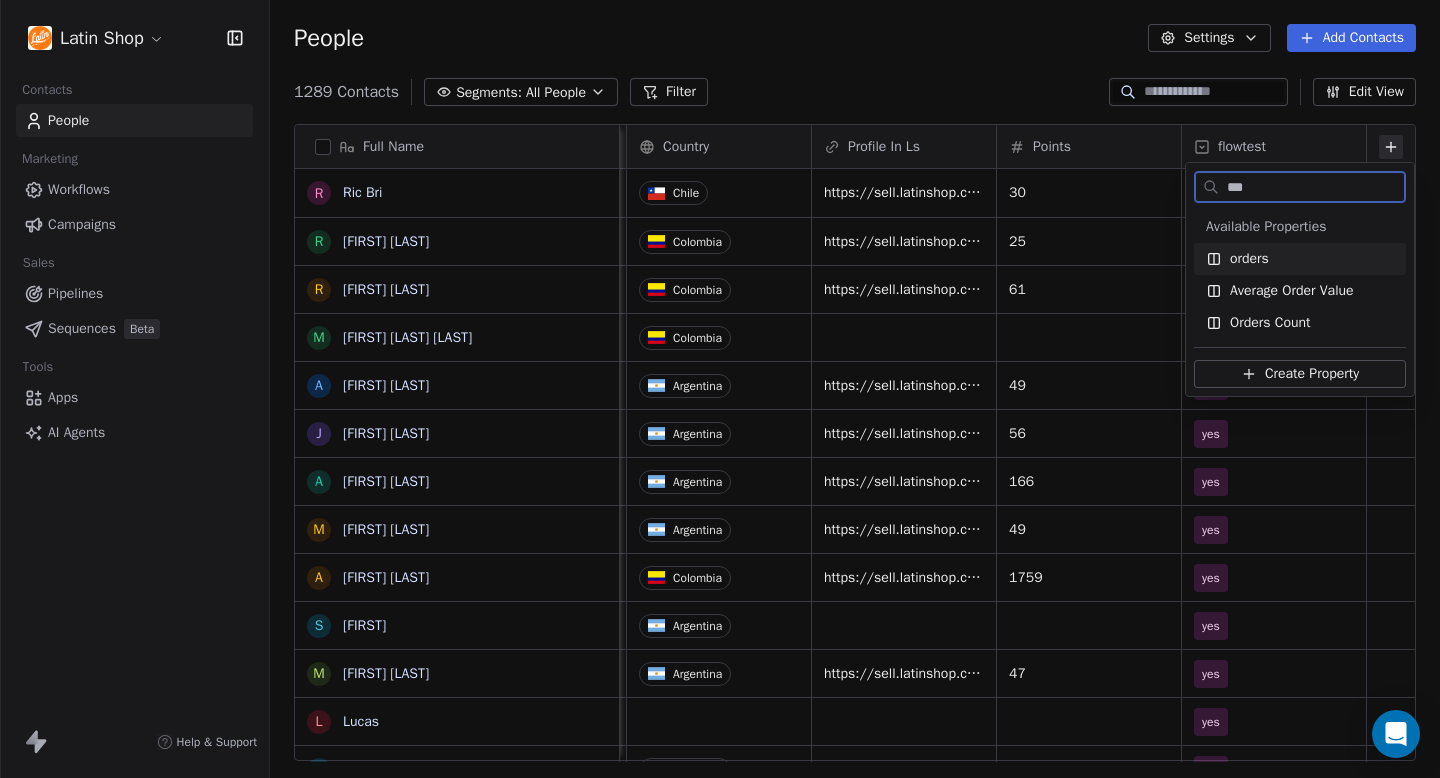 click on "orders" at bounding box center (1249, 259) 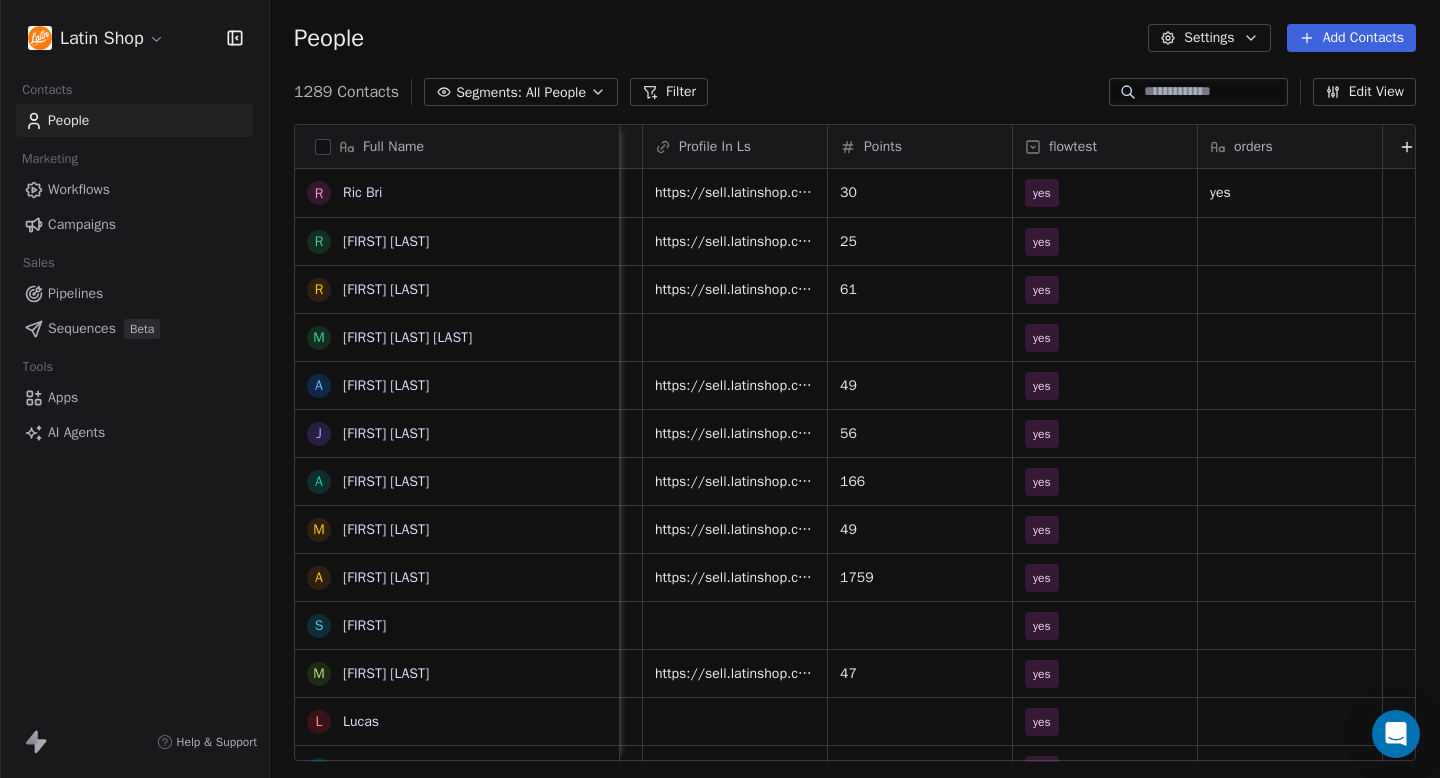 scroll, scrollTop: 0, scrollLeft: 783, axis: horizontal 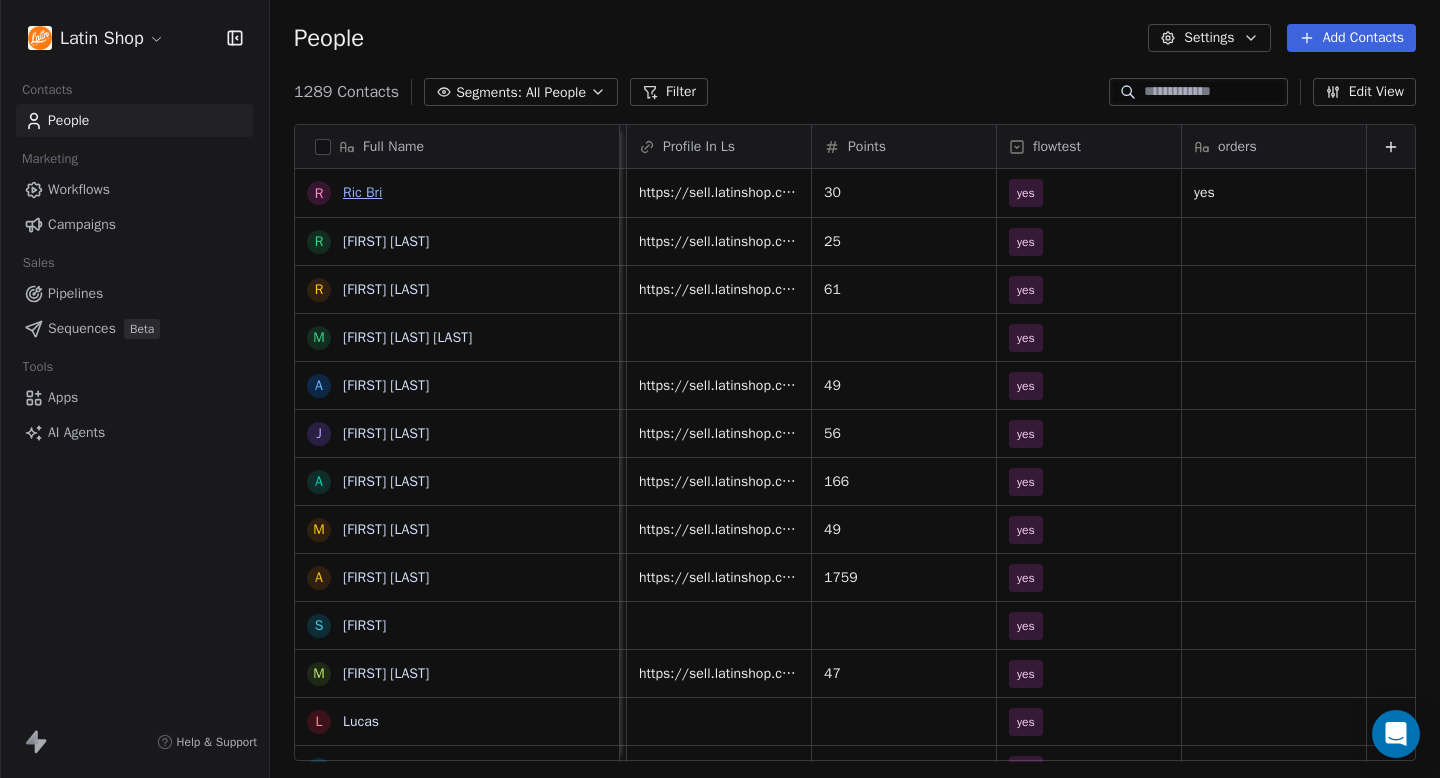 click on "Ric Bri" at bounding box center (362, 192) 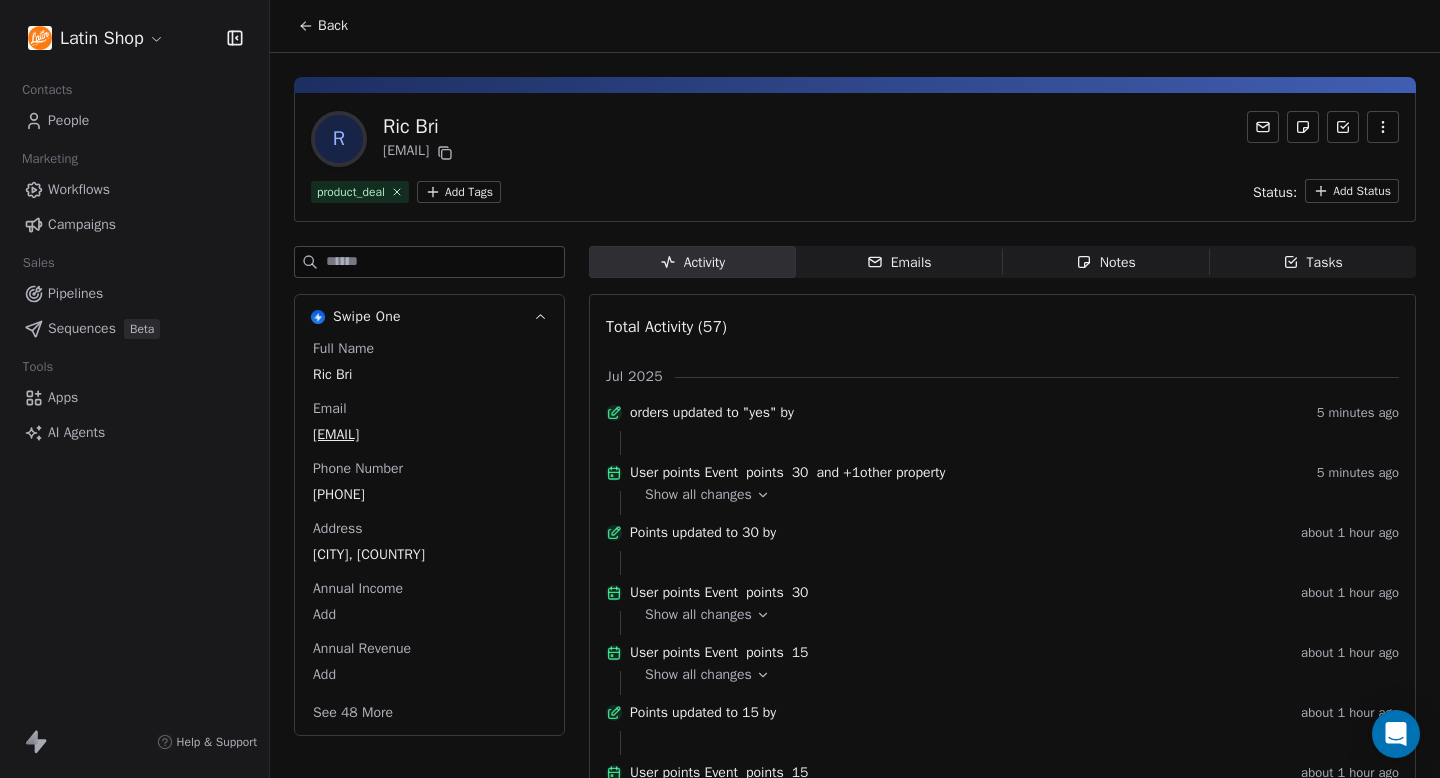click 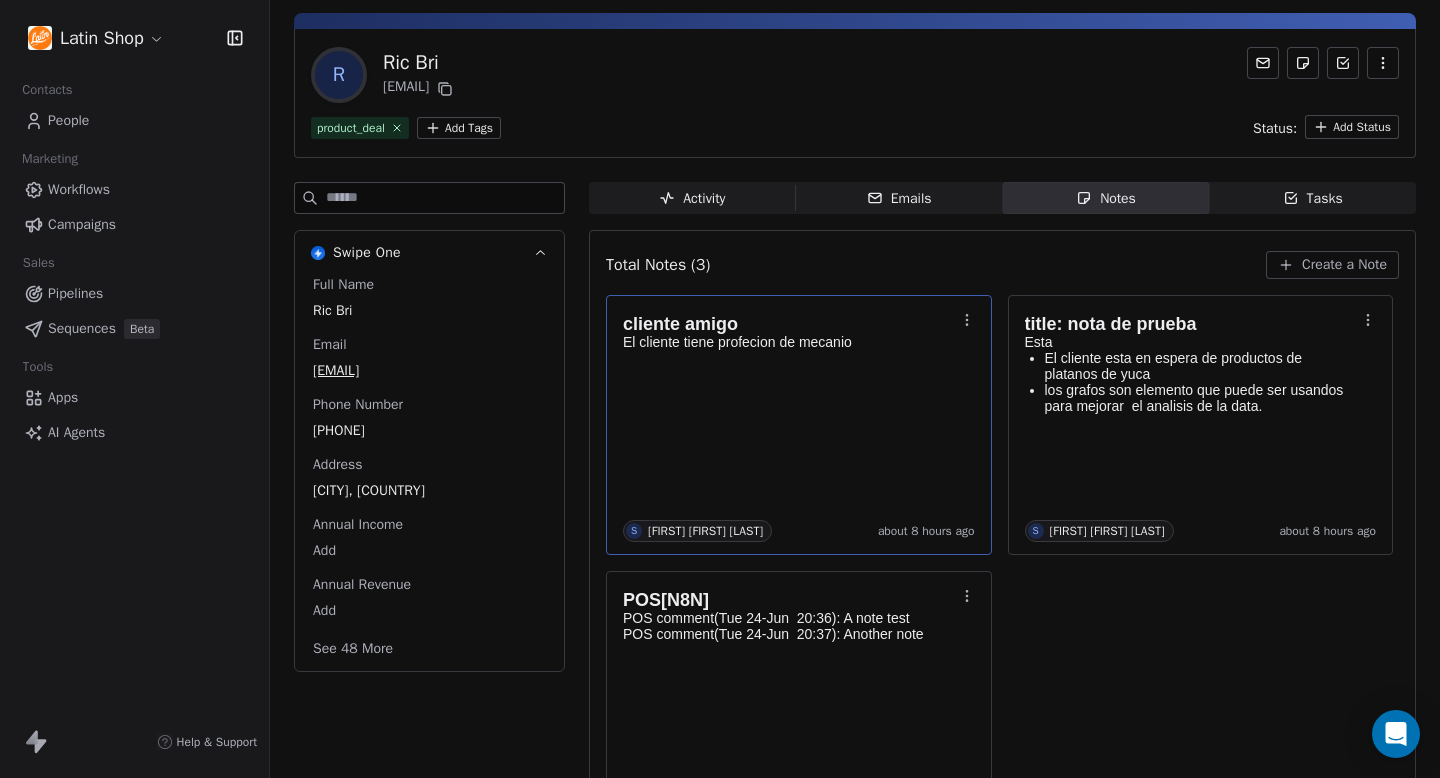 scroll, scrollTop: 65, scrollLeft: 0, axis: vertical 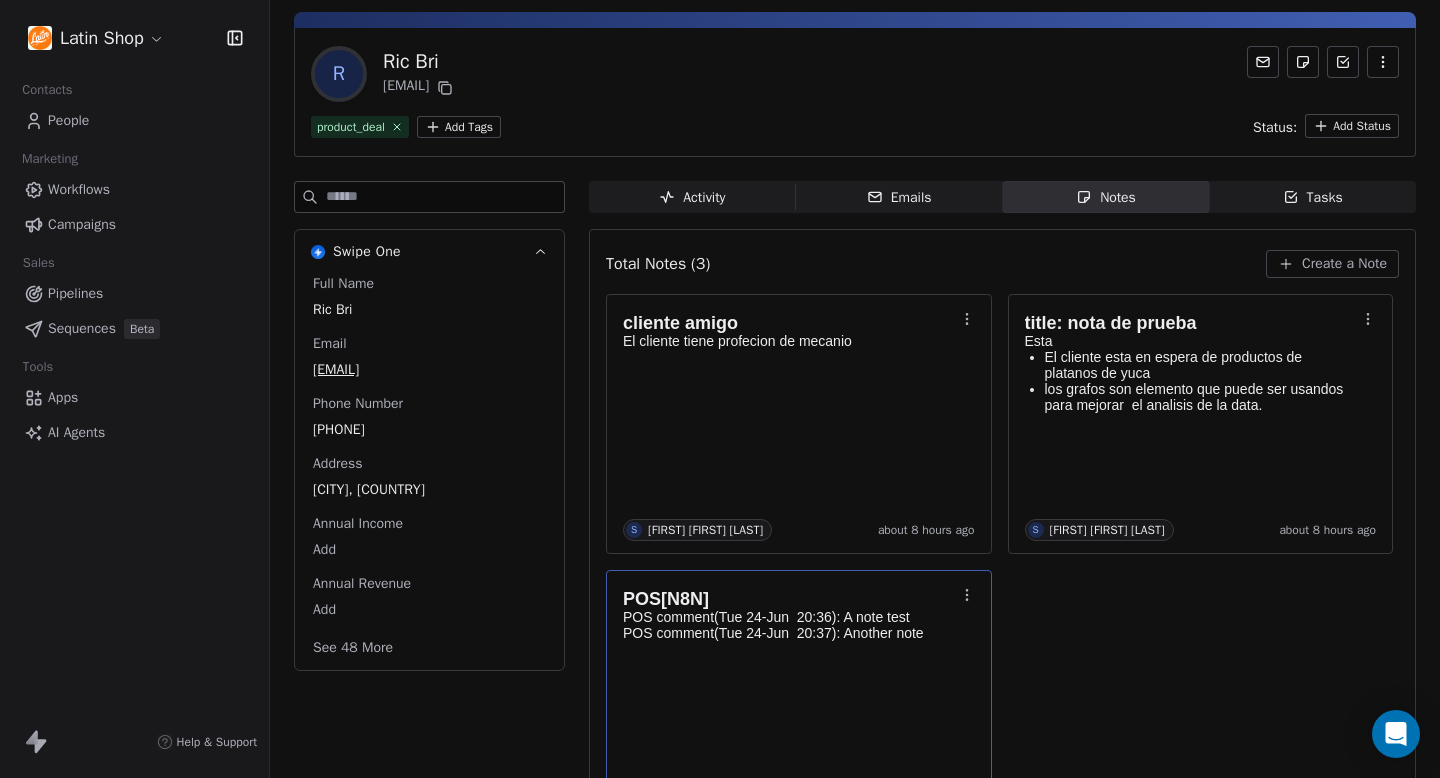 click on "POS comment(Tue 24-Jun  20:37): Another note" at bounding box center (789, 633) 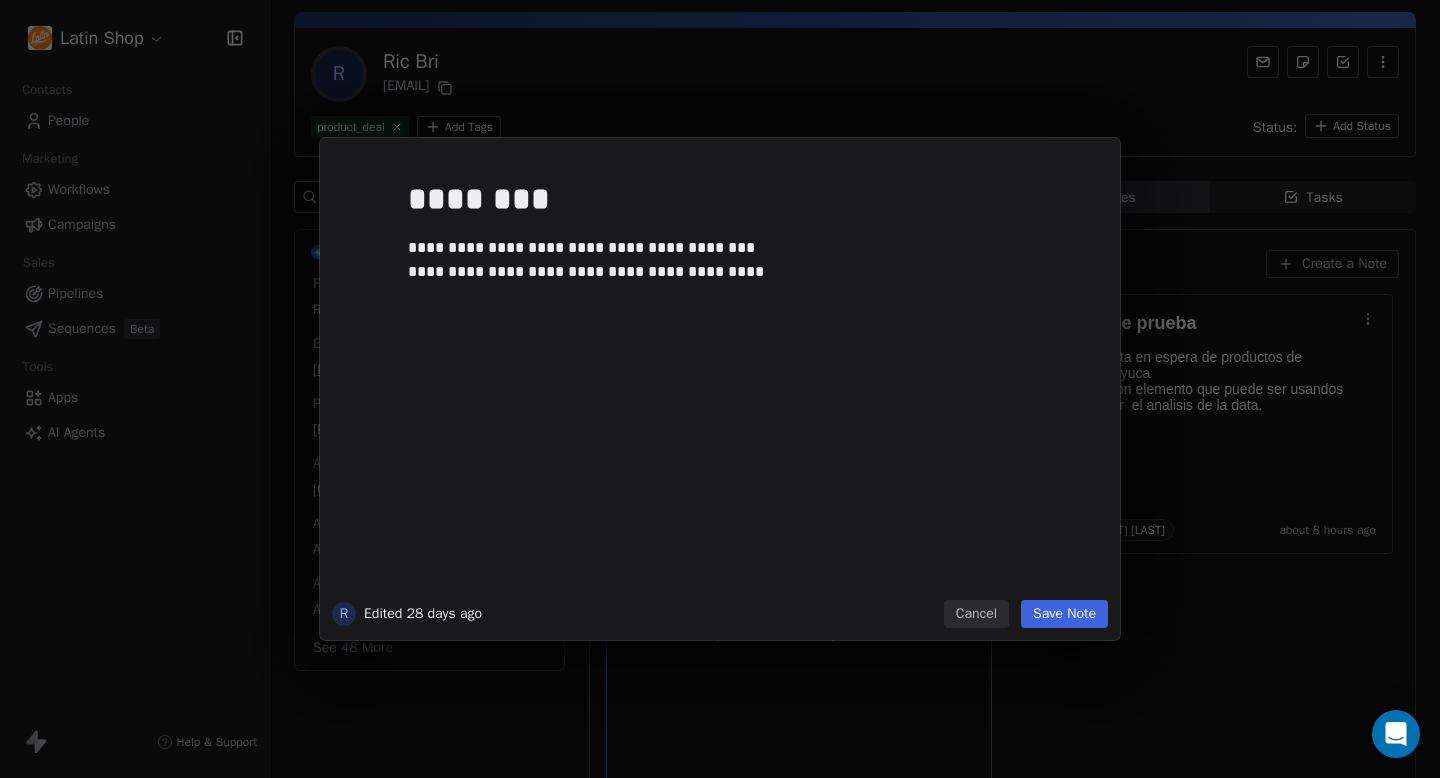 click on "**********" at bounding box center (720, 389) 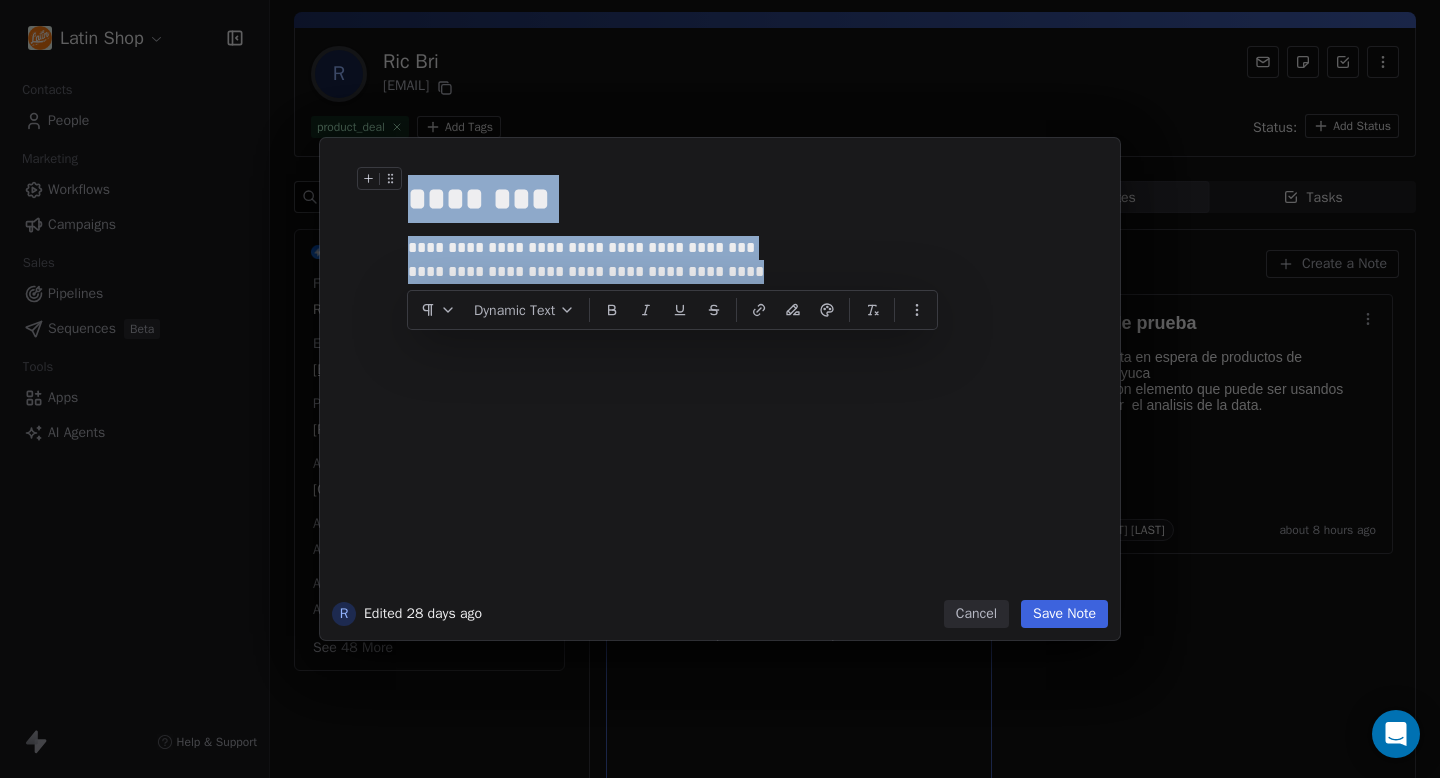 drag, startPoint x: 754, startPoint y: 268, endPoint x: 487, endPoint y: 166, distance: 285.8199 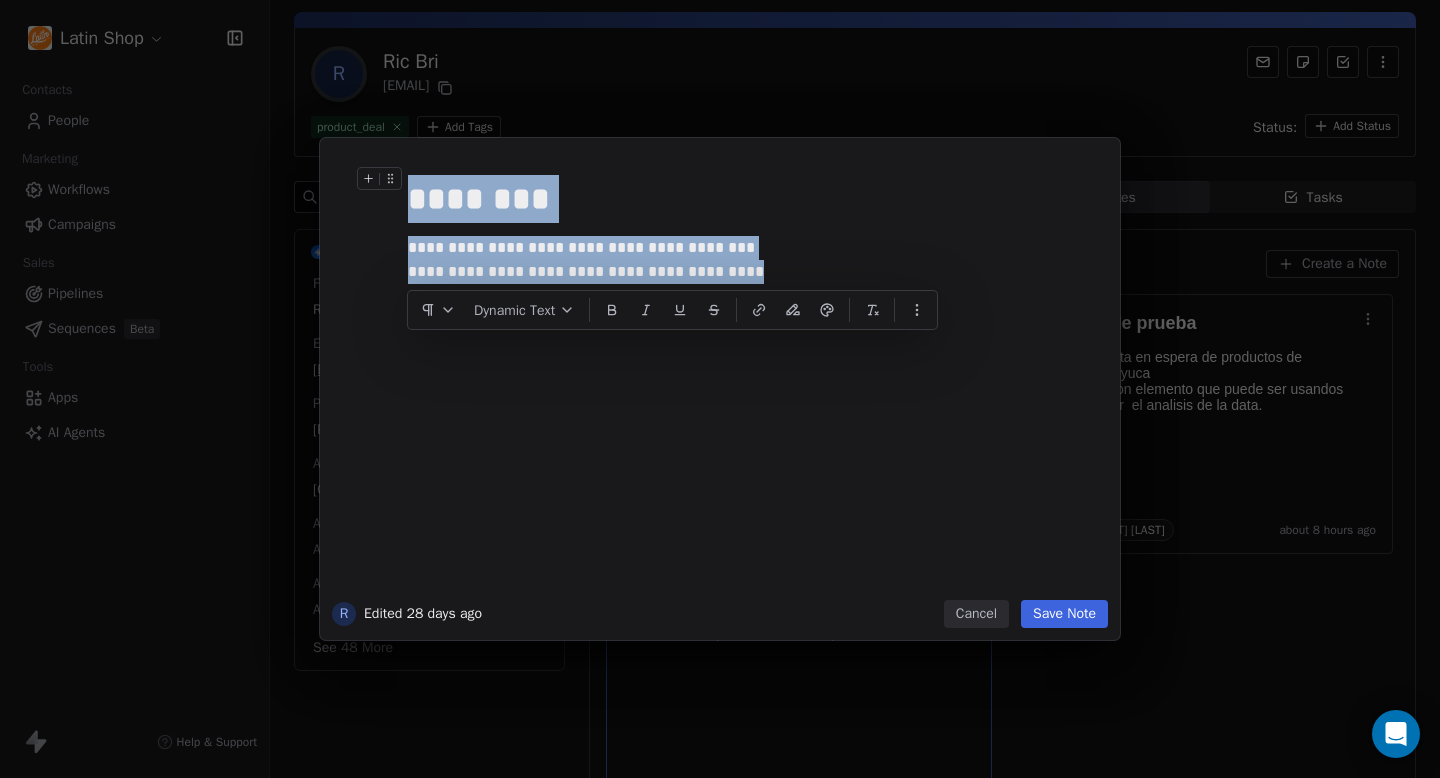 click on "**********" at bounding box center [750, 380] 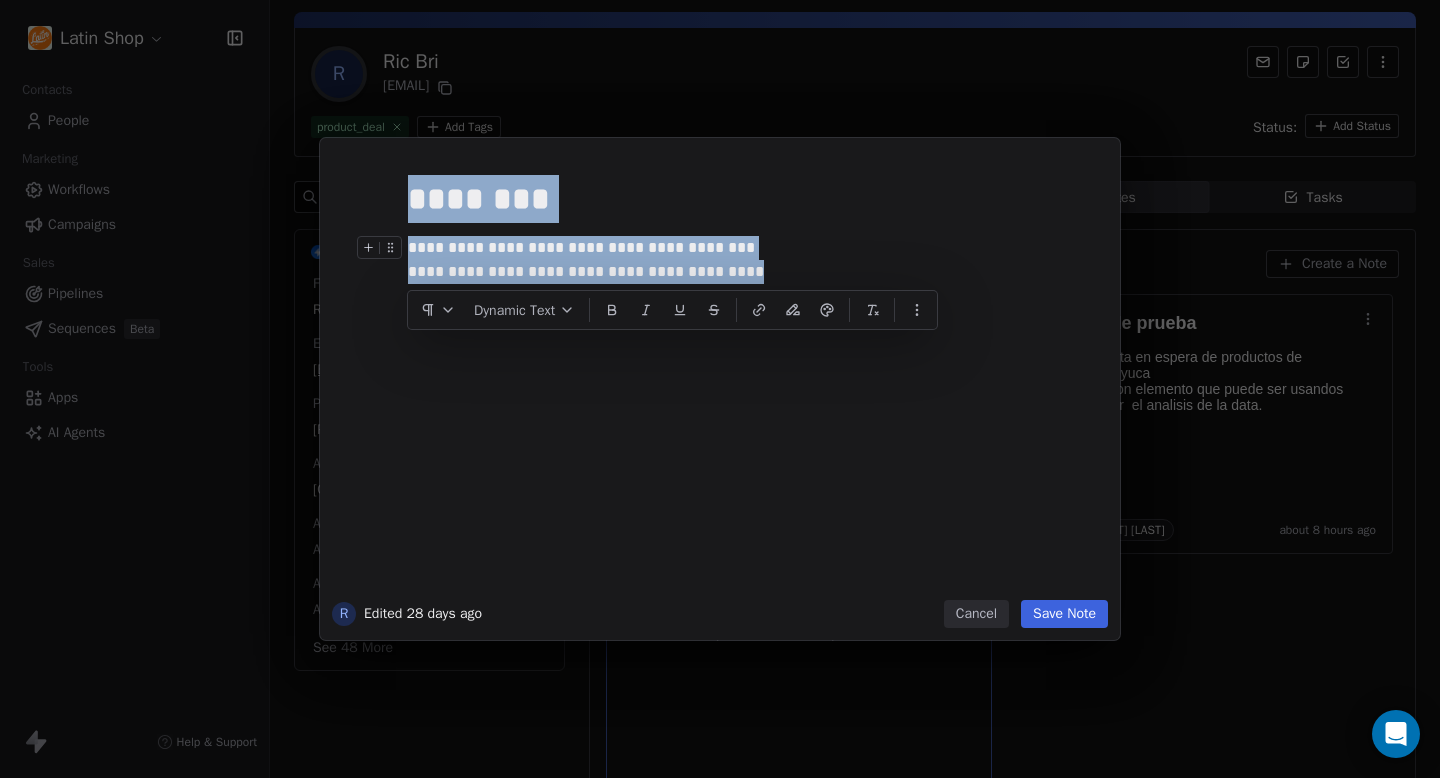 click on "**********" at bounding box center [750, 248] 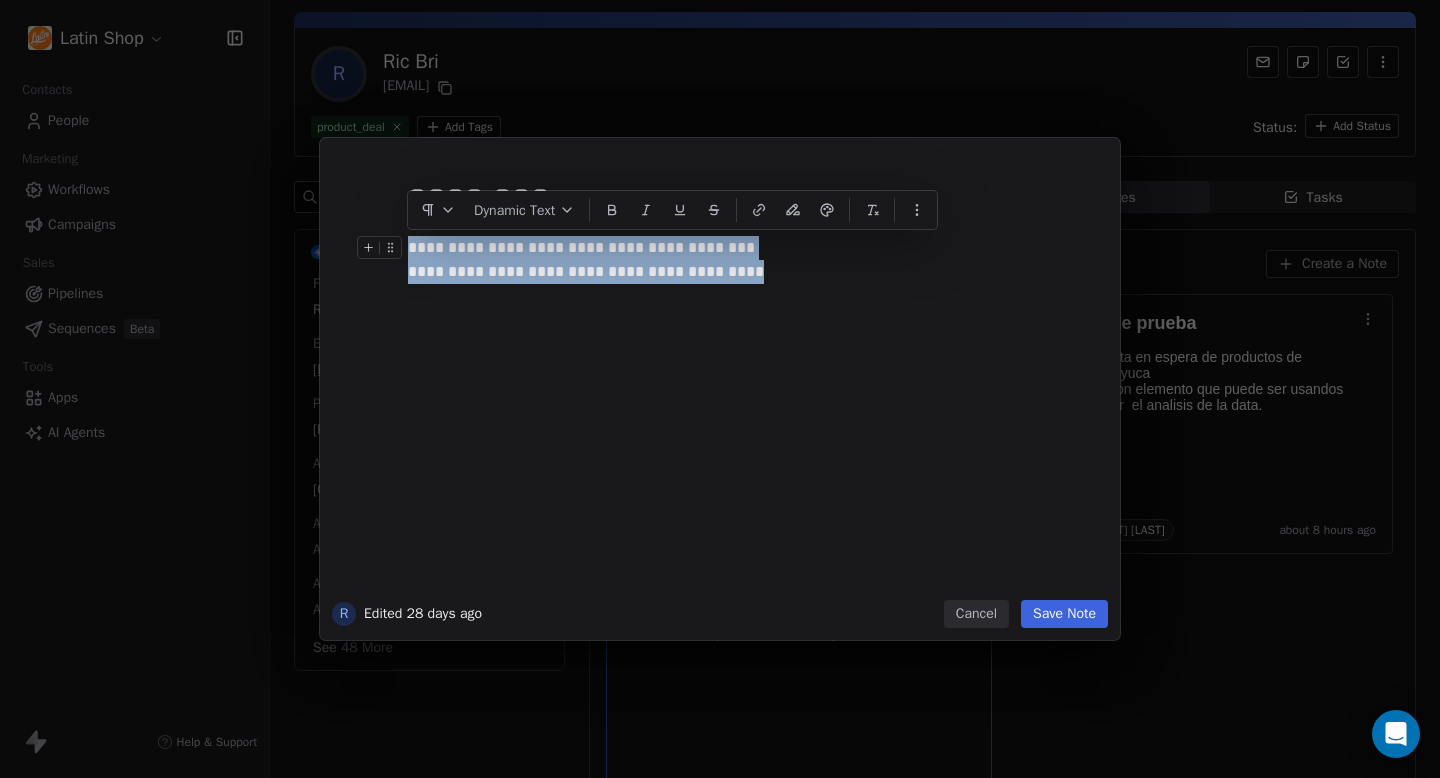 drag, startPoint x: 771, startPoint y: 270, endPoint x: 619, endPoint y: 231, distance: 156.92355 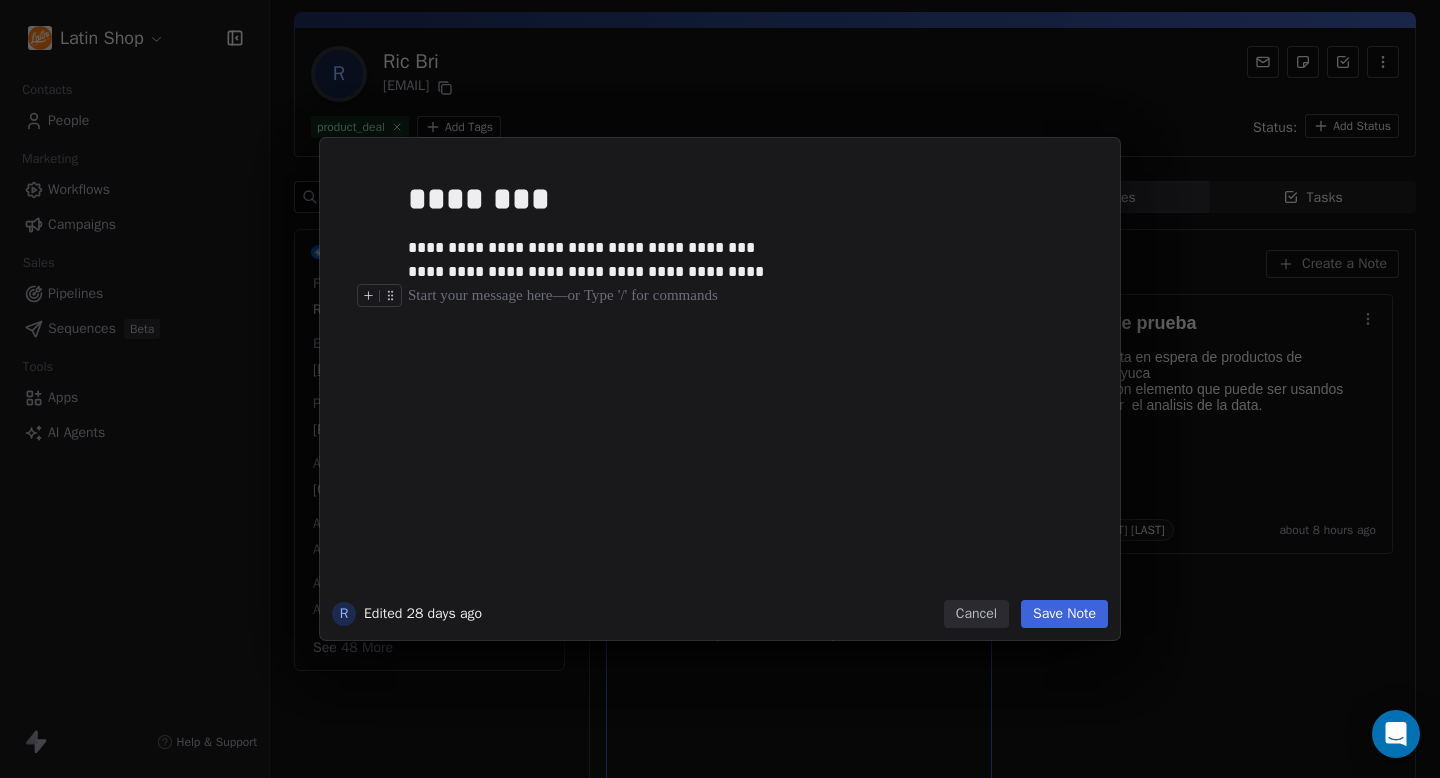 click on "**********" at bounding box center [750, 380] 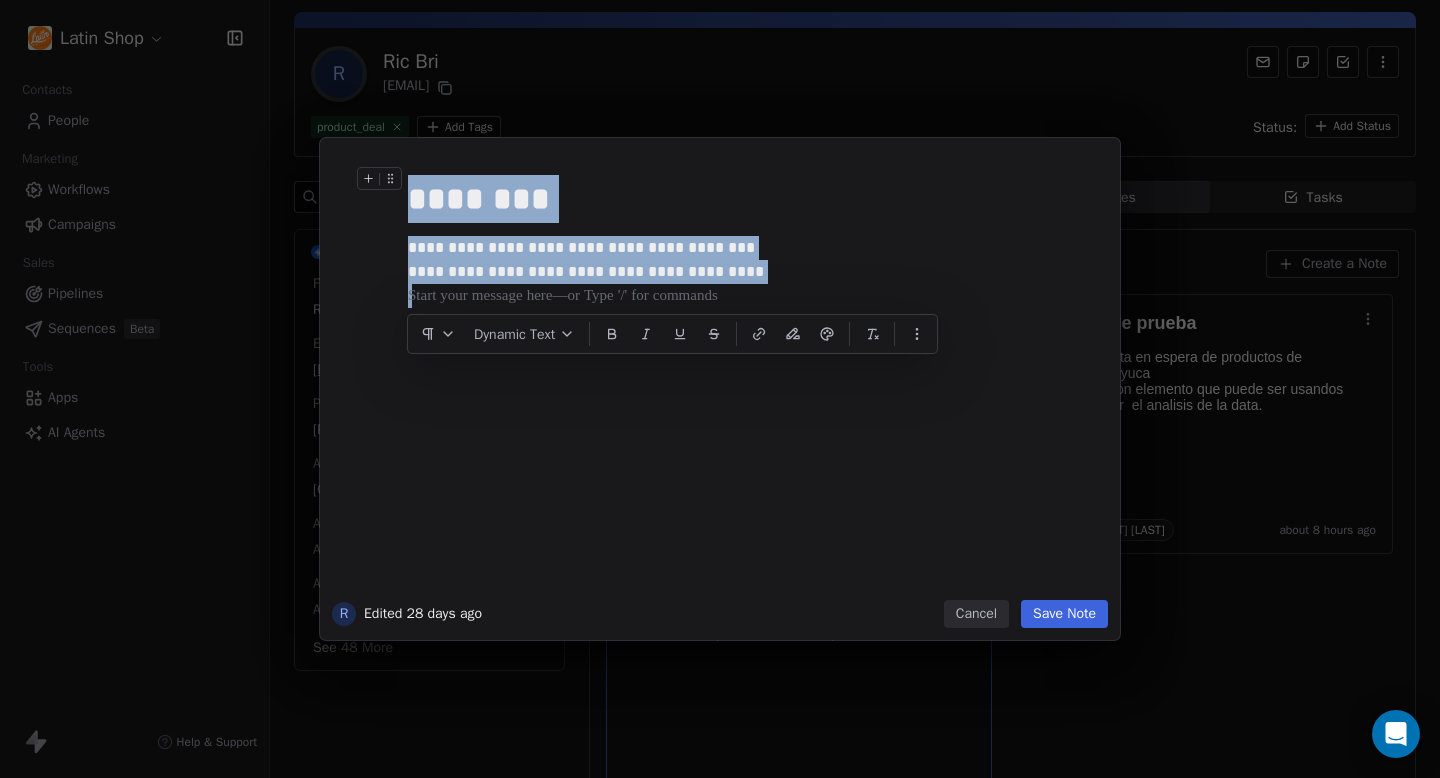 drag, startPoint x: 726, startPoint y: 431, endPoint x: 351, endPoint y: 117, distance: 489.10223 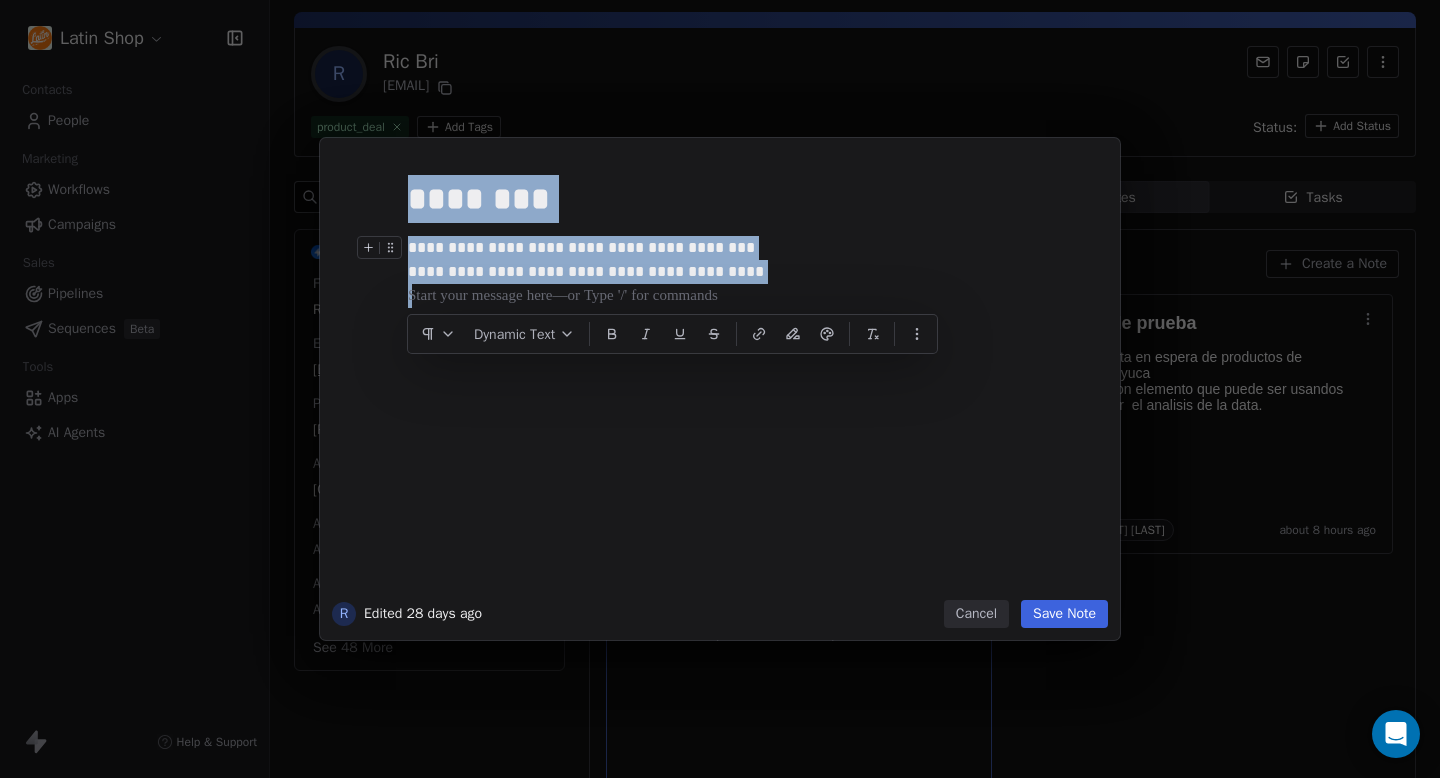 click on "**********" at bounding box center [750, 248] 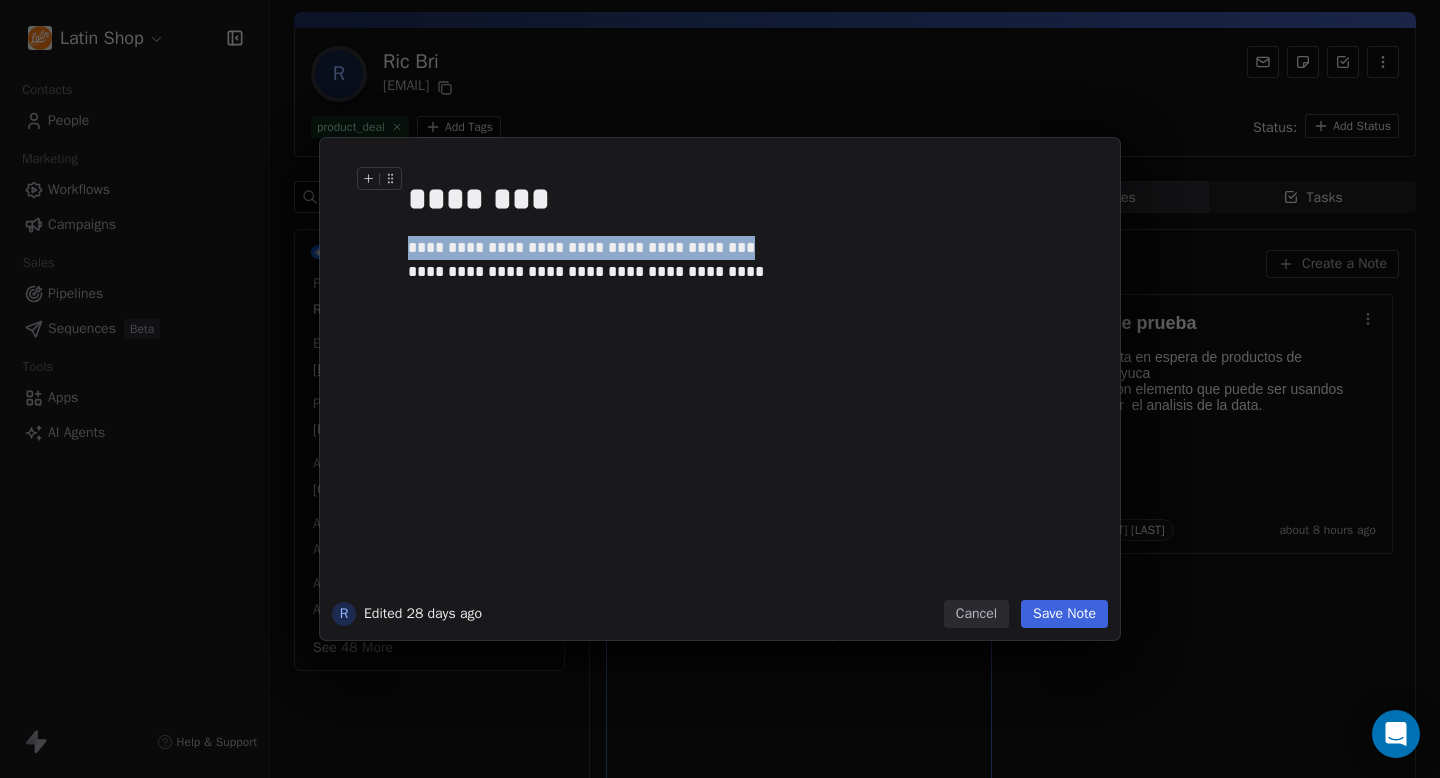 drag, startPoint x: 739, startPoint y: 244, endPoint x: 558, endPoint y: 224, distance: 182.10162 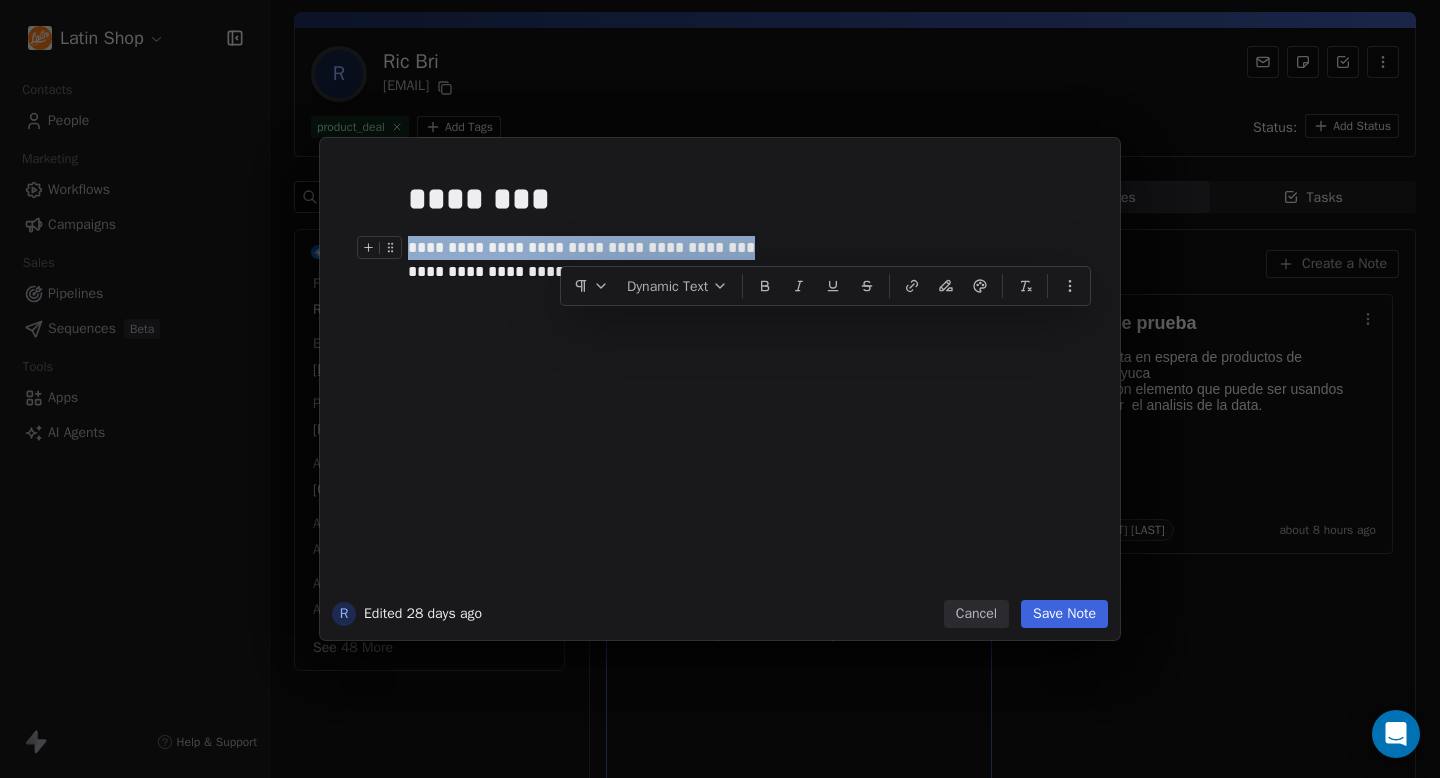 click at bounding box center (390, 247) 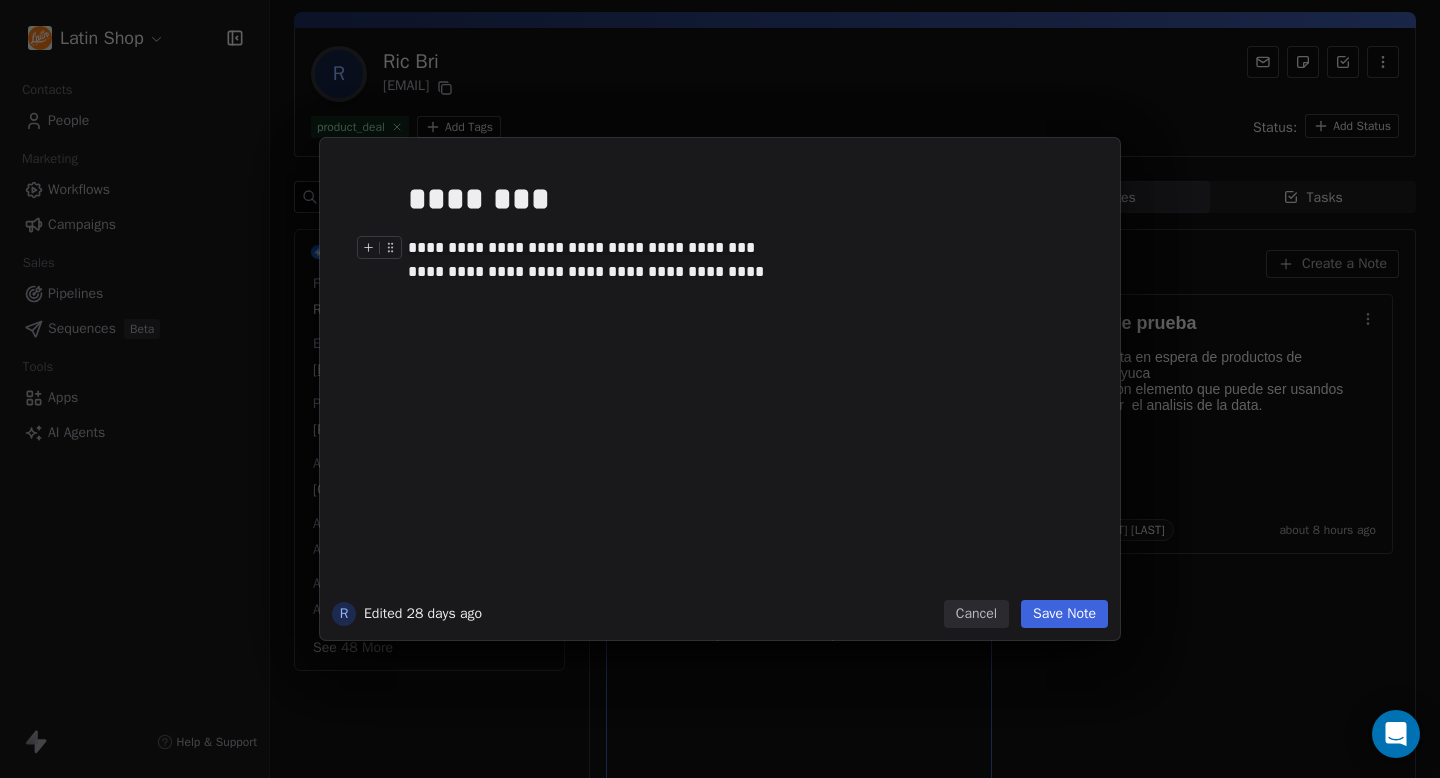 click 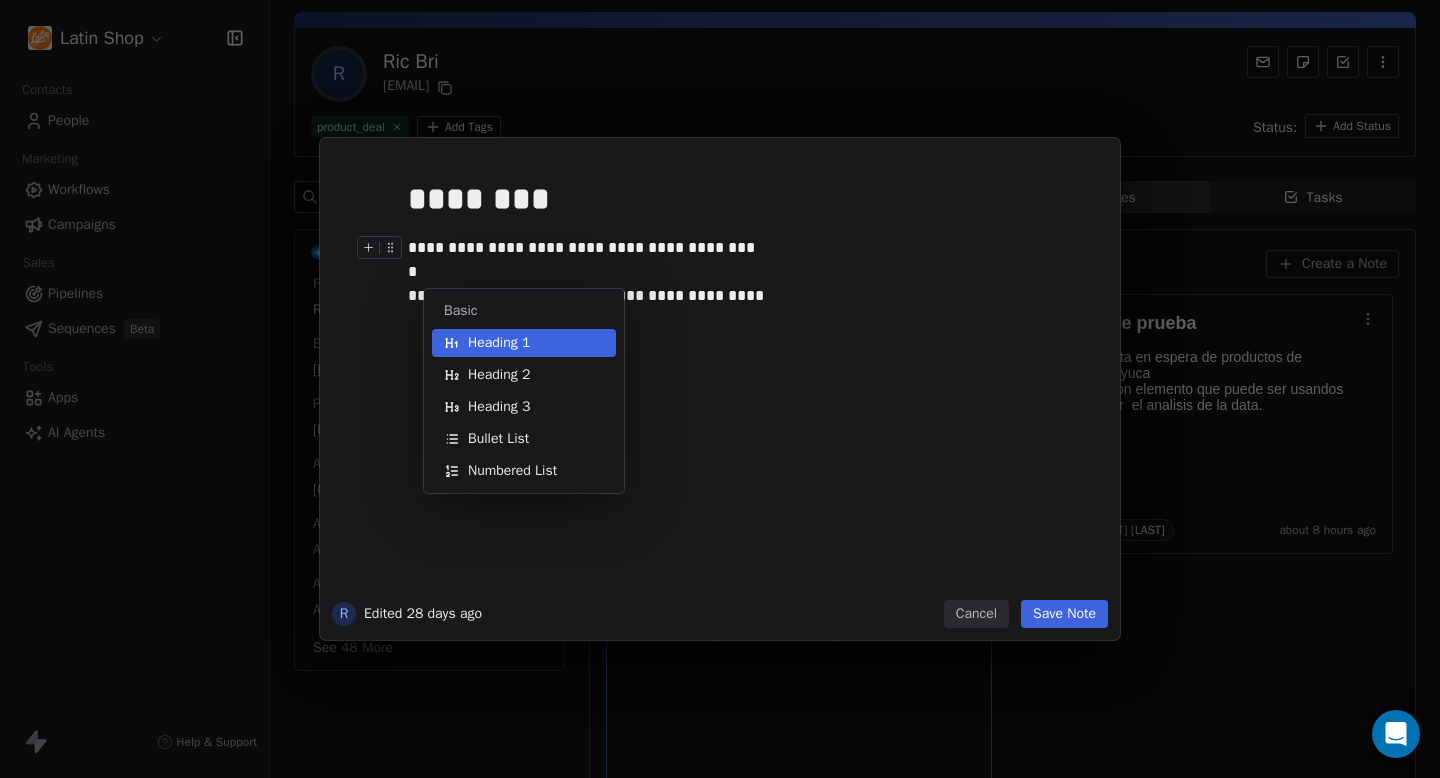 type 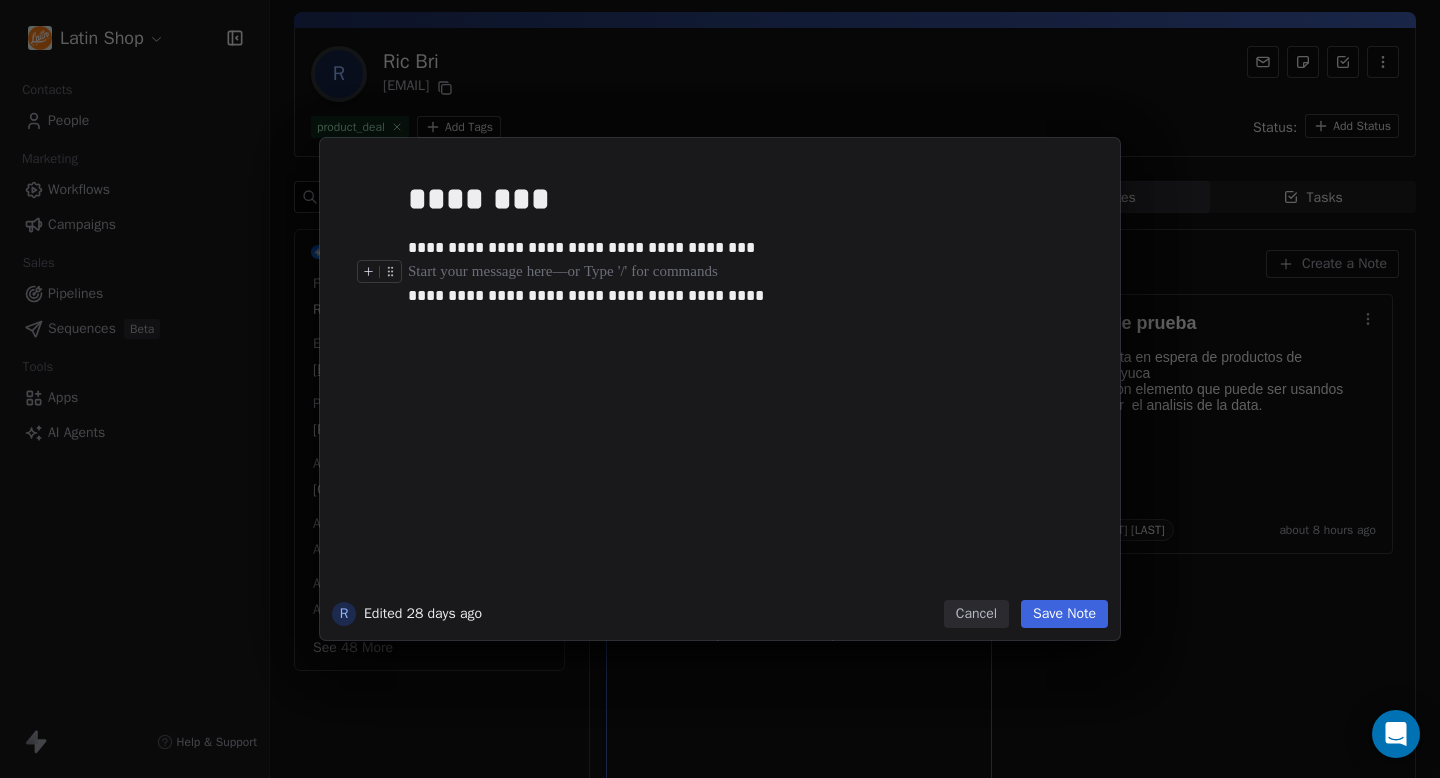 click at bounding box center [750, 272] 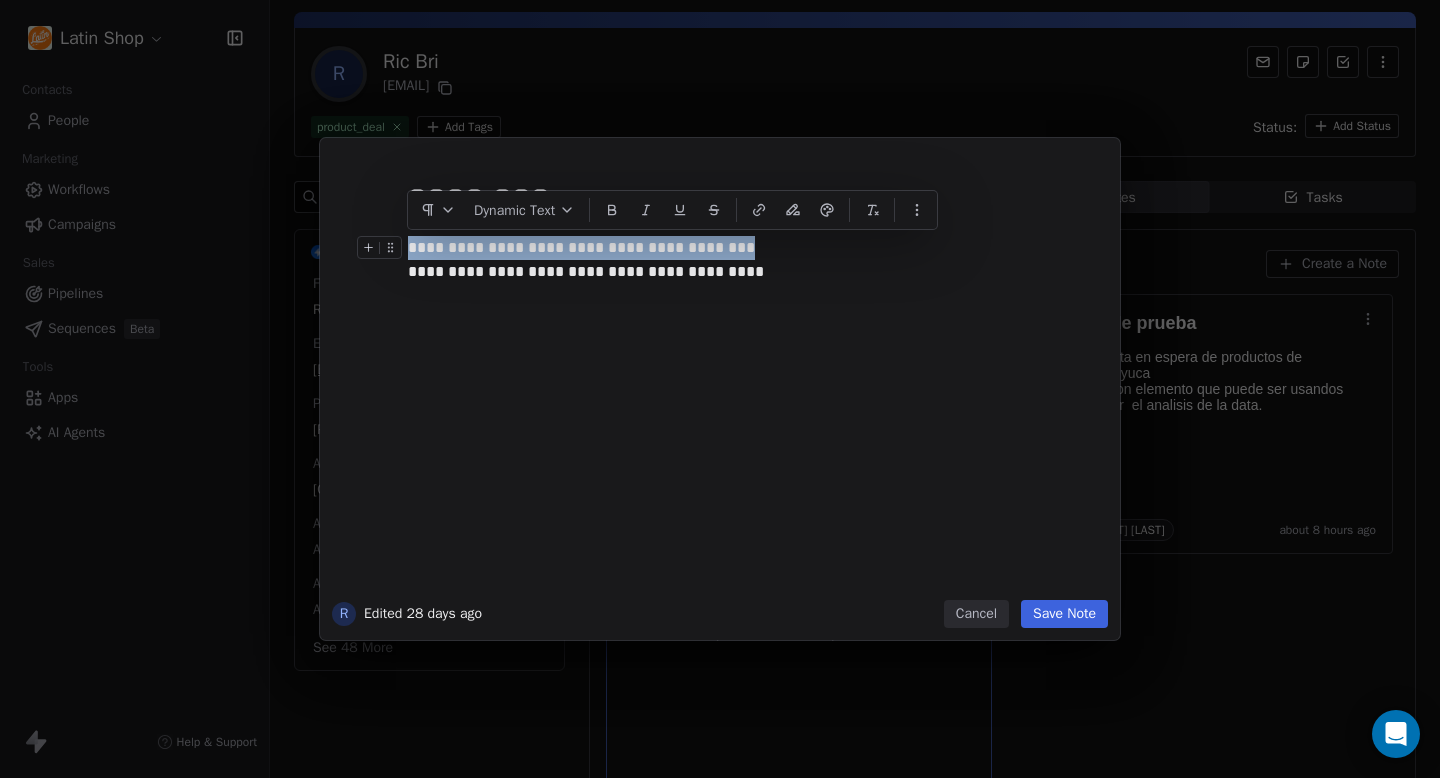 drag, startPoint x: 744, startPoint y: 249, endPoint x: 403, endPoint y: 244, distance: 341.03665 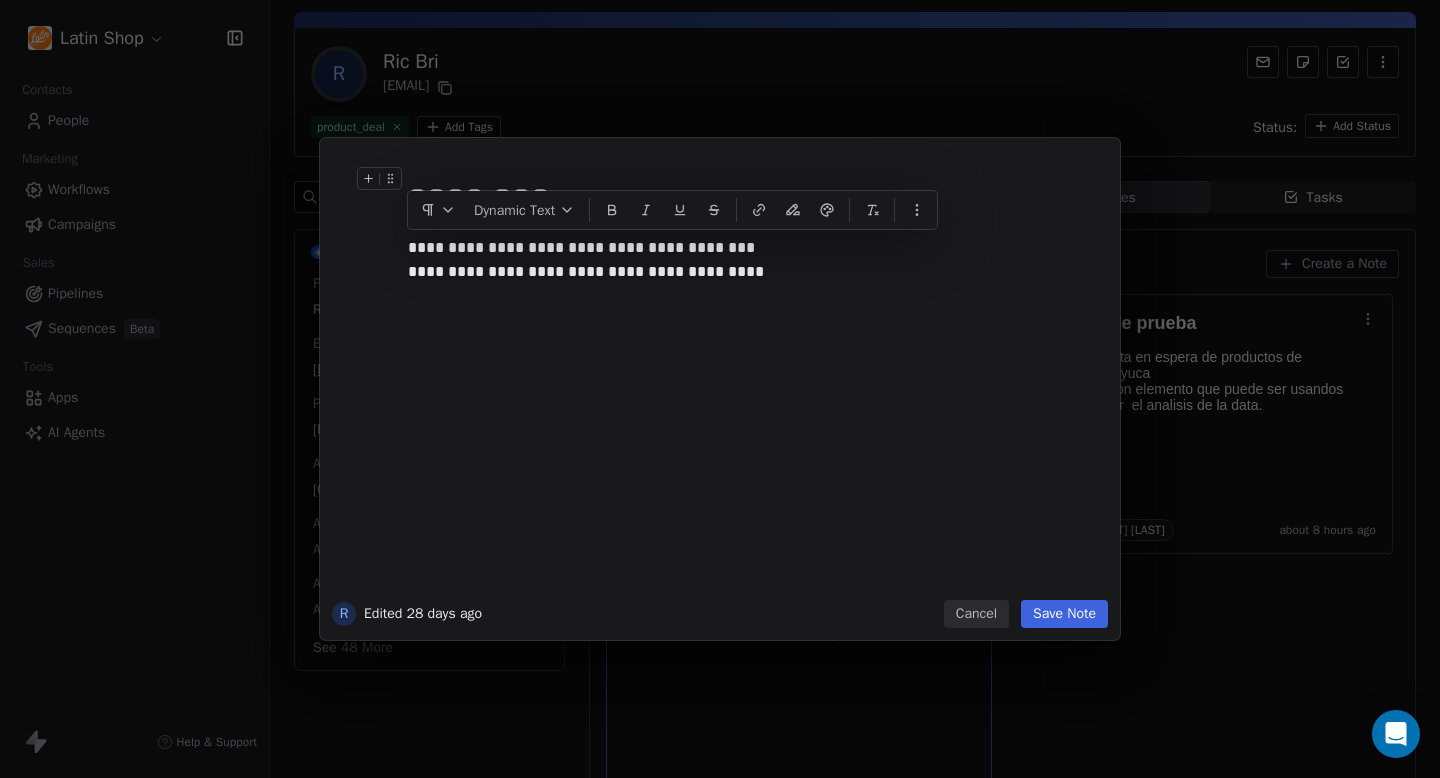 click on "**********" at bounding box center (720, 389) 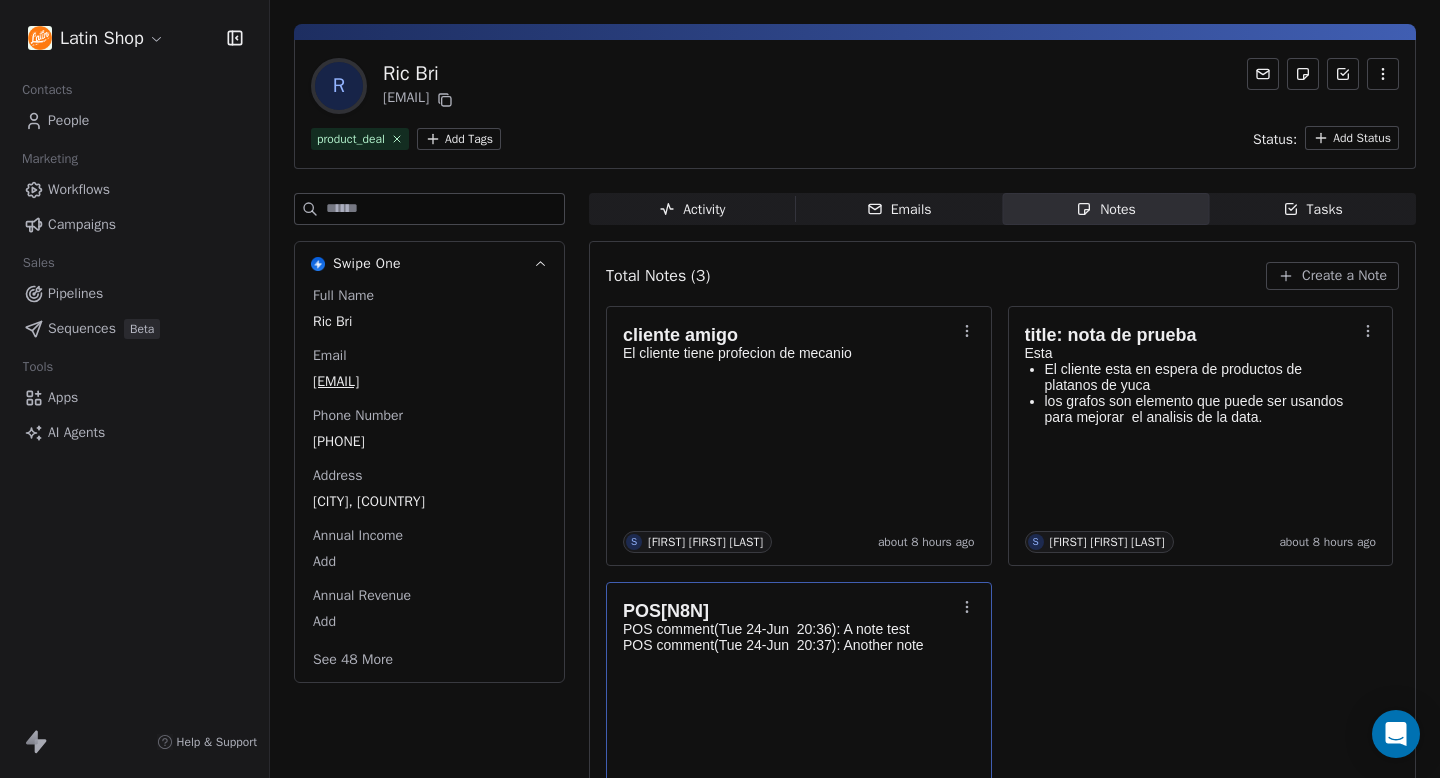 scroll, scrollTop: 0, scrollLeft: 0, axis: both 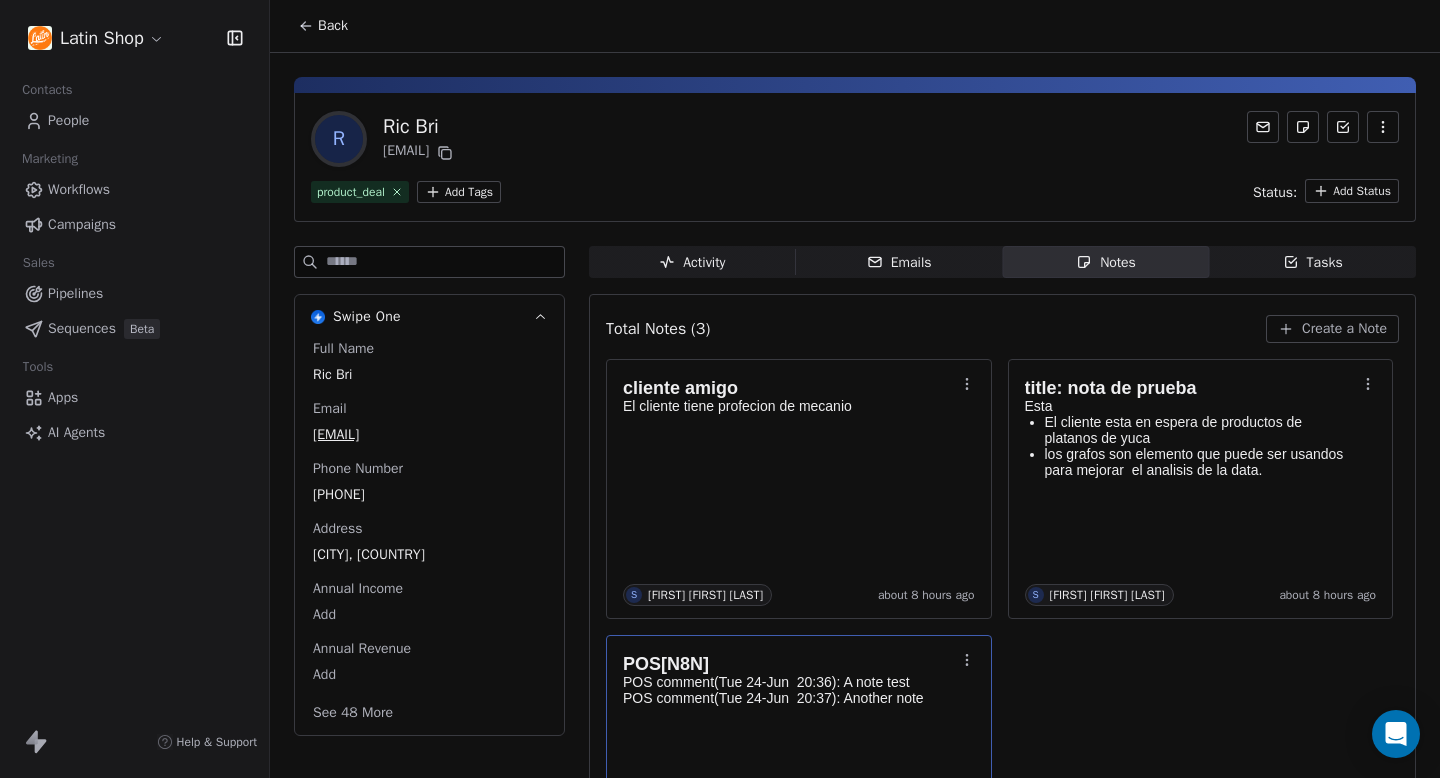 click on "Back" at bounding box center [323, 26] 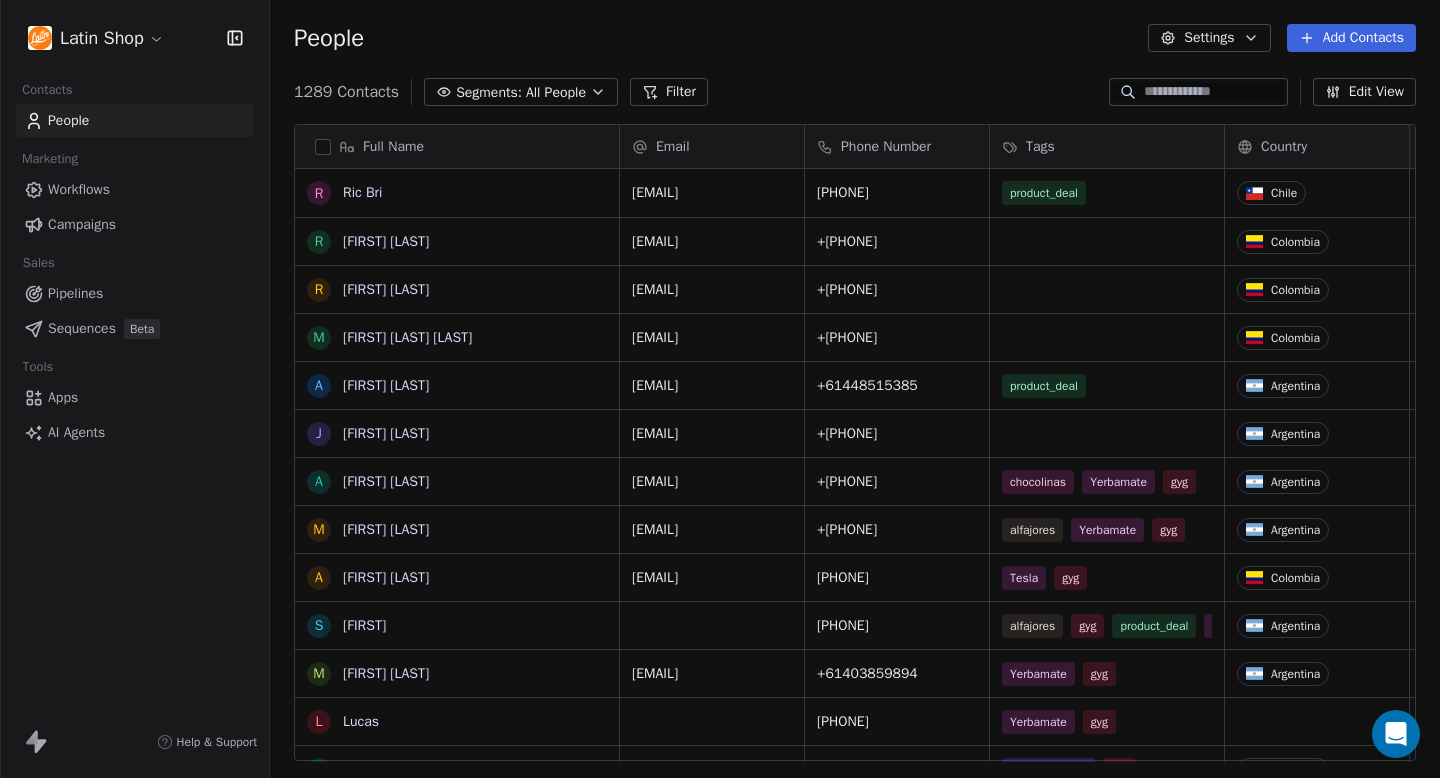 scroll, scrollTop: 1, scrollLeft: 1, axis: both 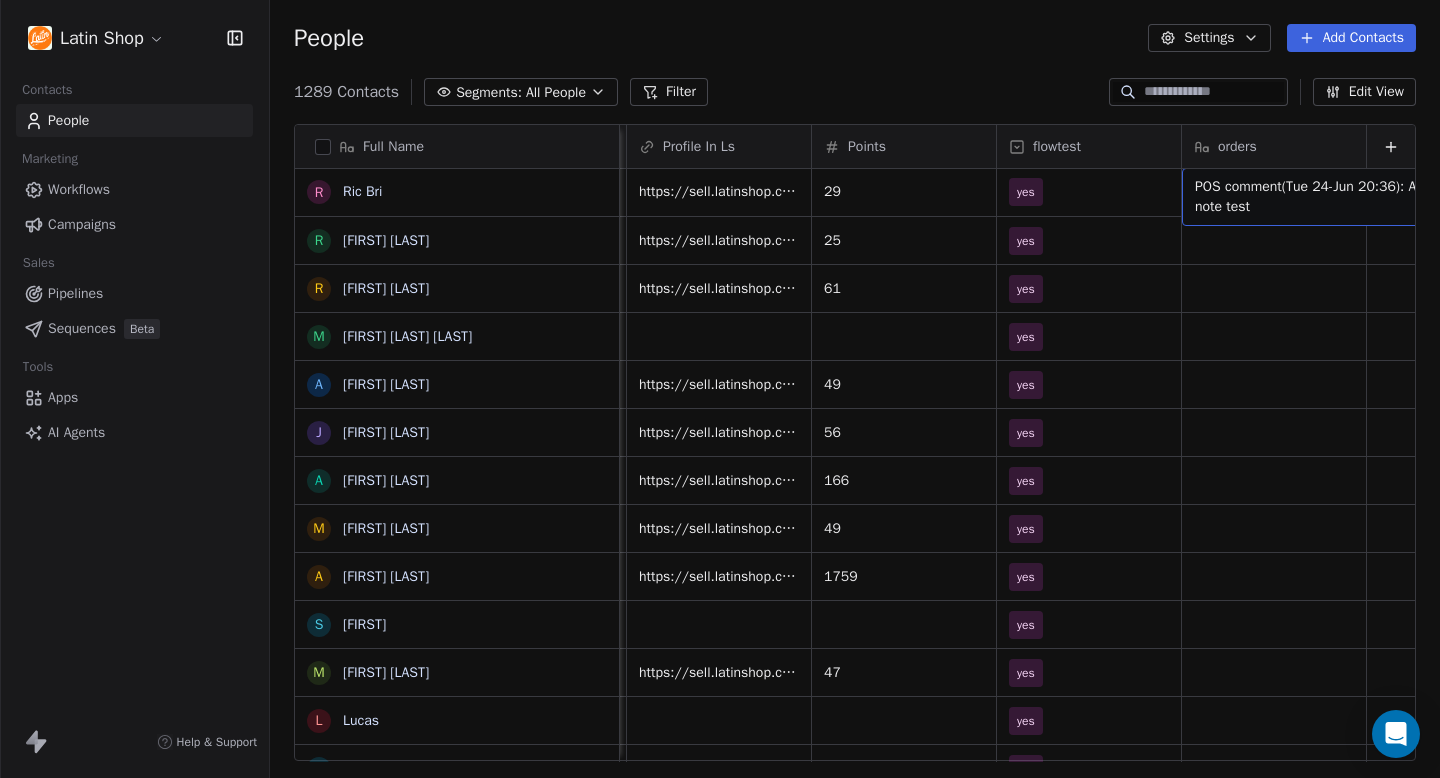 click on "People Settings  Add Contacts" at bounding box center (855, 38) 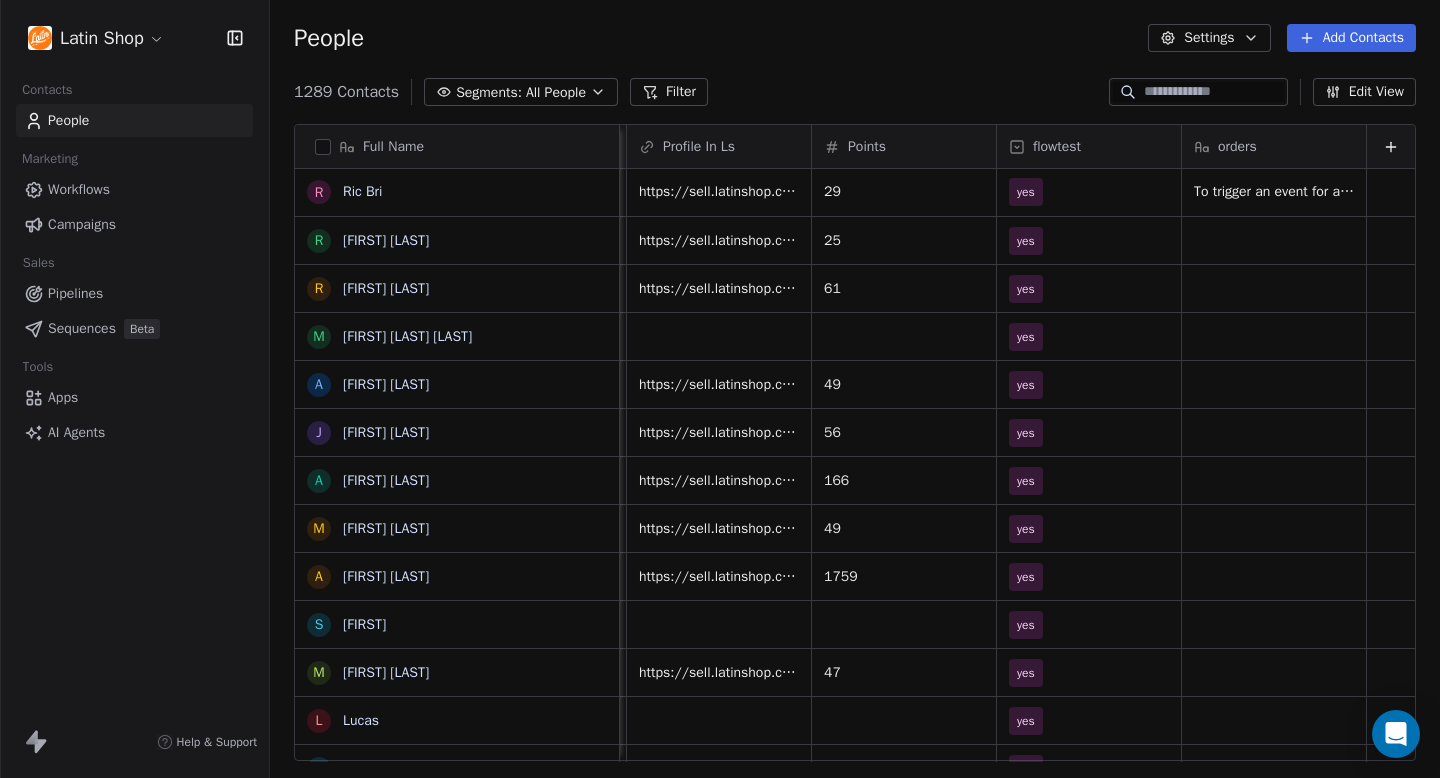 scroll, scrollTop: 0, scrollLeft: 0, axis: both 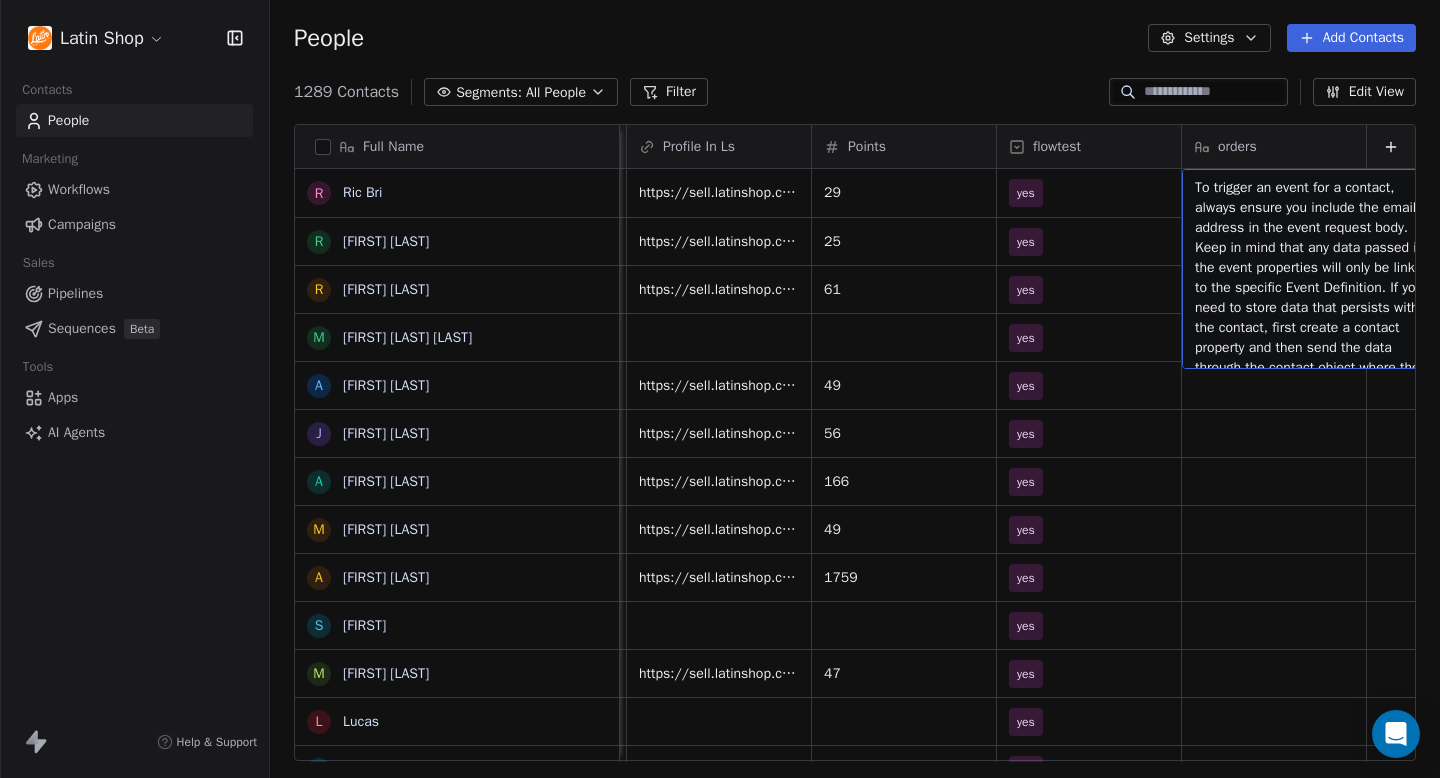 click on "To trigger an event for a contact, always ensure you include the email address in the event request body. Keep in mind that any data passed in the event properties will only be linked to the specific Event Definition. If you need to store data that persists with the contact, first create a contact property and then send the data through the contact object where the email is specified" at bounding box center (1314, 288) 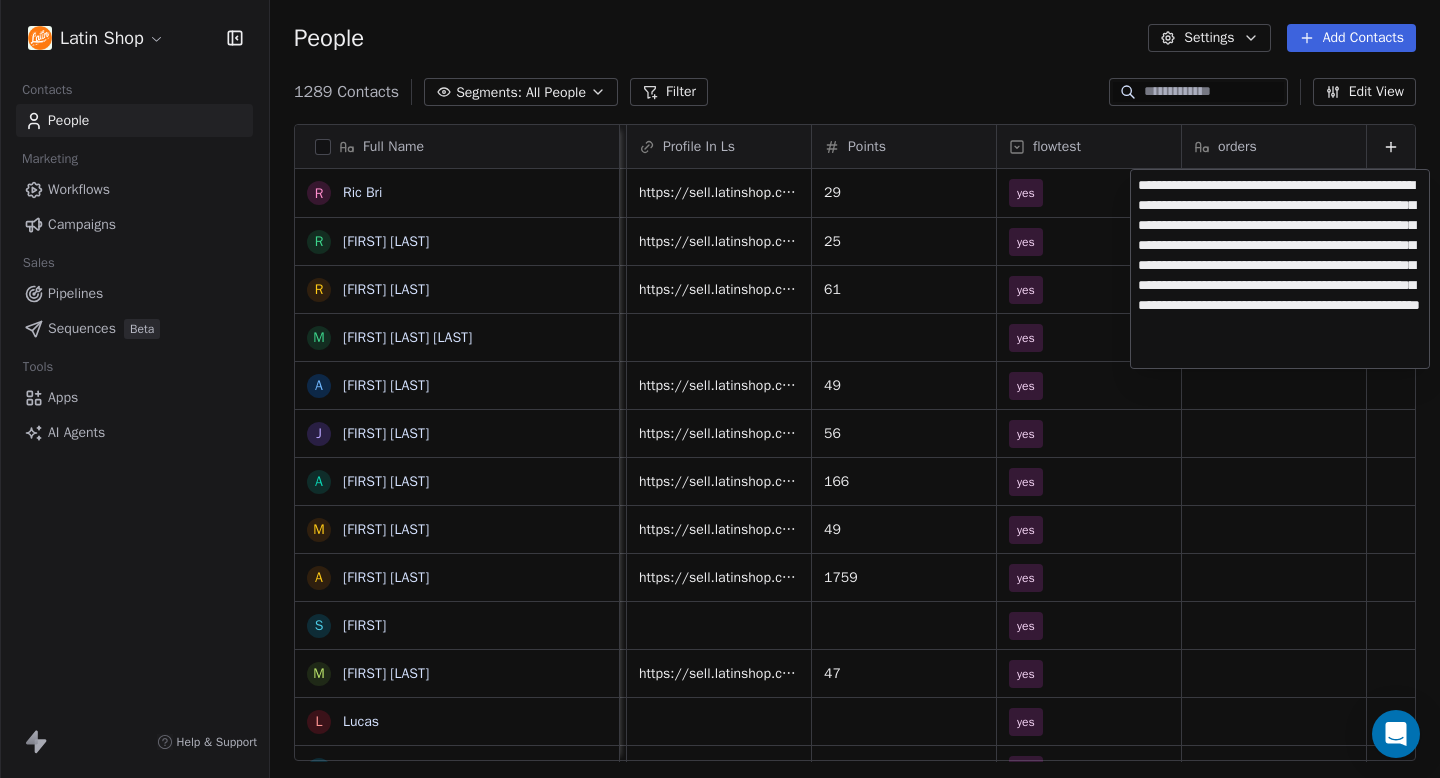 scroll, scrollTop: 0, scrollLeft: 0, axis: both 